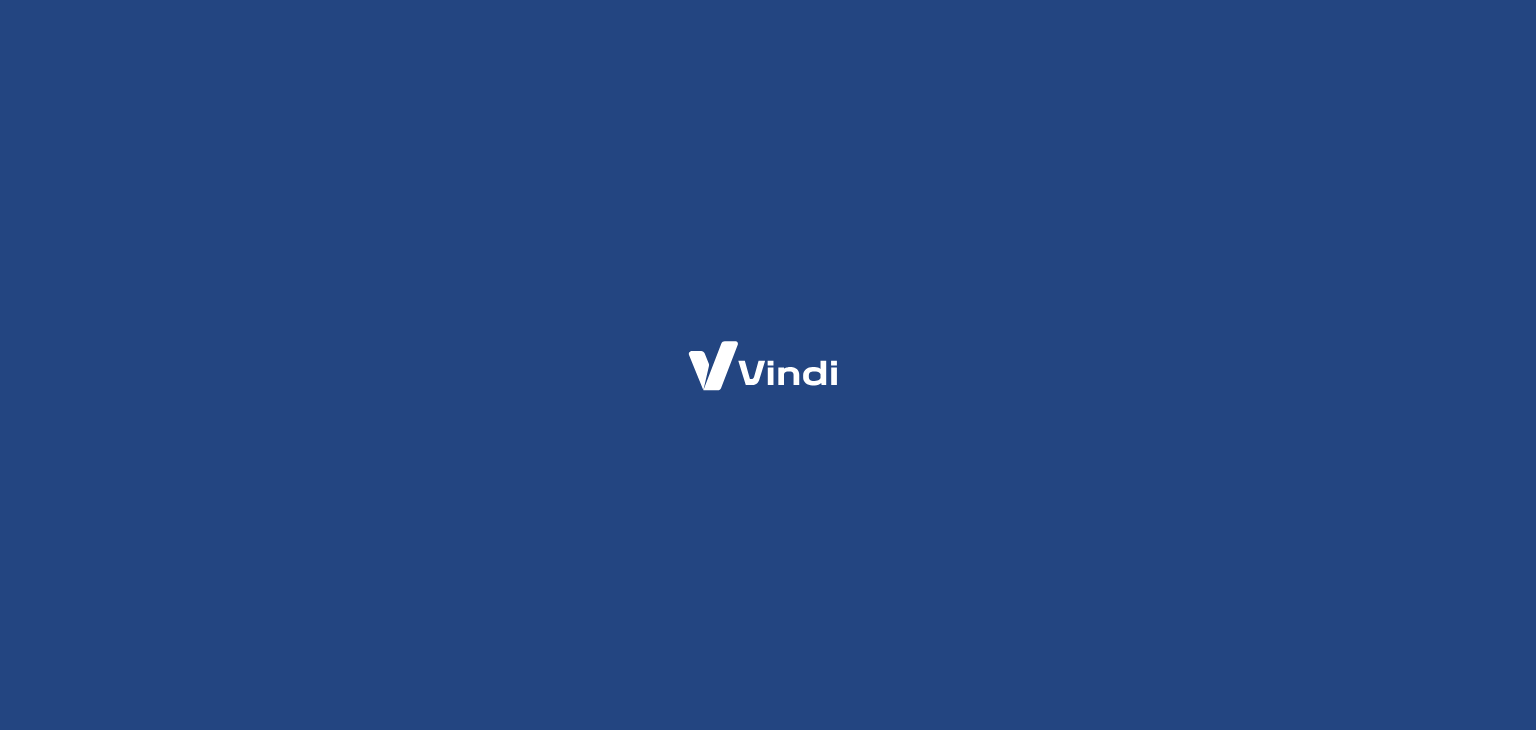 scroll, scrollTop: 0, scrollLeft: 0, axis: both 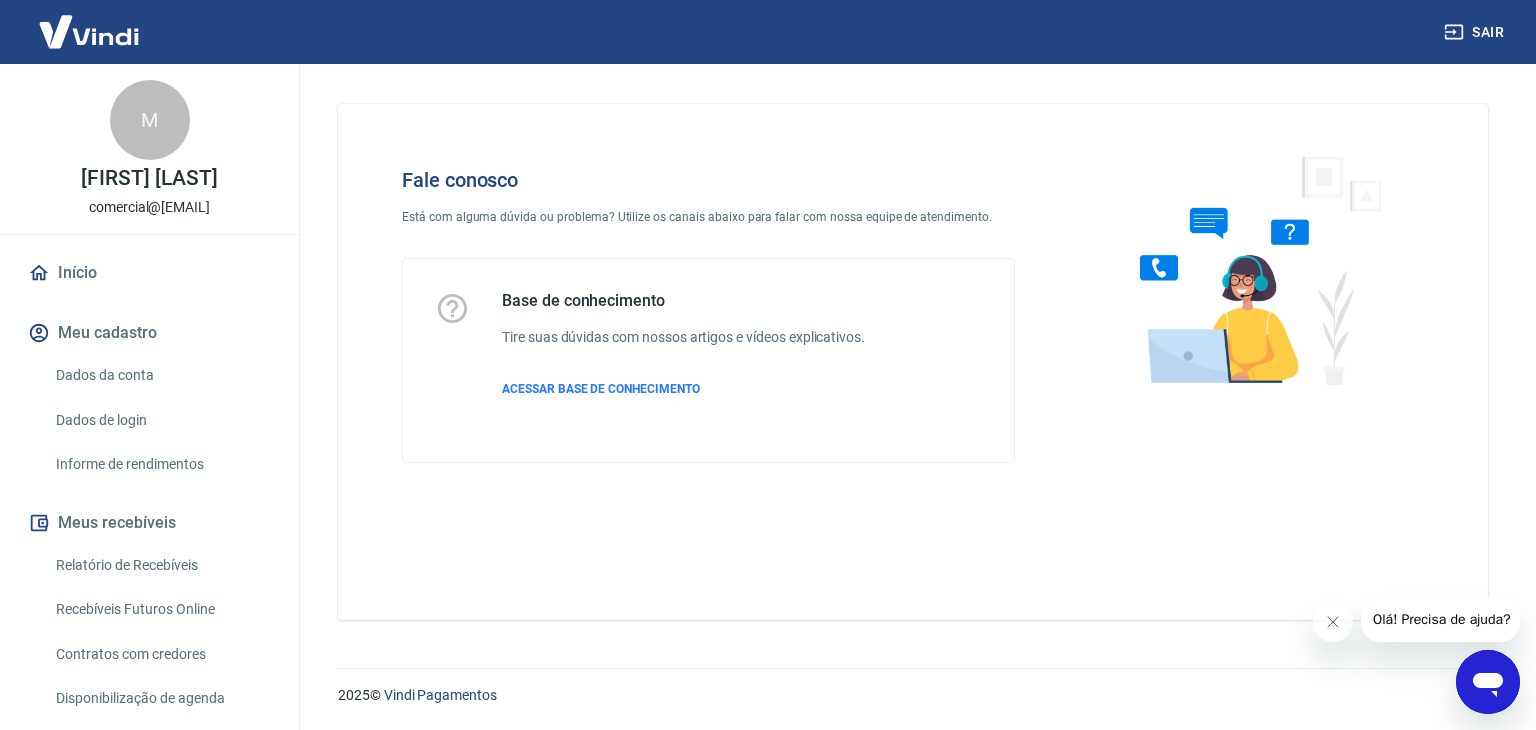 click on "Olá! Precisa de ajuda?" at bounding box center (1441, 620) 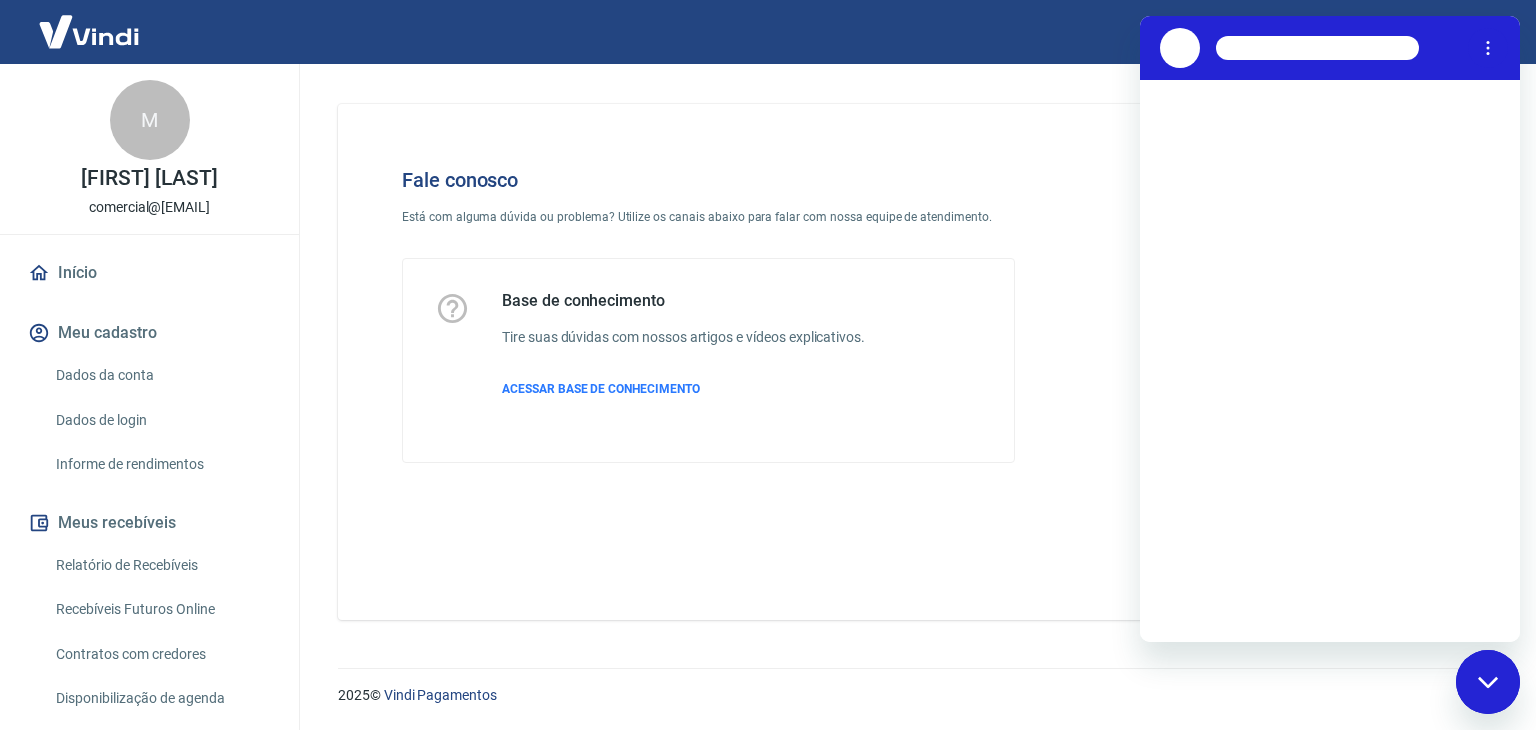 scroll, scrollTop: 0, scrollLeft: 0, axis: both 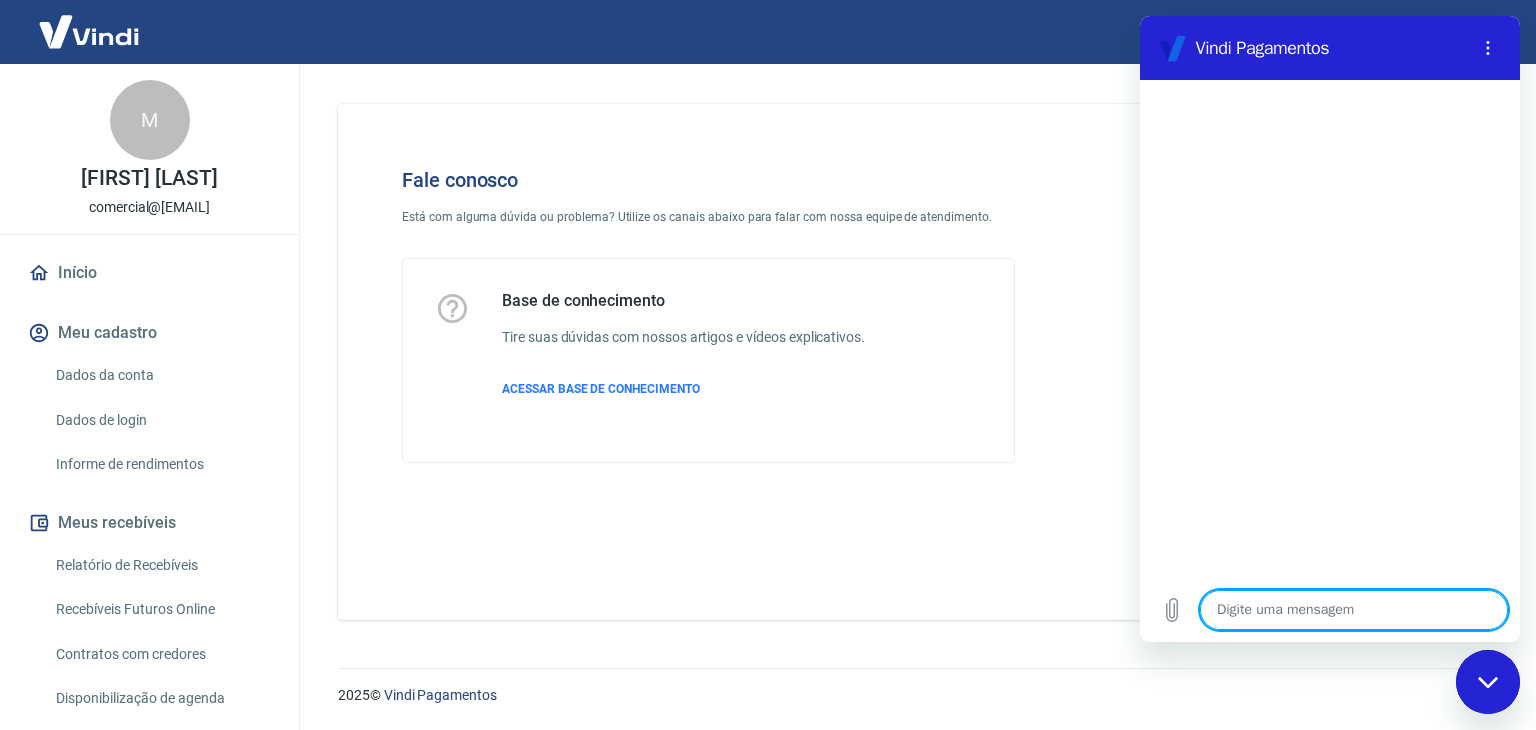 type on "O" 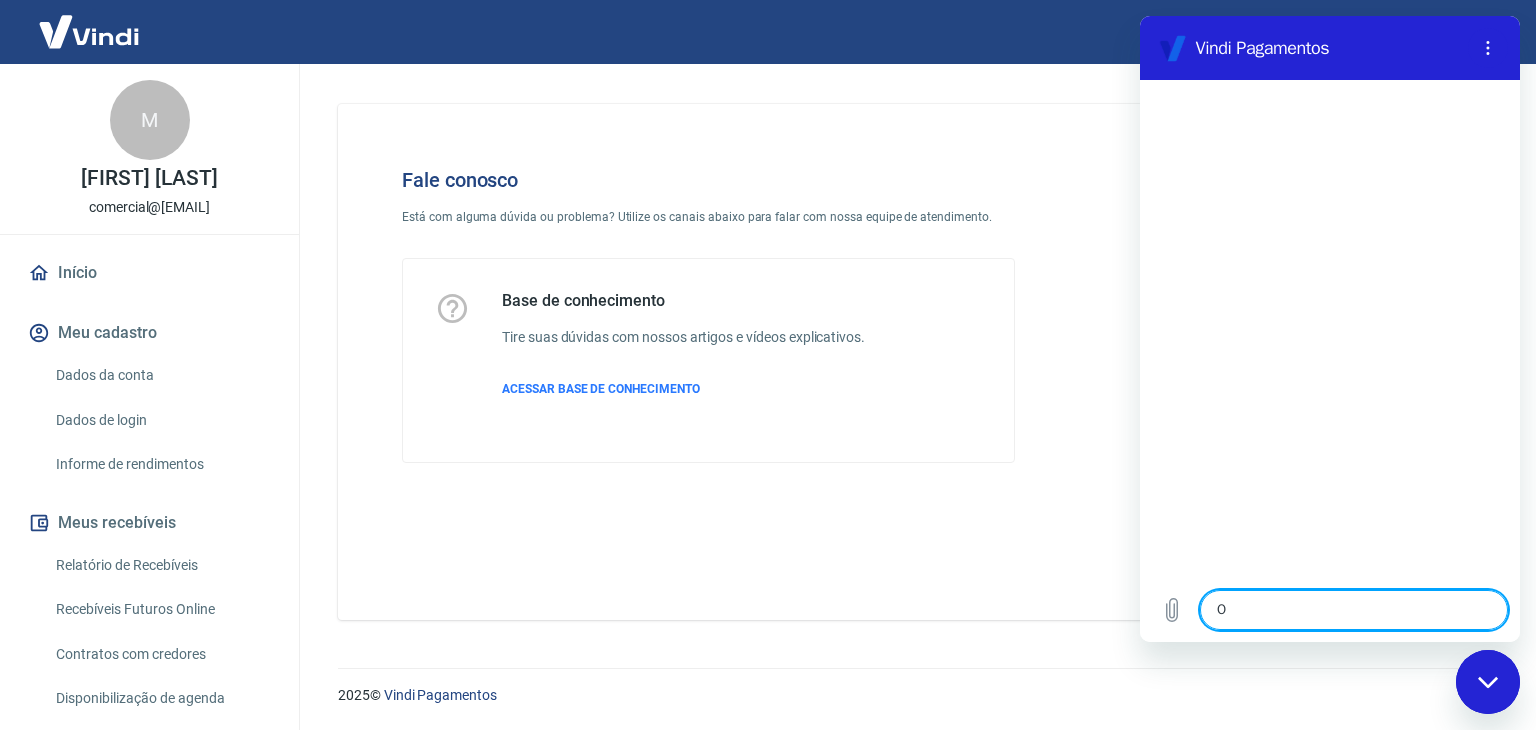type on "x" 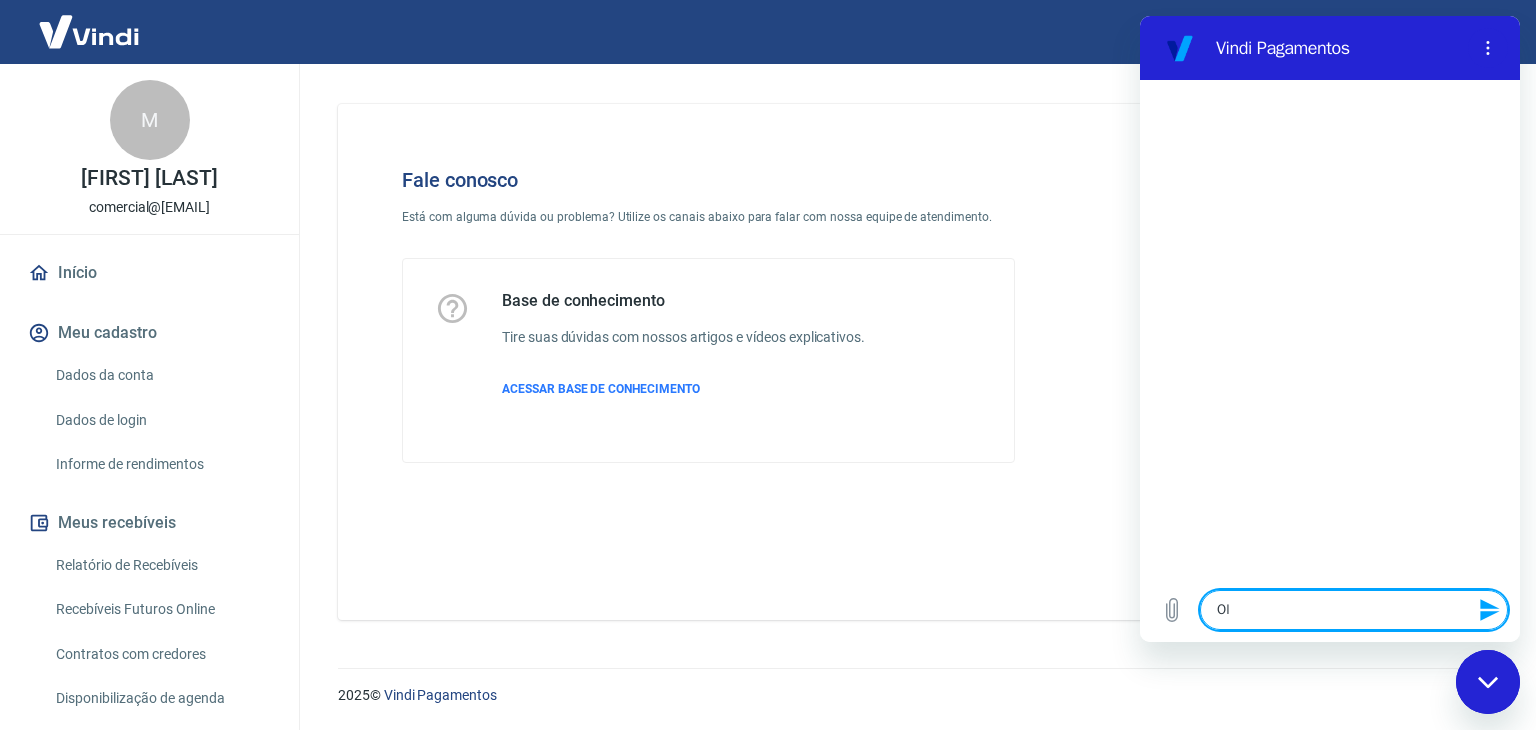 type on "Olá" 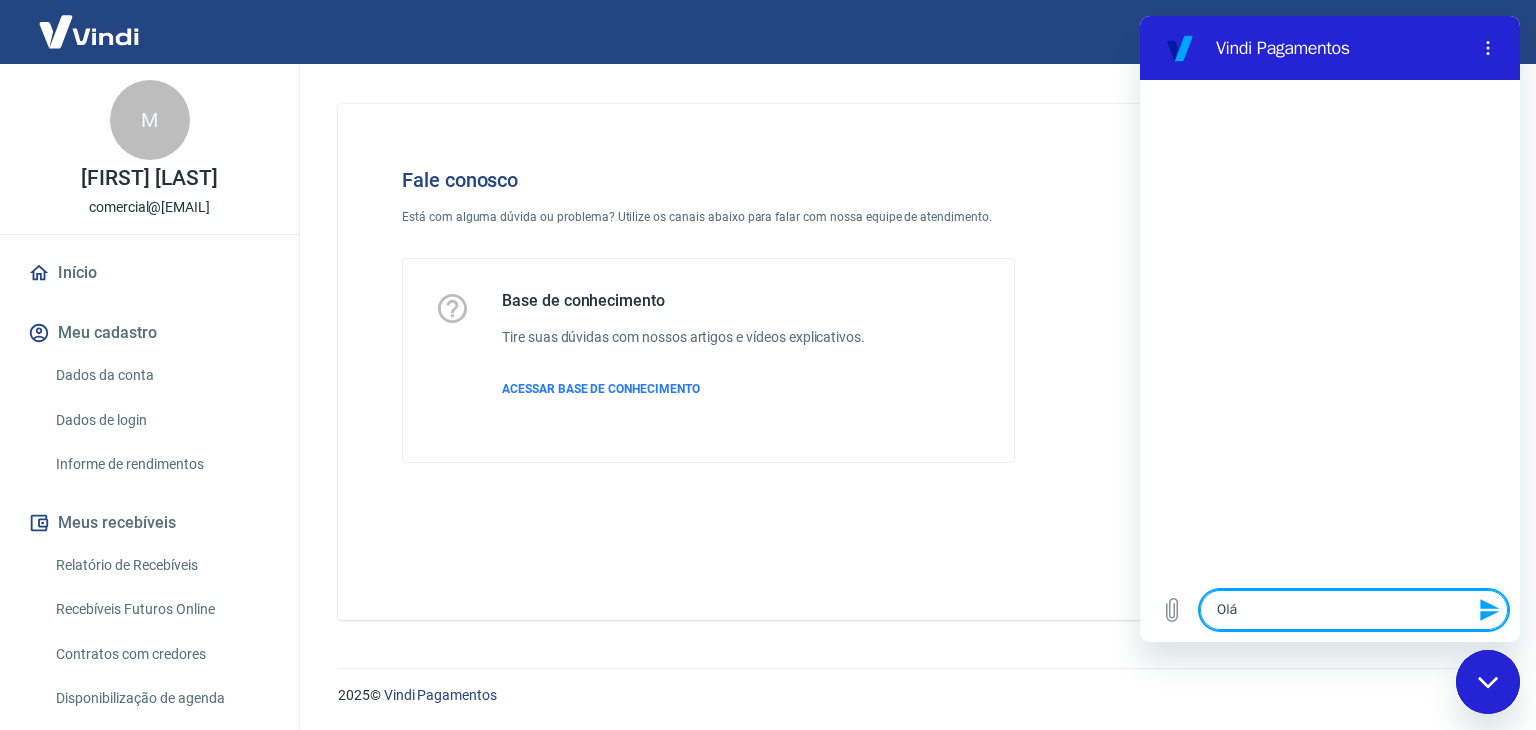 type 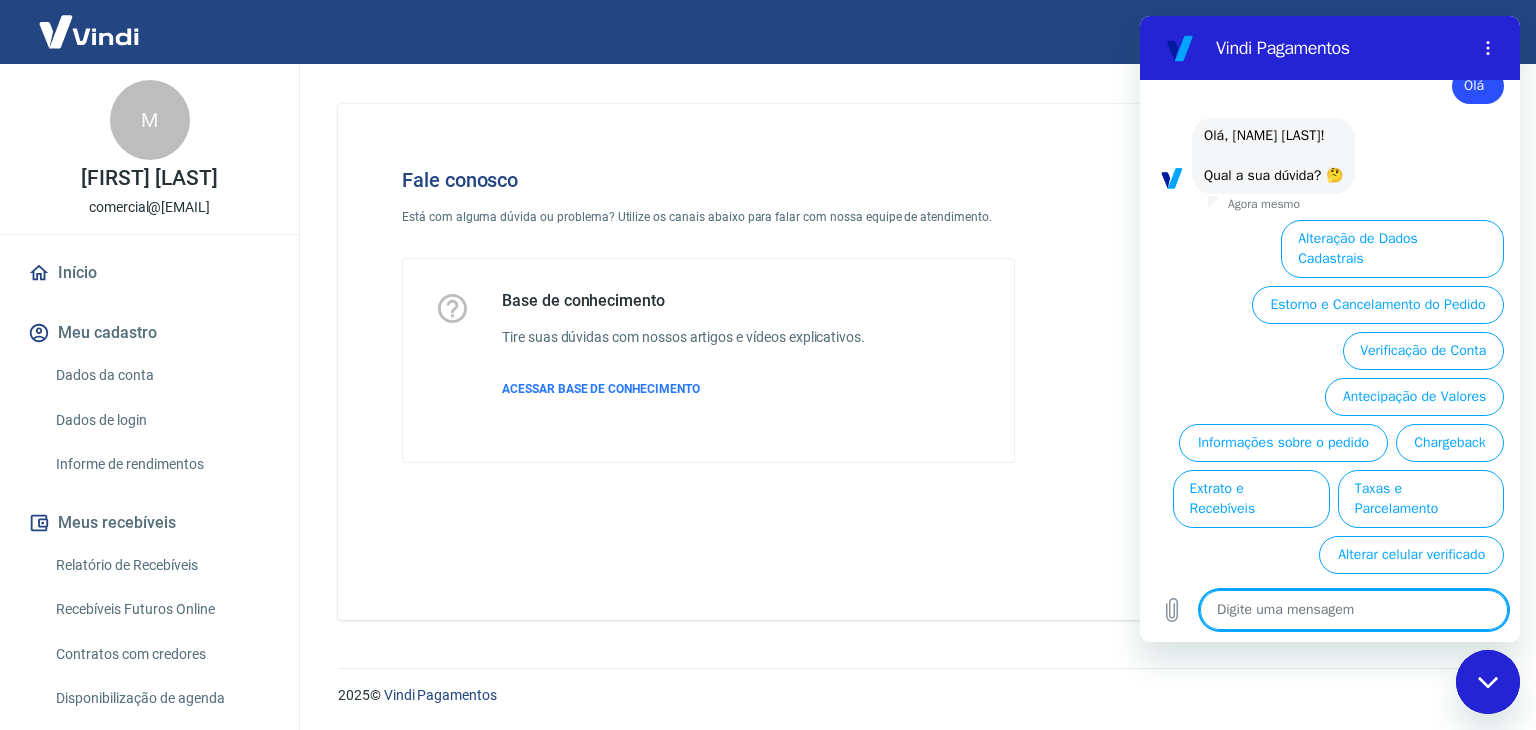 scroll, scrollTop: 56, scrollLeft: 0, axis: vertical 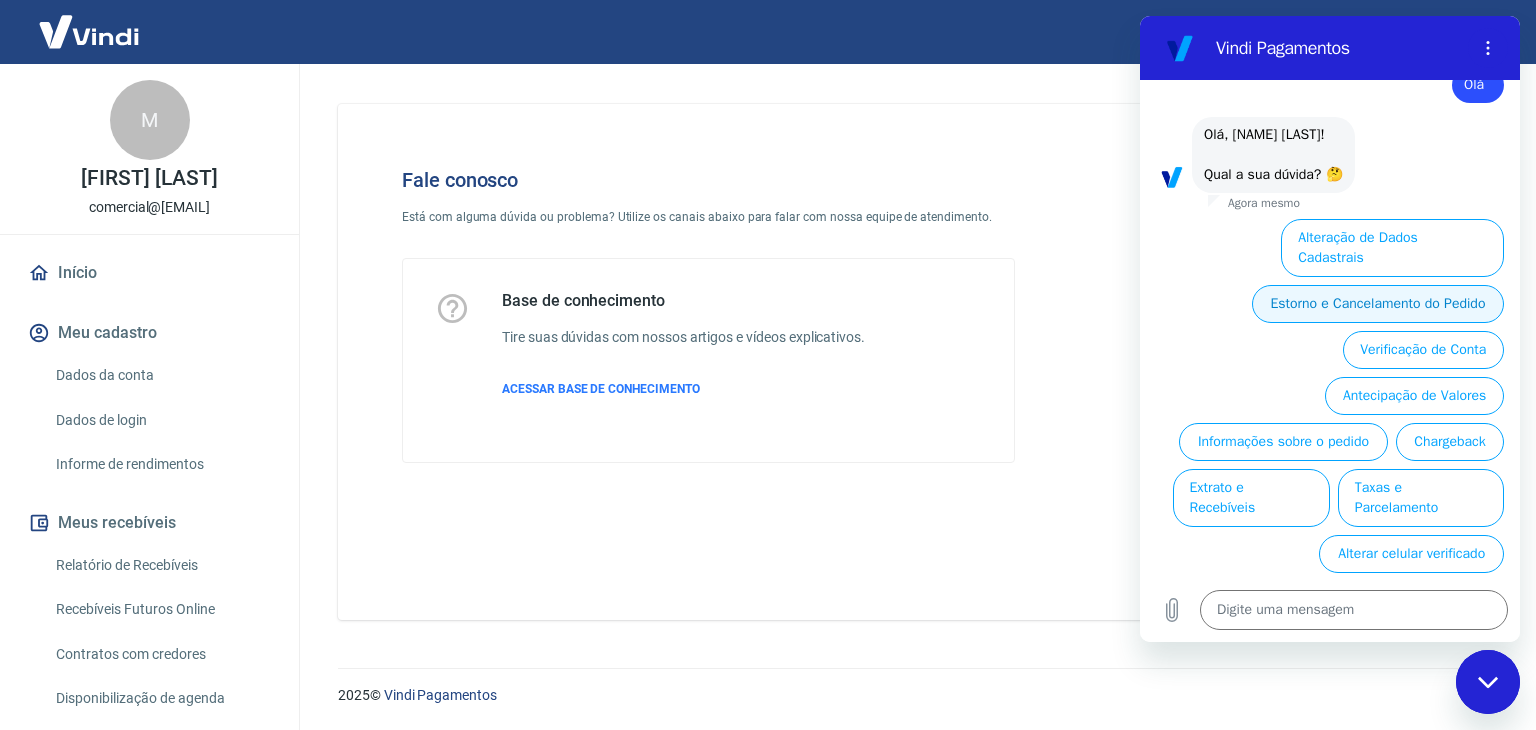 click on "Estorno e Cancelamento do Pedido" at bounding box center (1378, 304) 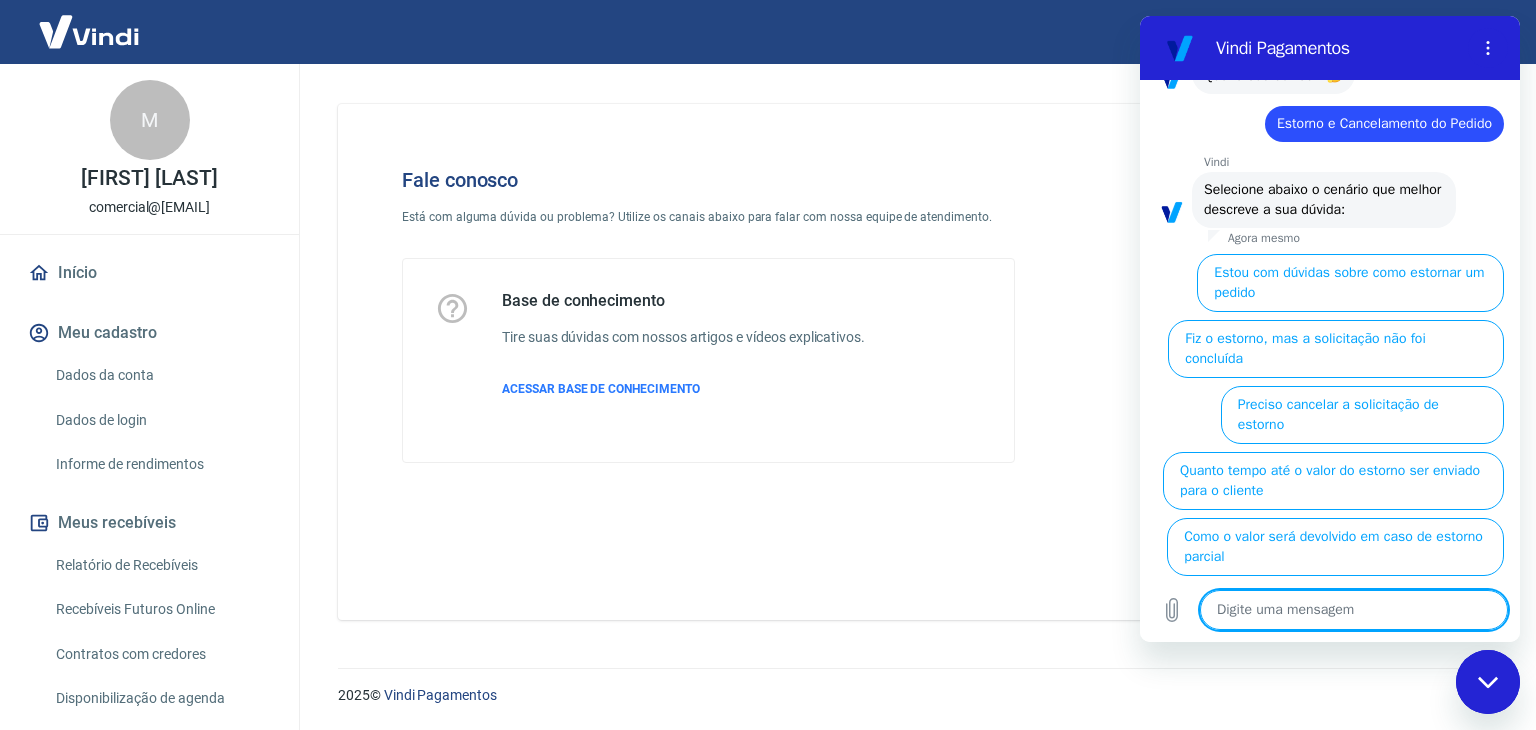 scroll, scrollTop: 159, scrollLeft: 0, axis: vertical 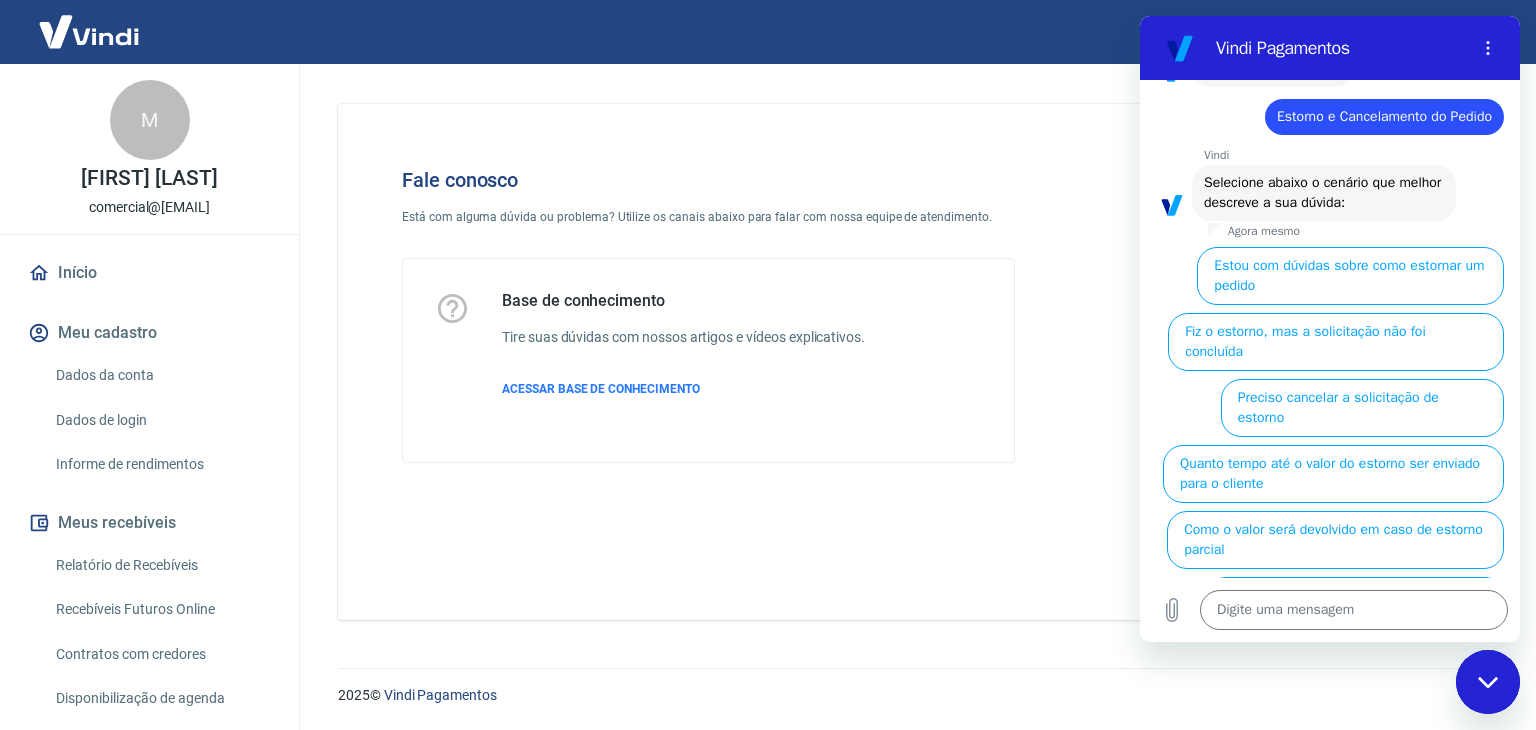 click on "Estou com dúvidas sobre como estornar um pedido" at bounding box center (1350, 276) 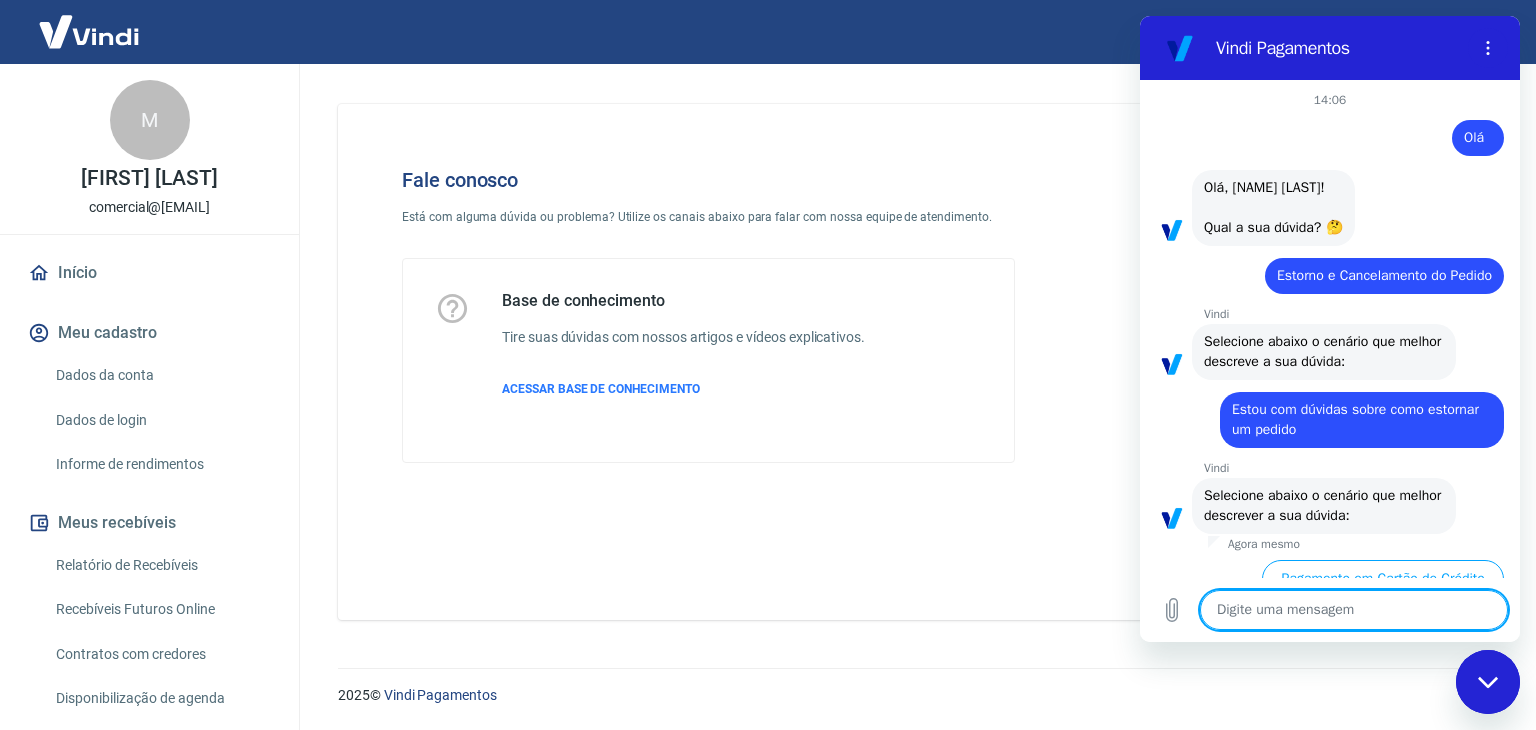 scroll, scrollTop: 116, scrollLeft: 0, axis: vertical 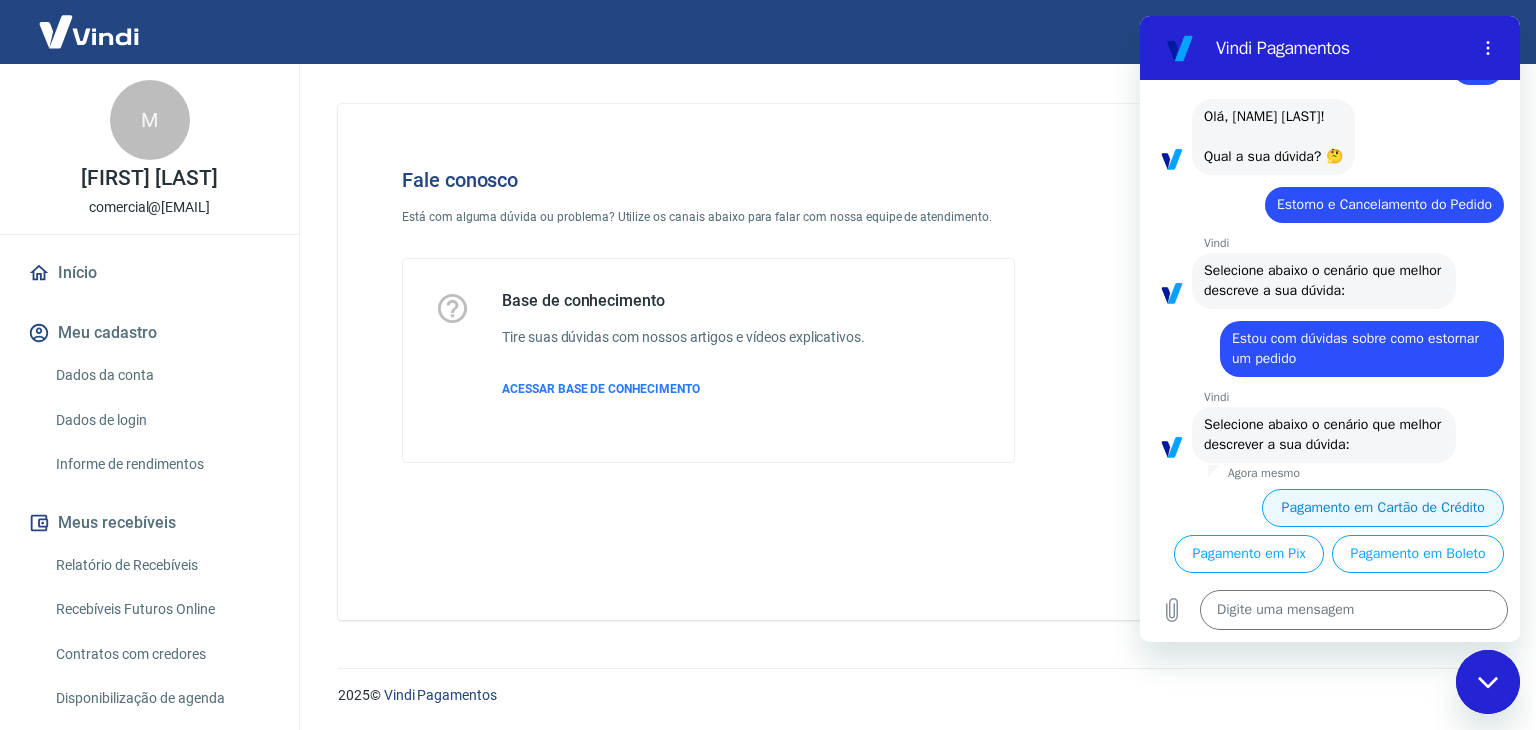 click on "Pagamento em Cartão de Crédito" at bounding box center [1383, 508] 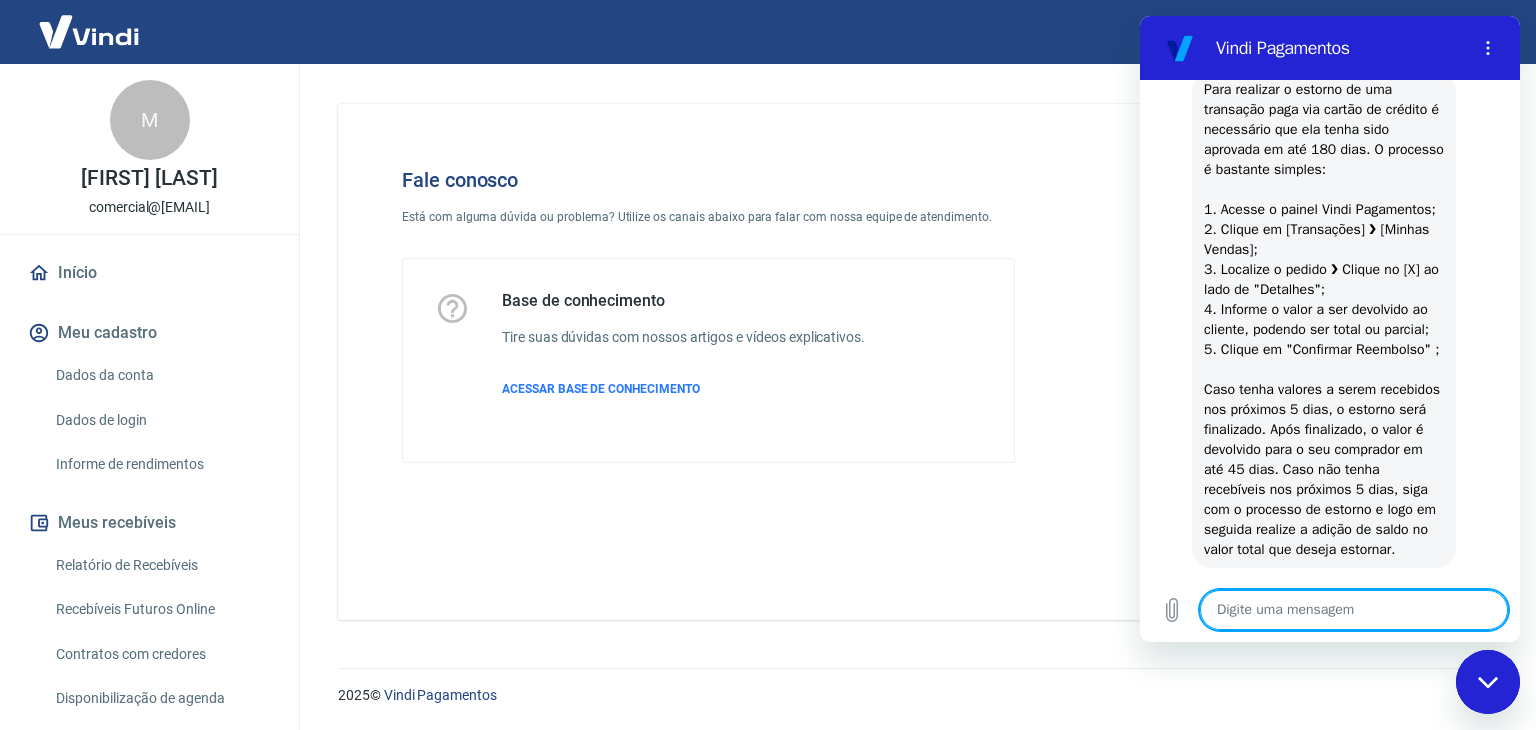 scroll, scrollTop: 631, scrollLeft: 0, axis: vertical 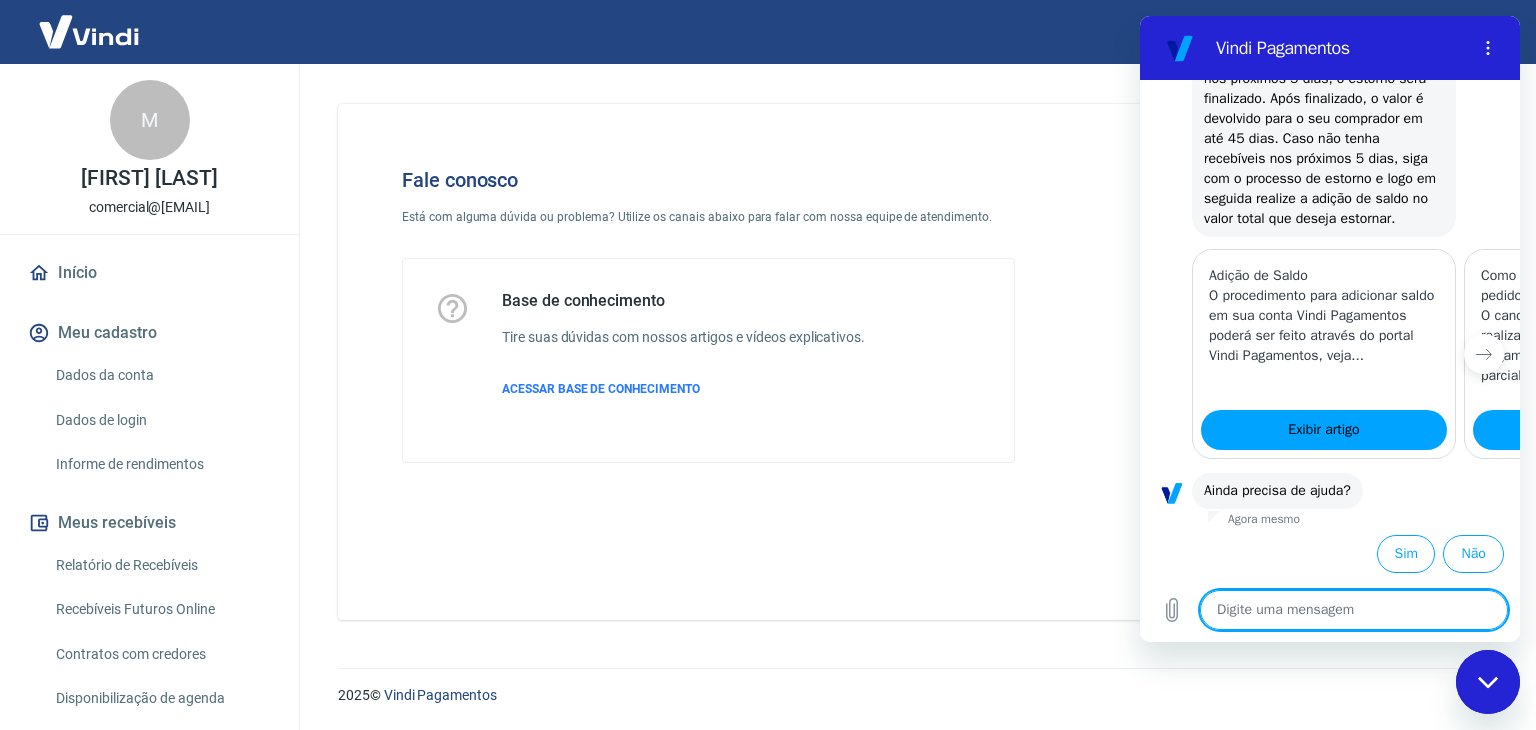 drag, startPoint x: 1510, startPoint y: 379, endPoint x: 2675, endPoint y: 542, distance: 1176.3478 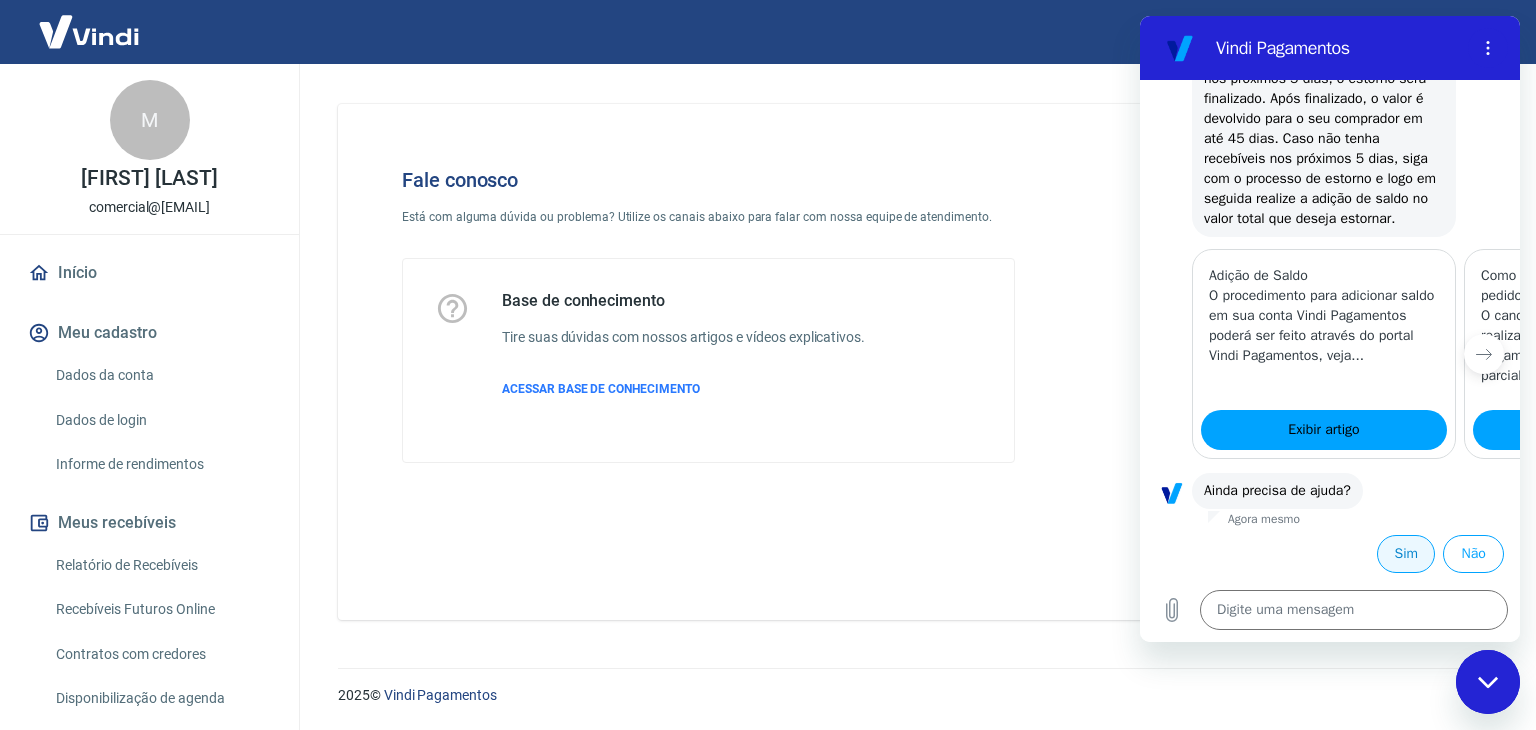 click on "Sim" at bounding box center [1406, 554] 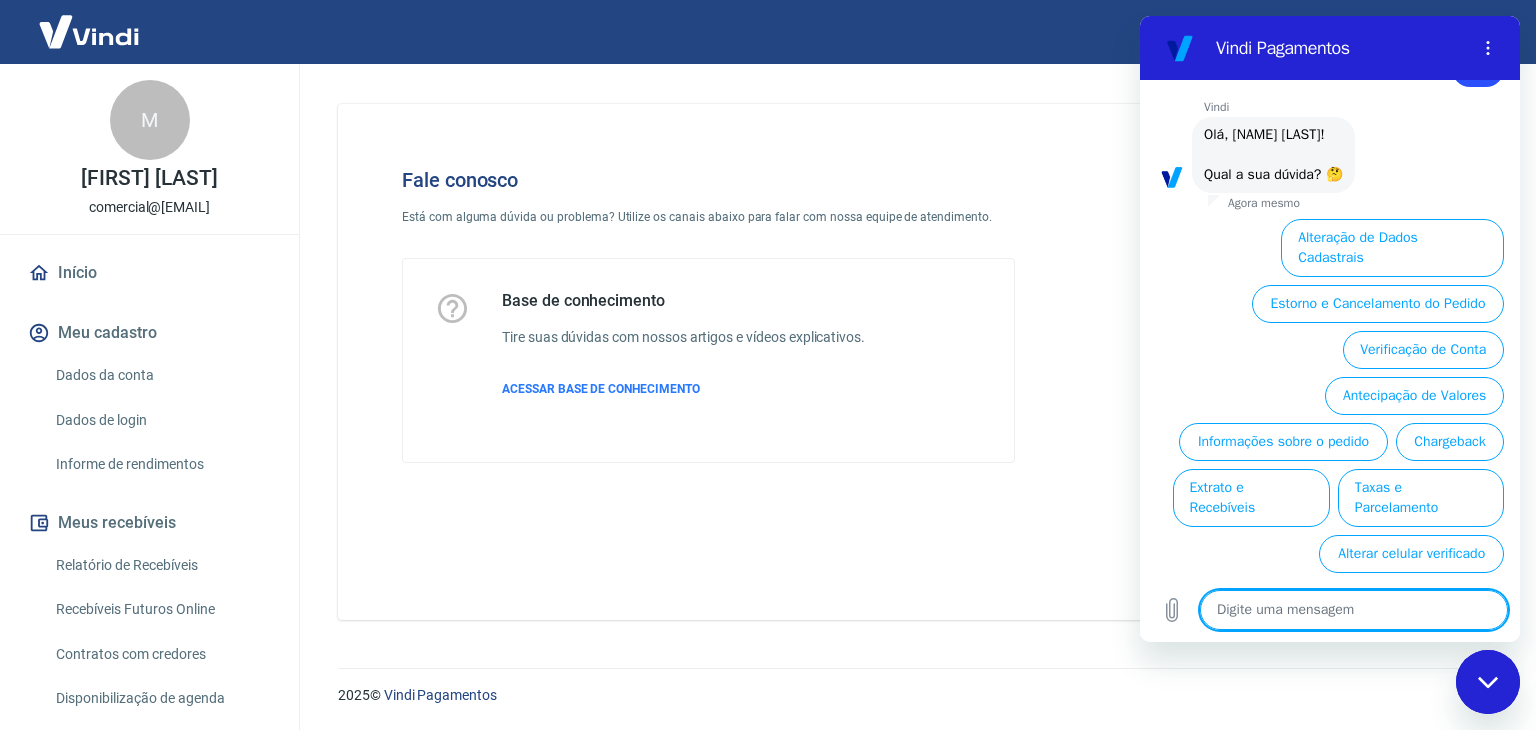 scroll, scrollTop: 1424, scrollLeft: 0, axis: vertical 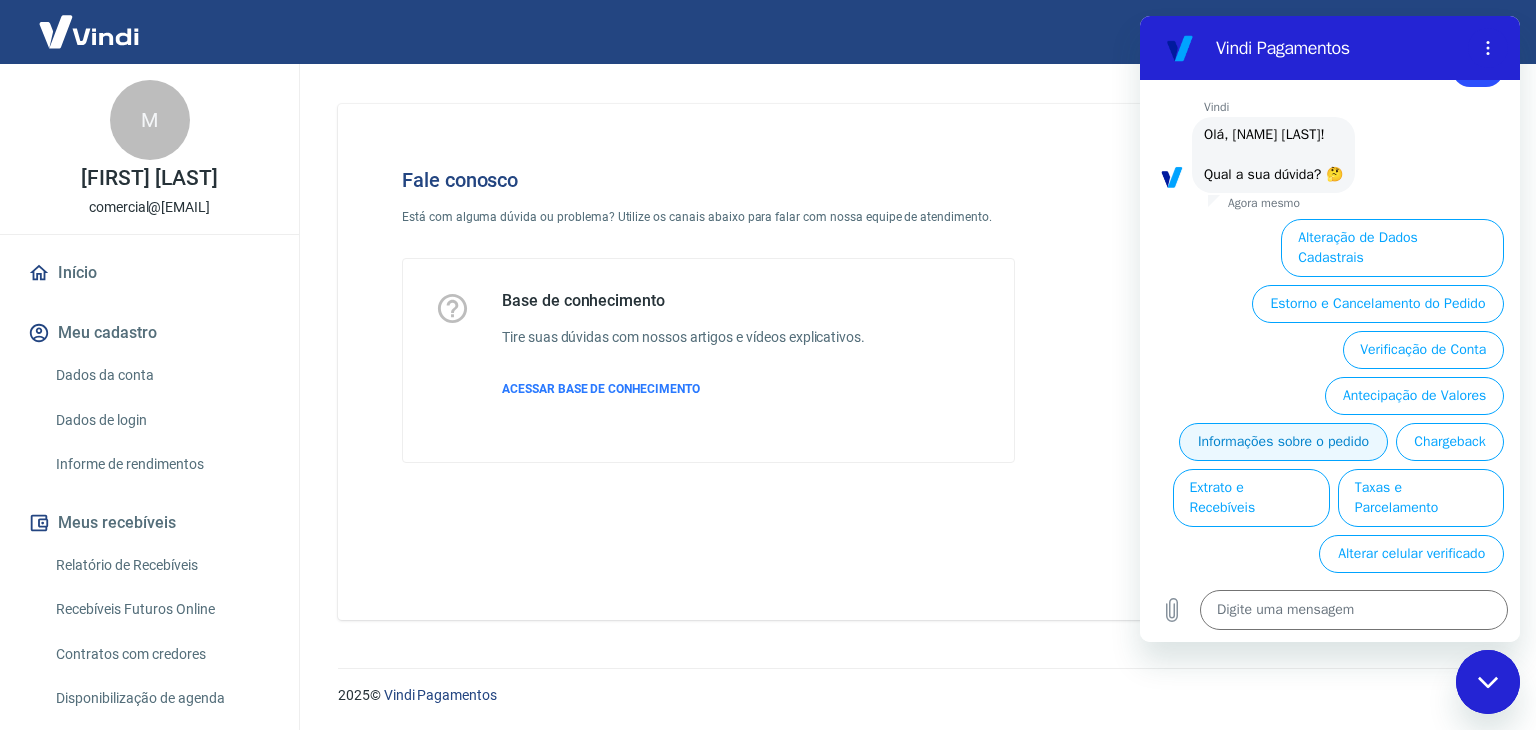 click on "Informações sobre o pedido" at bounding box center (1283, 442) 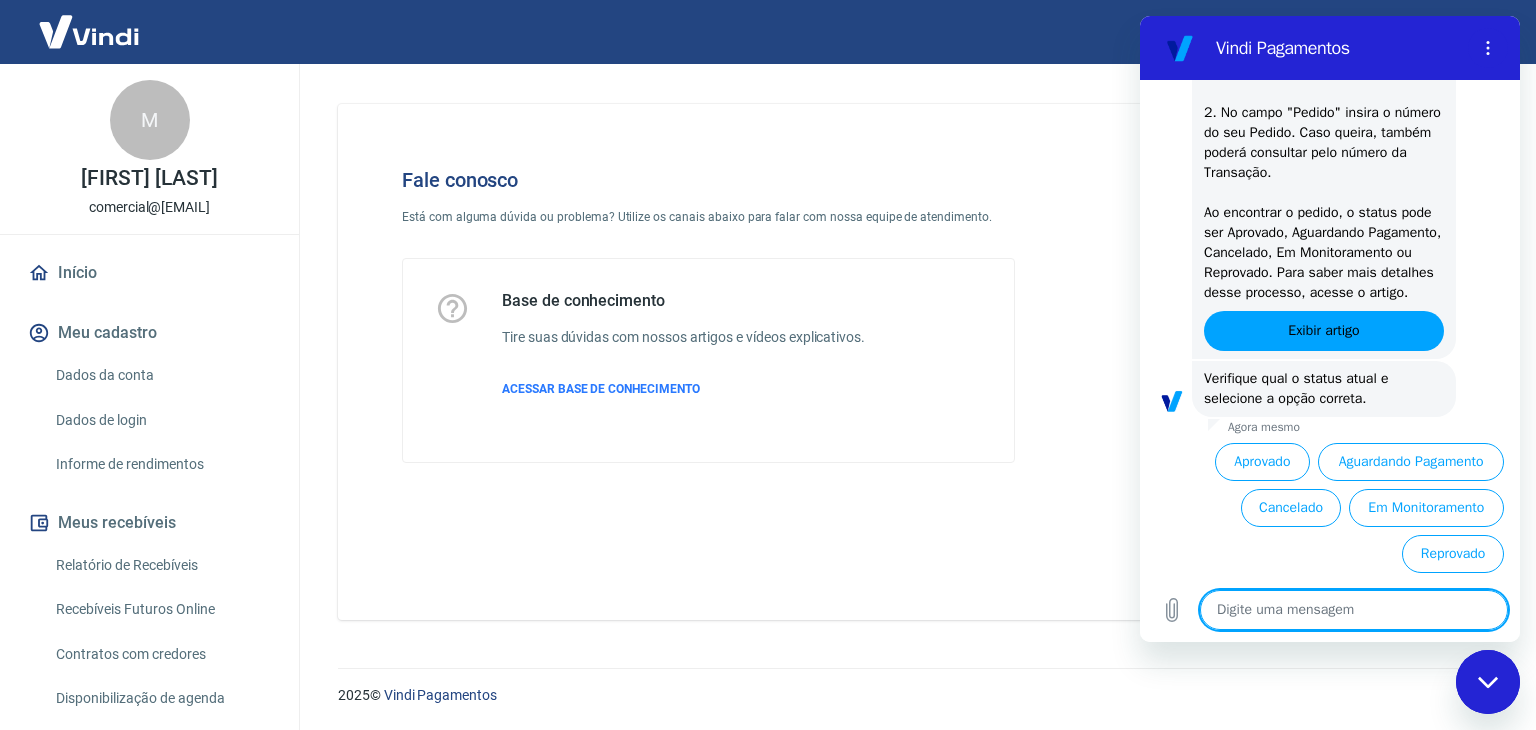 scroll, scrollTop: 1816, scrollLeft: 0, axis: vertical 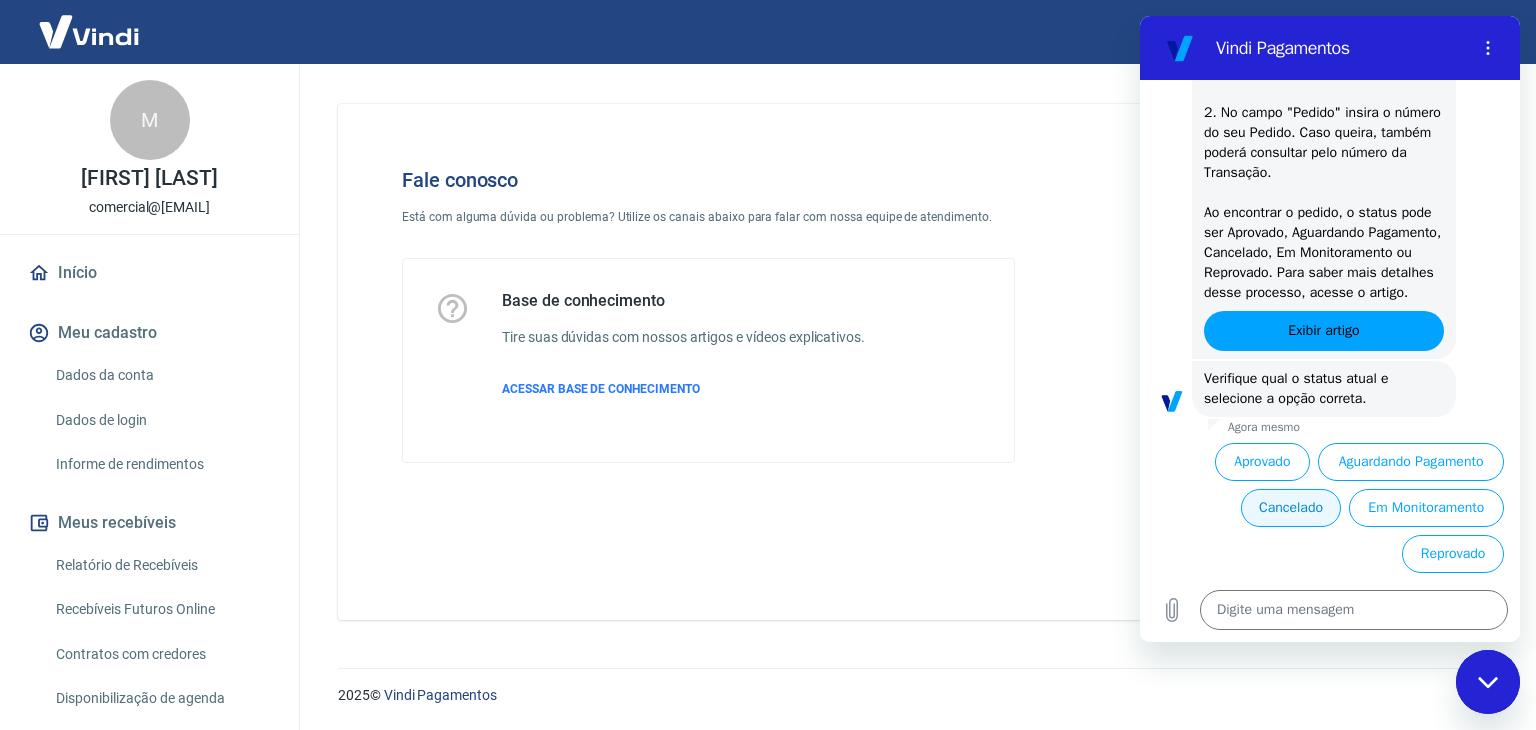 click on "Cancelado" at bounding box center (1290, 508) 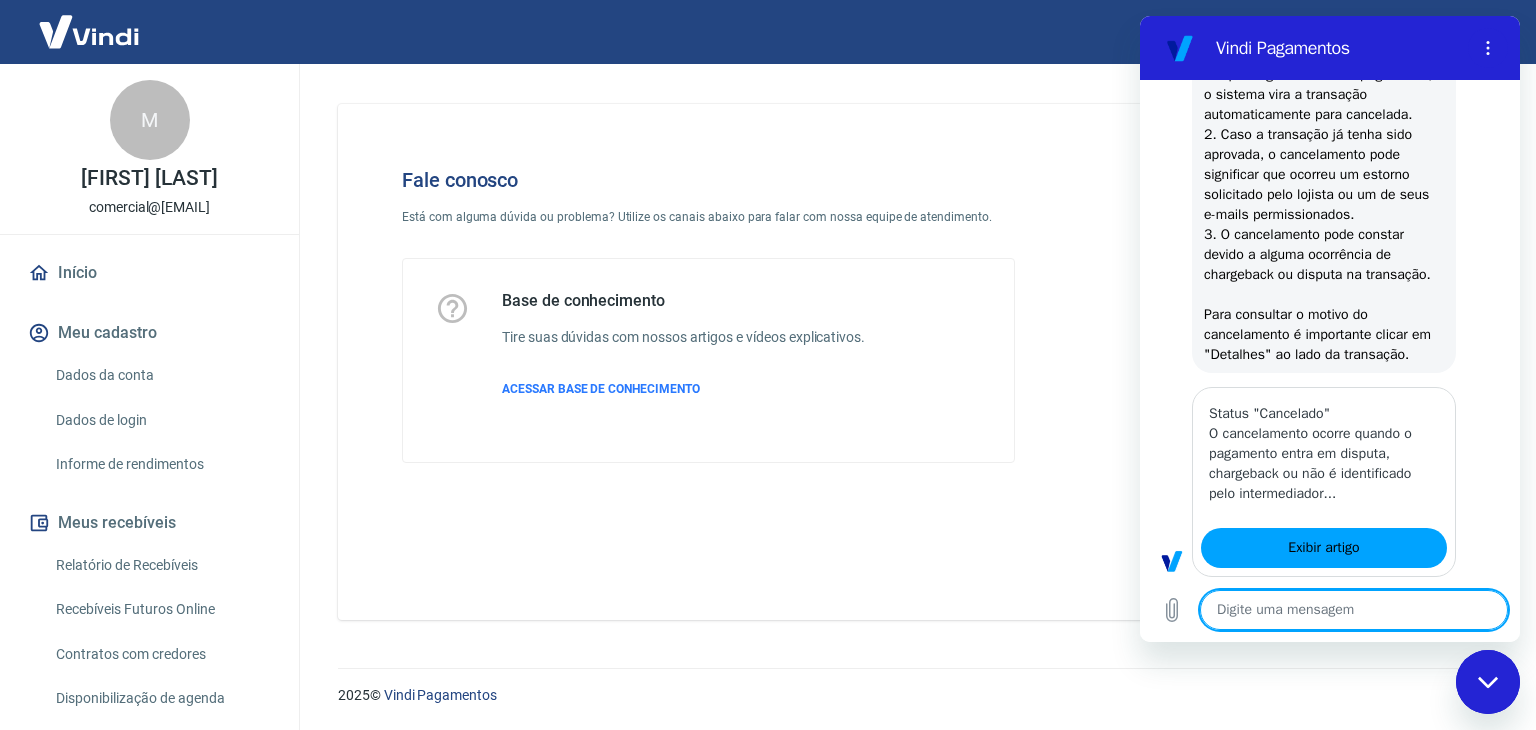 scroll, scrollTop: 2352, scrollLeft: 0, axis: vertical 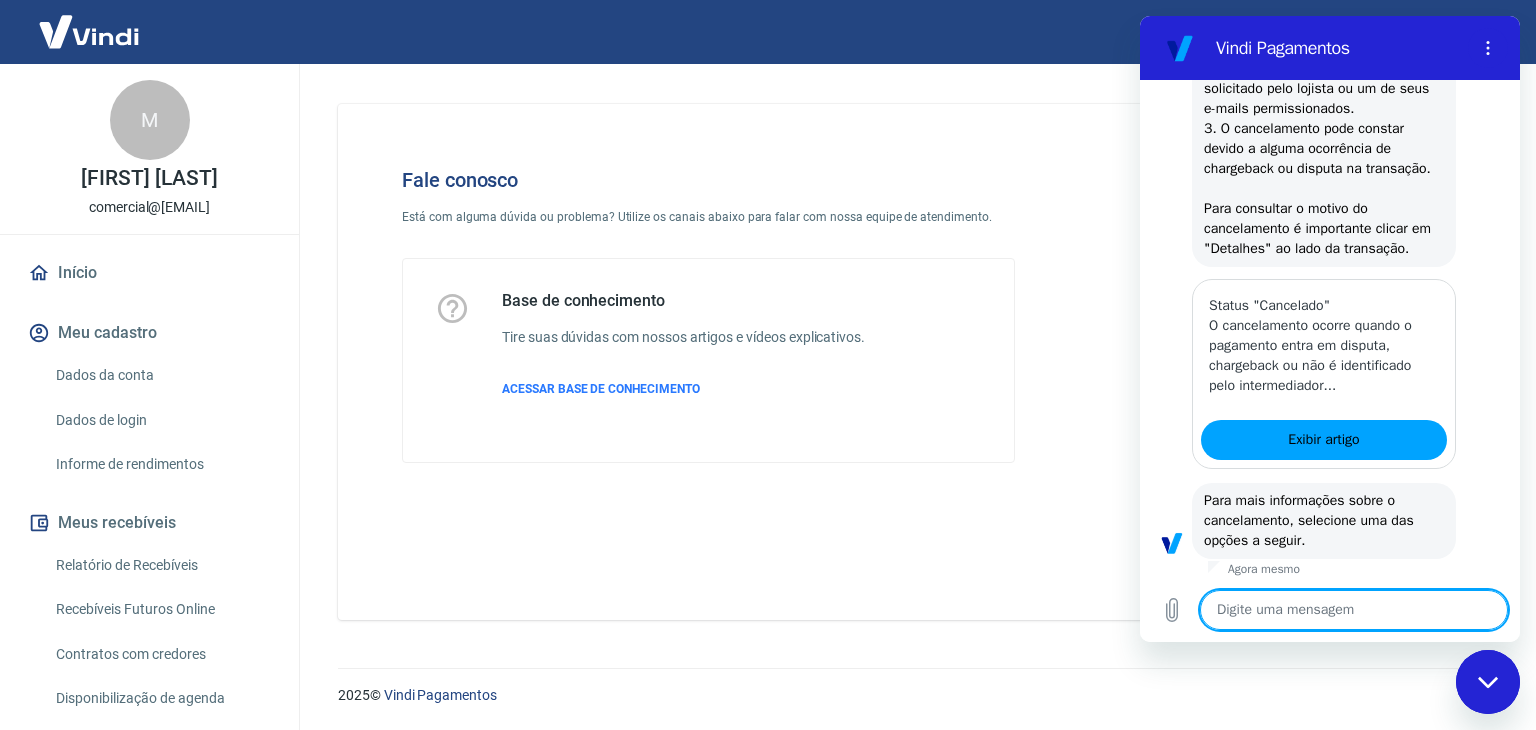 type on "x" 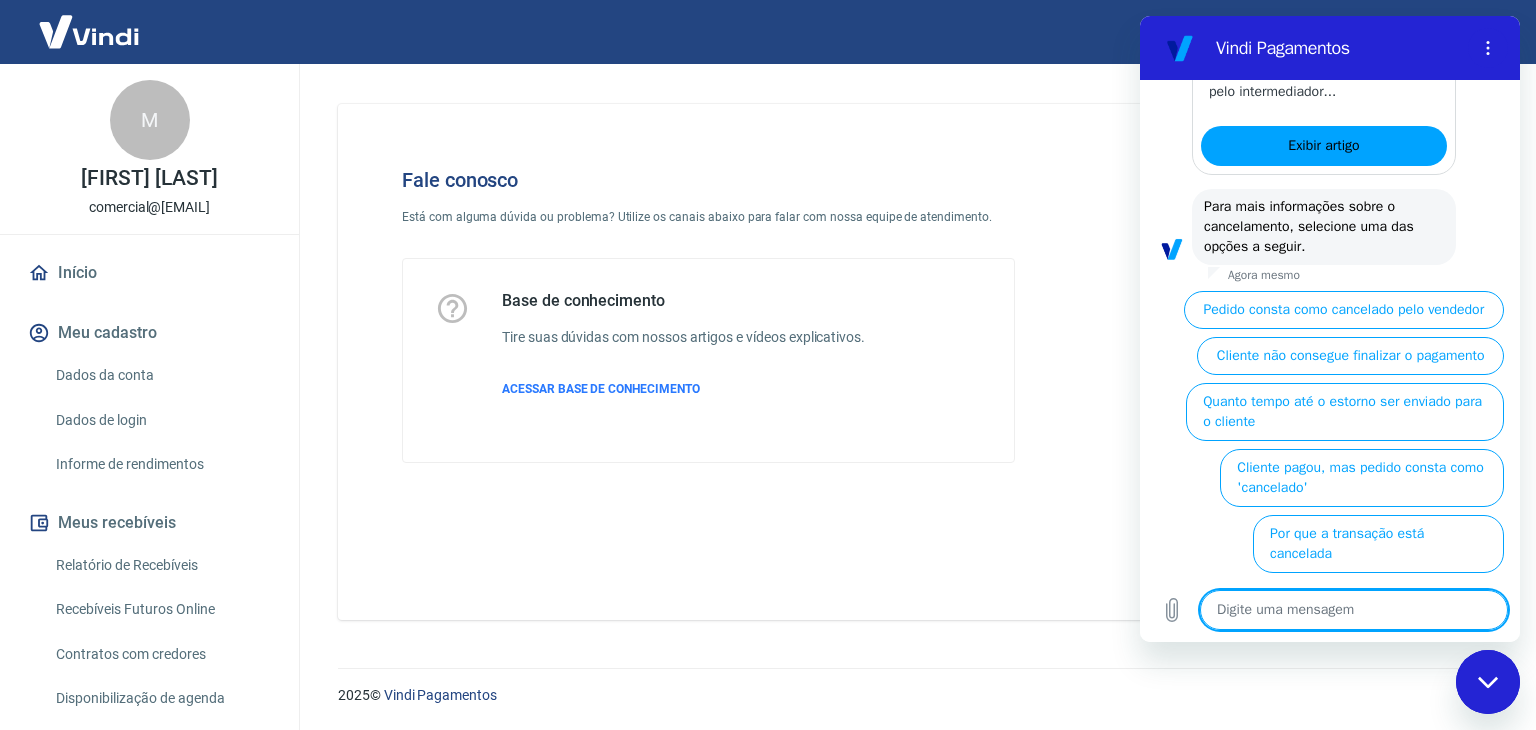 scroll, scrollTop: 2732, scrollLeft: 0, axis: vertical 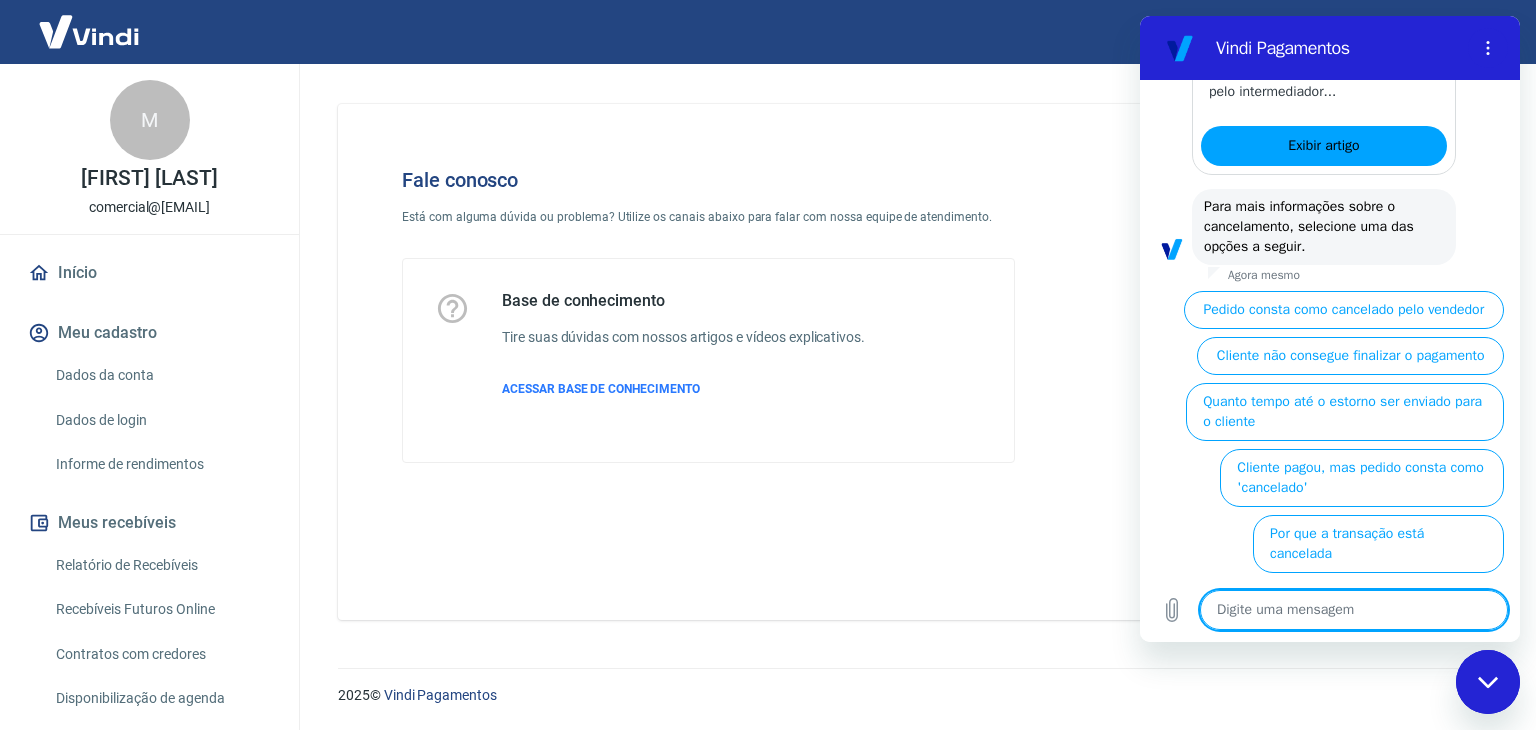 type on "F" 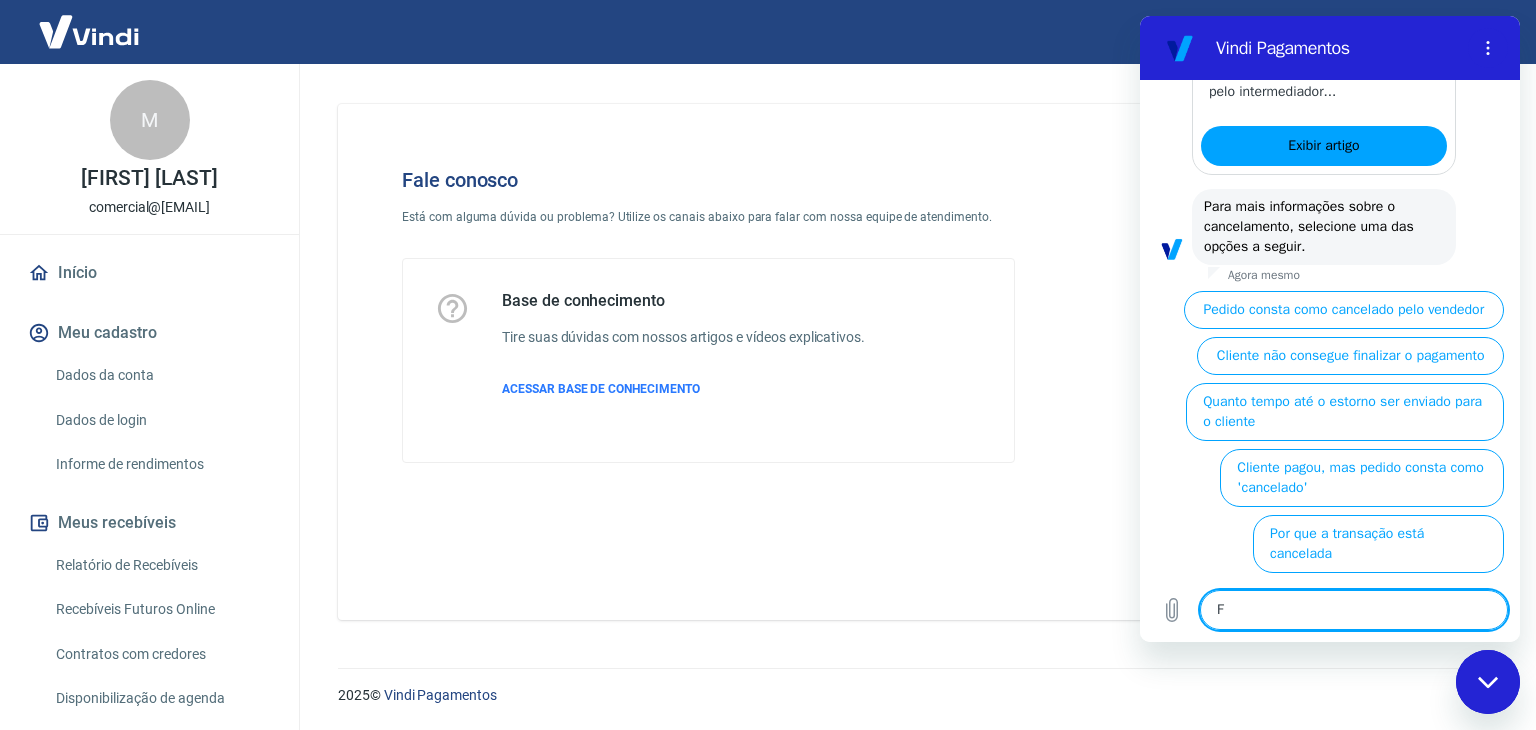 type on "Fa" 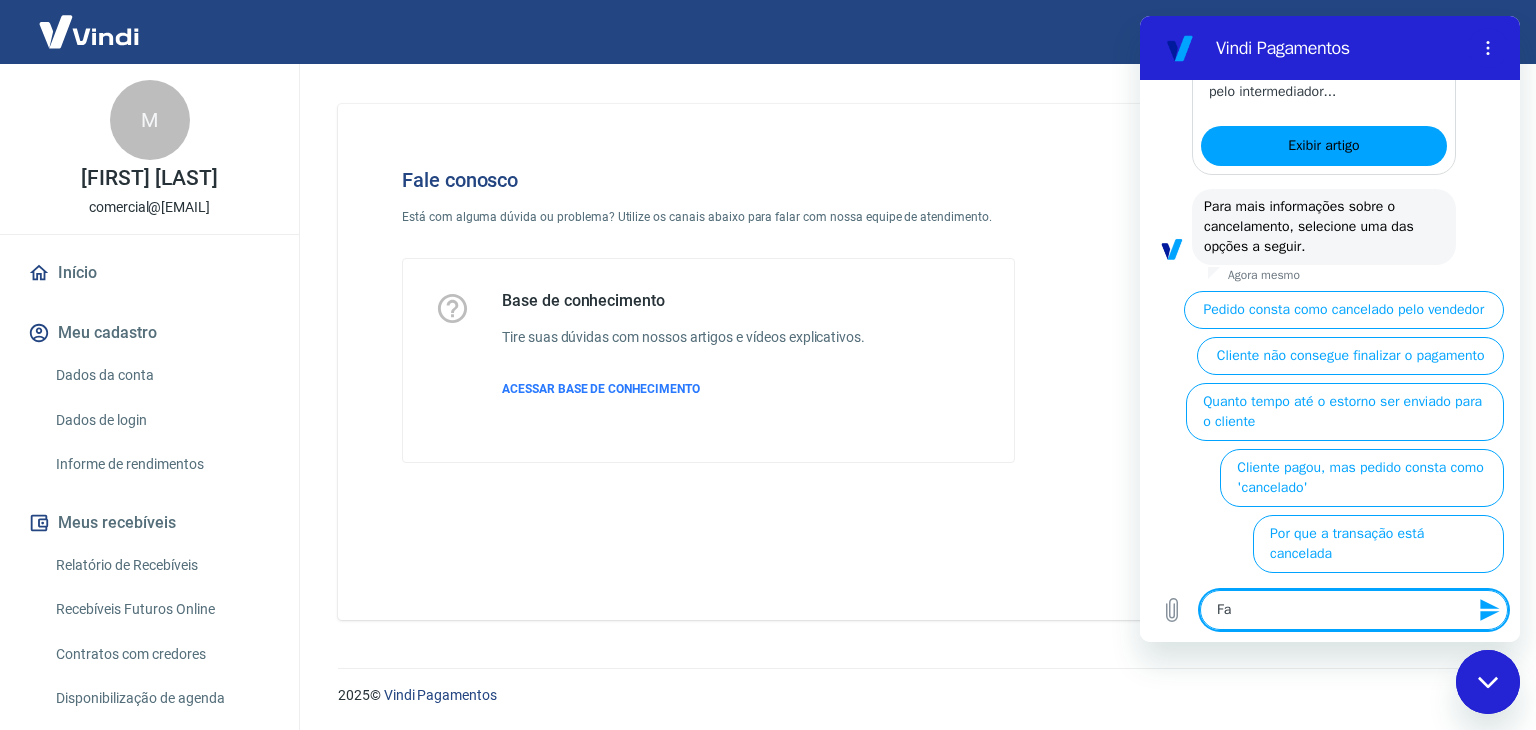 type on "Fal" 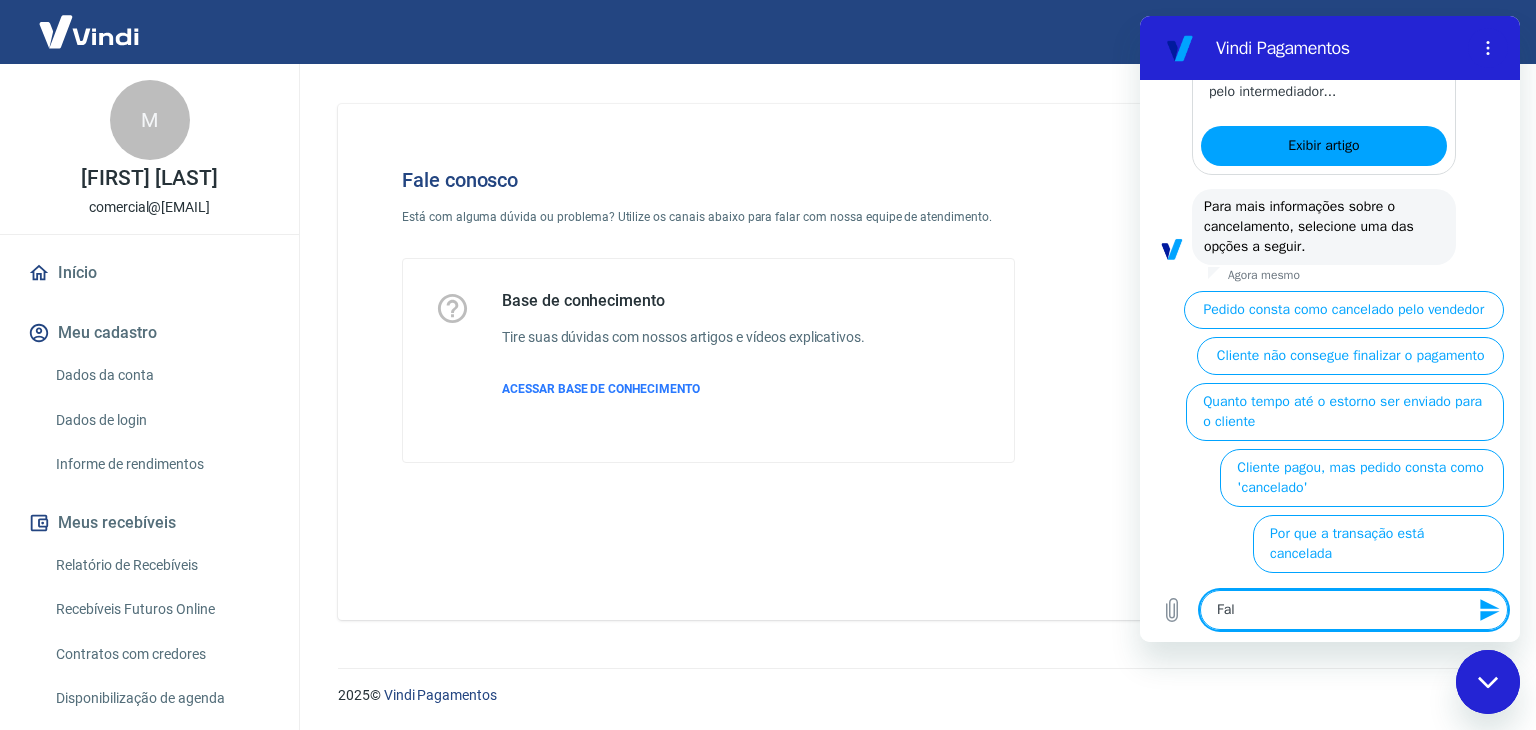 type on "Fala" 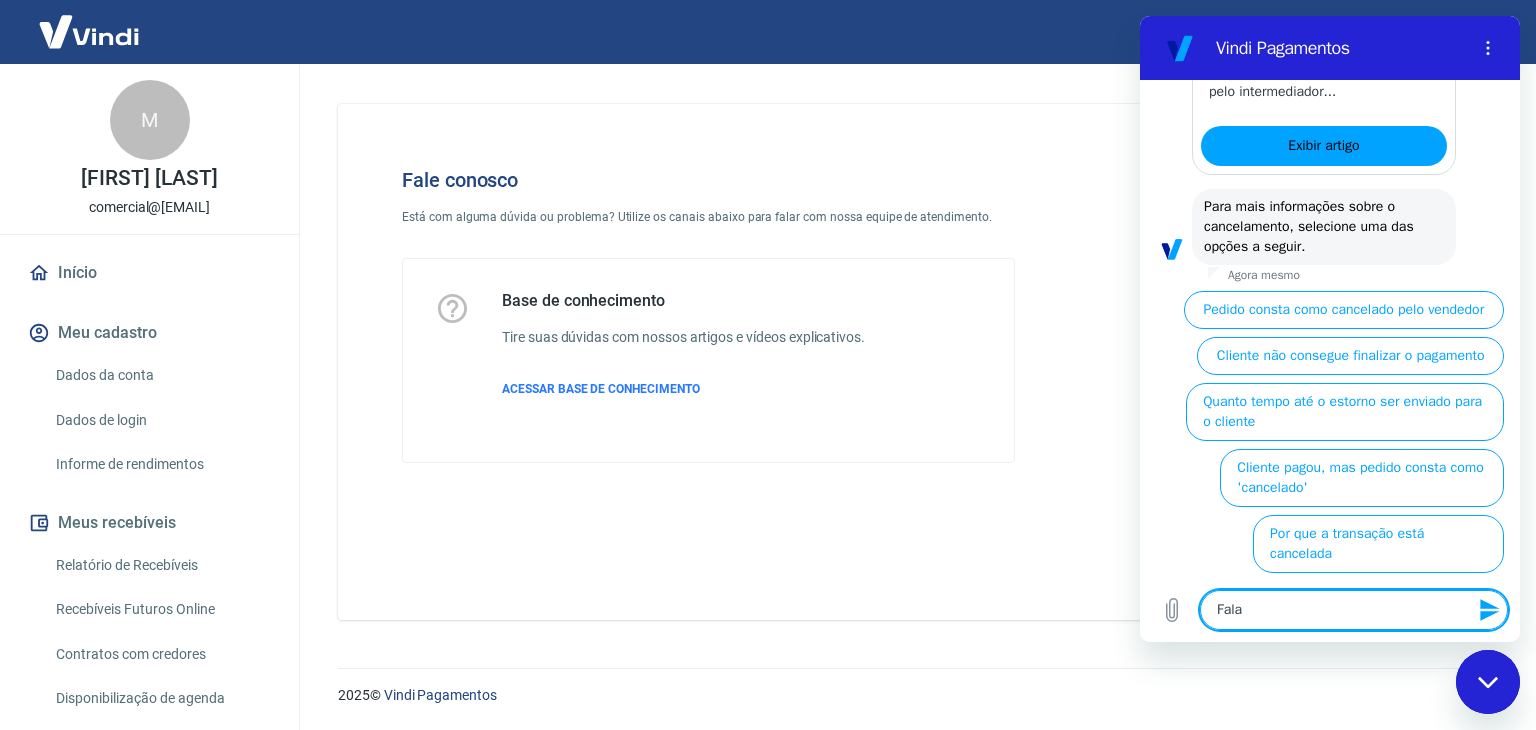 type on "Falar" 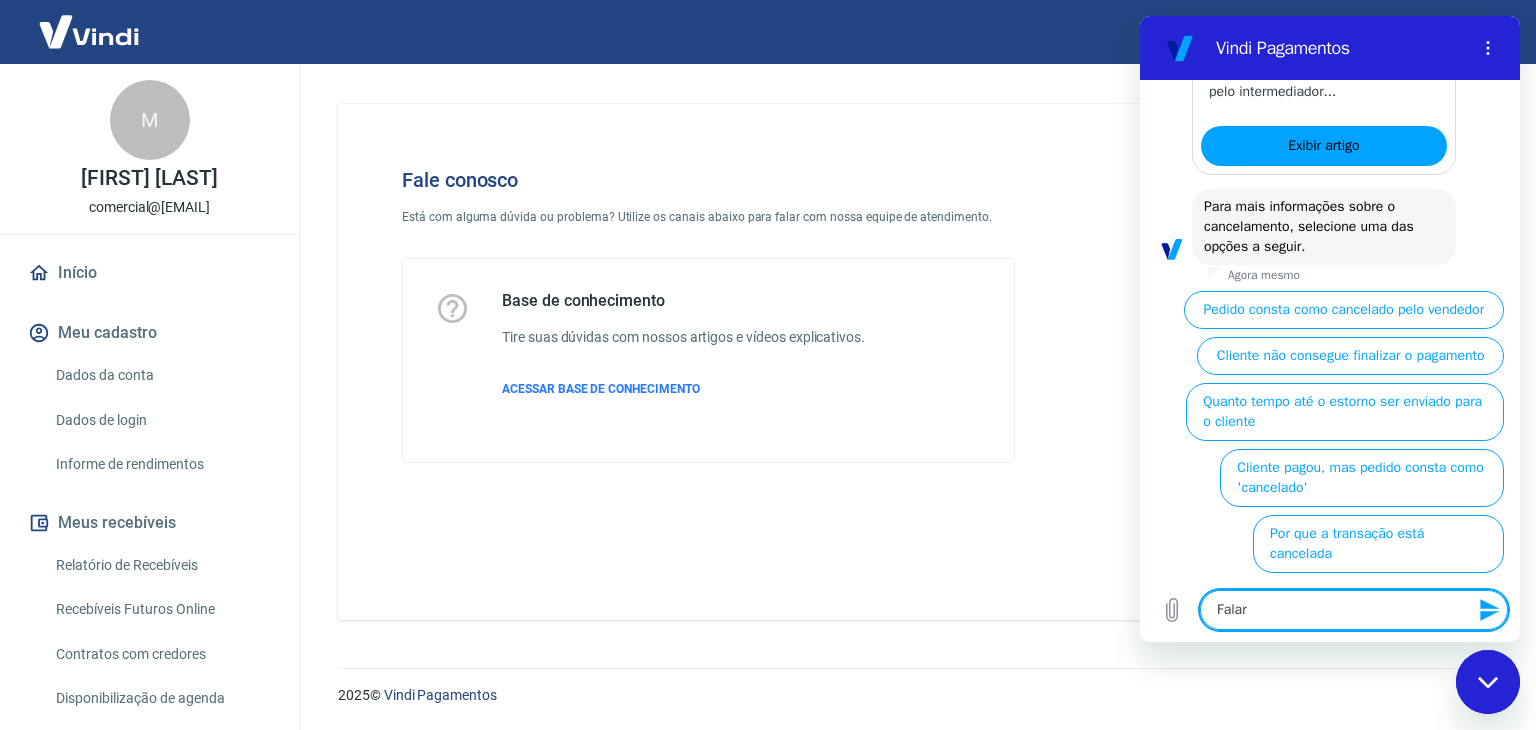 type on "Falar" 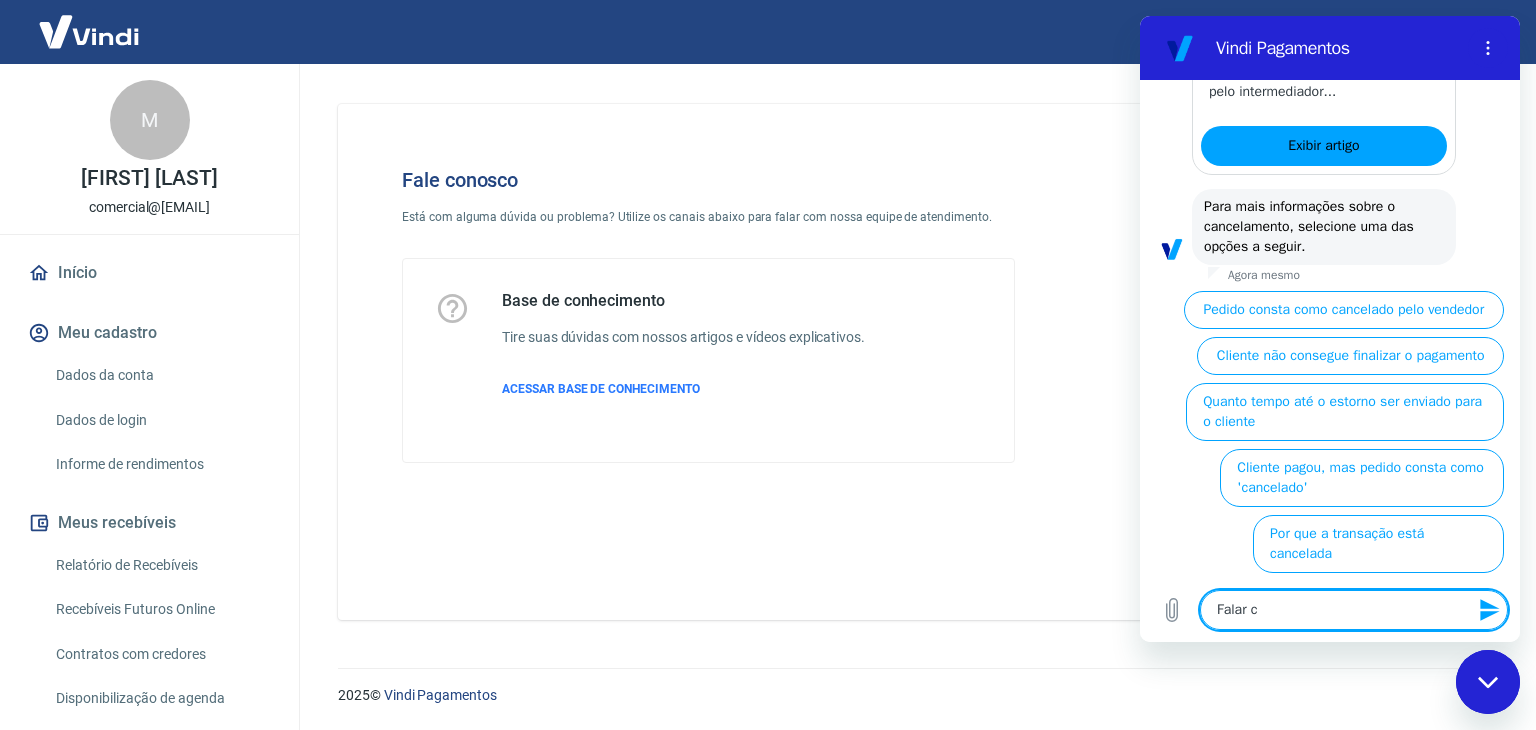 type on "Falar co" 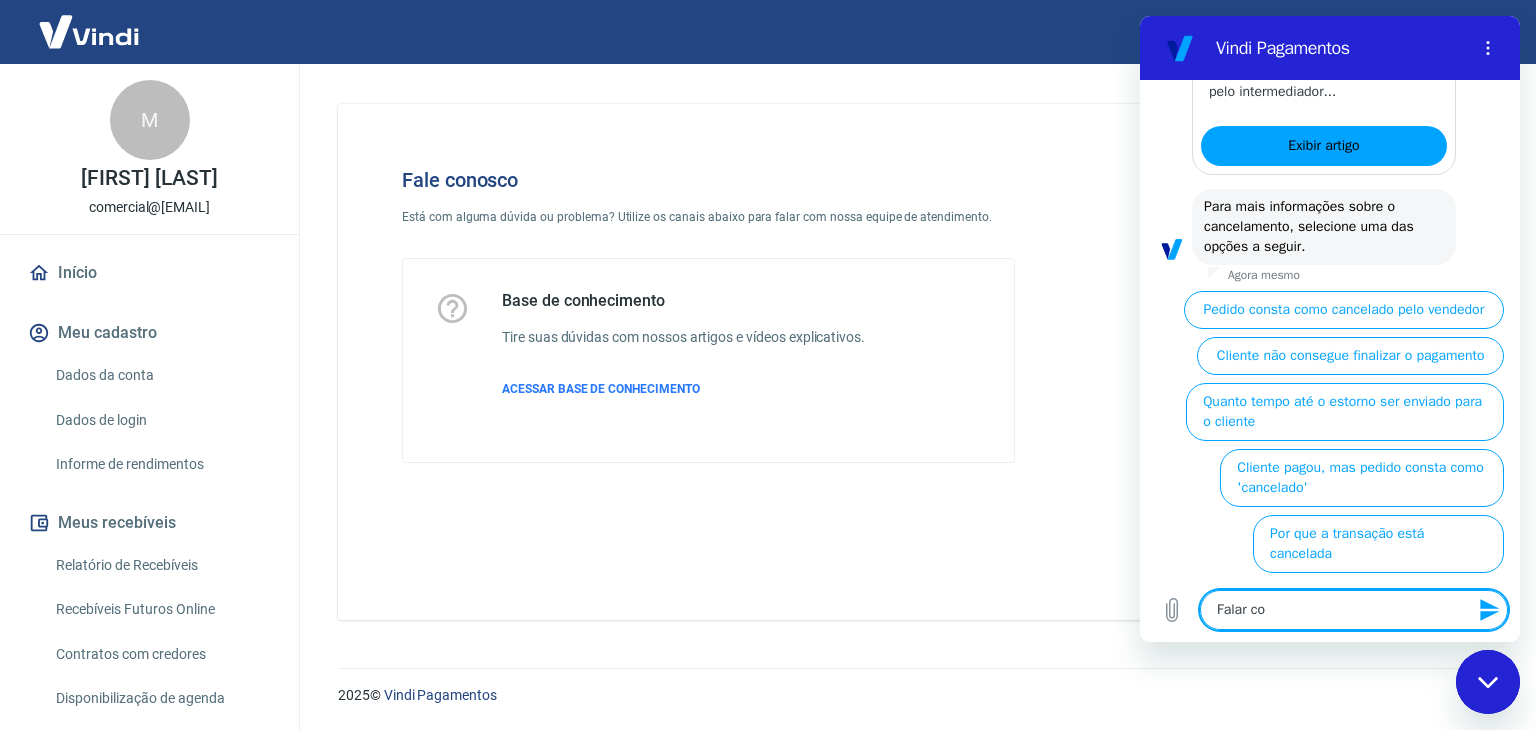 type on "Falar com" 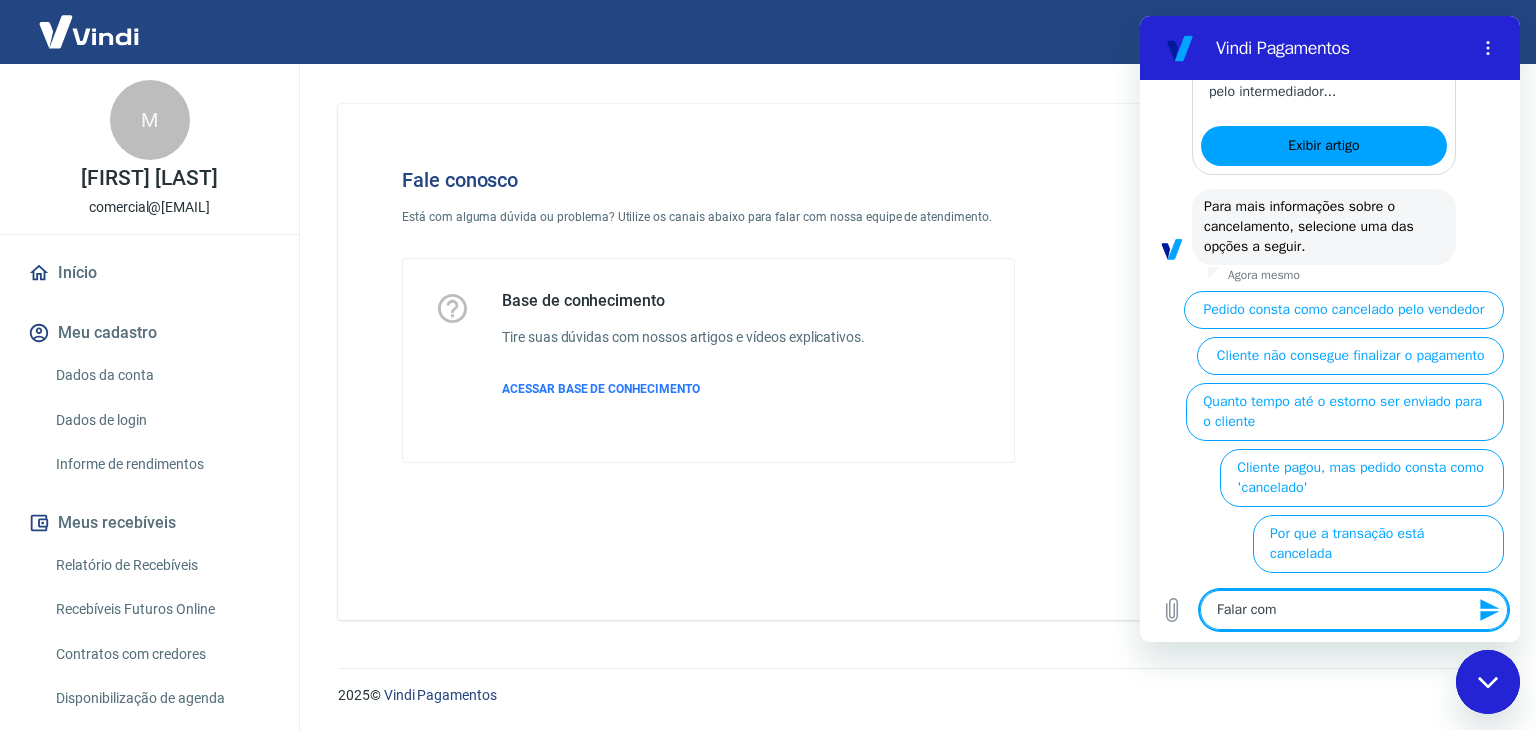 type on "Falar com" 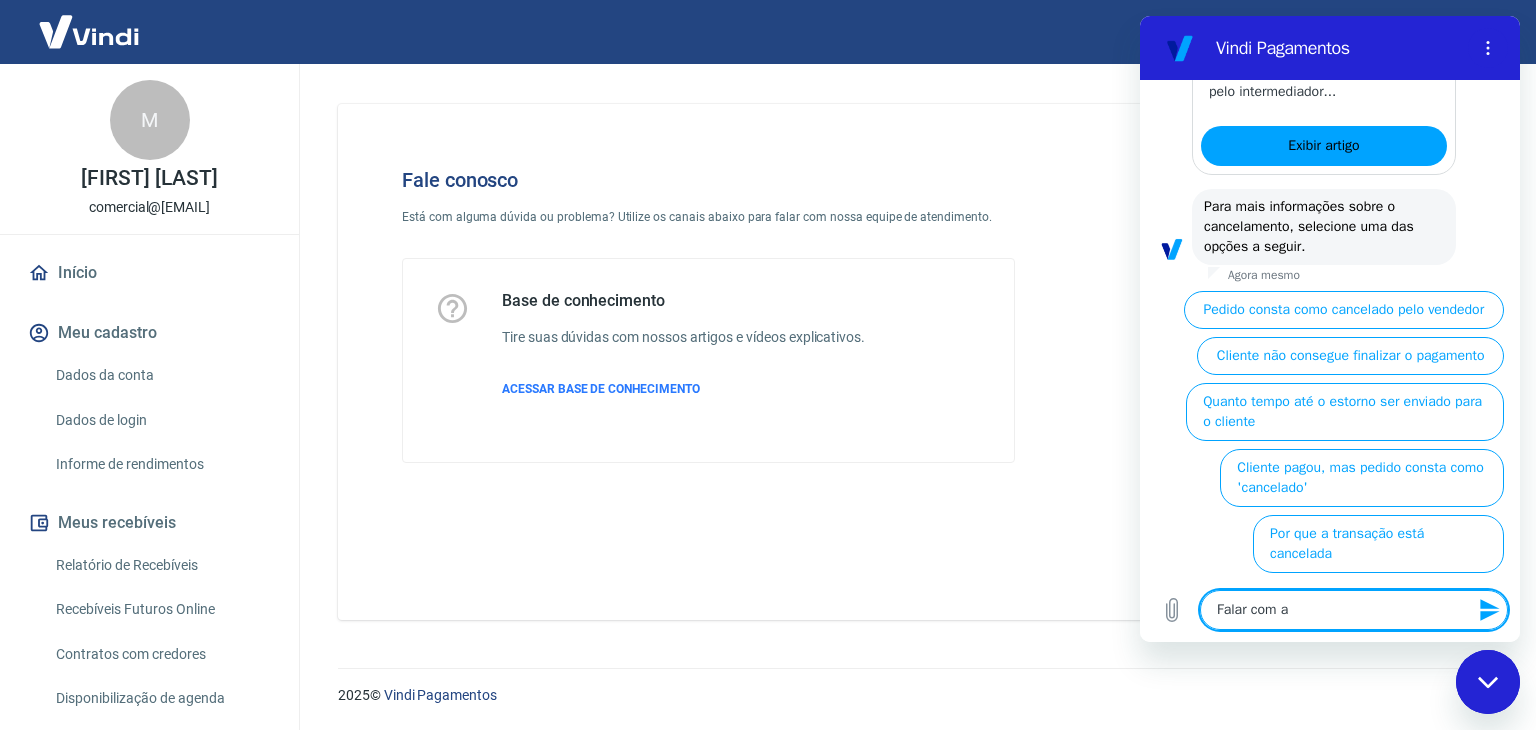 type on "Falar com at" 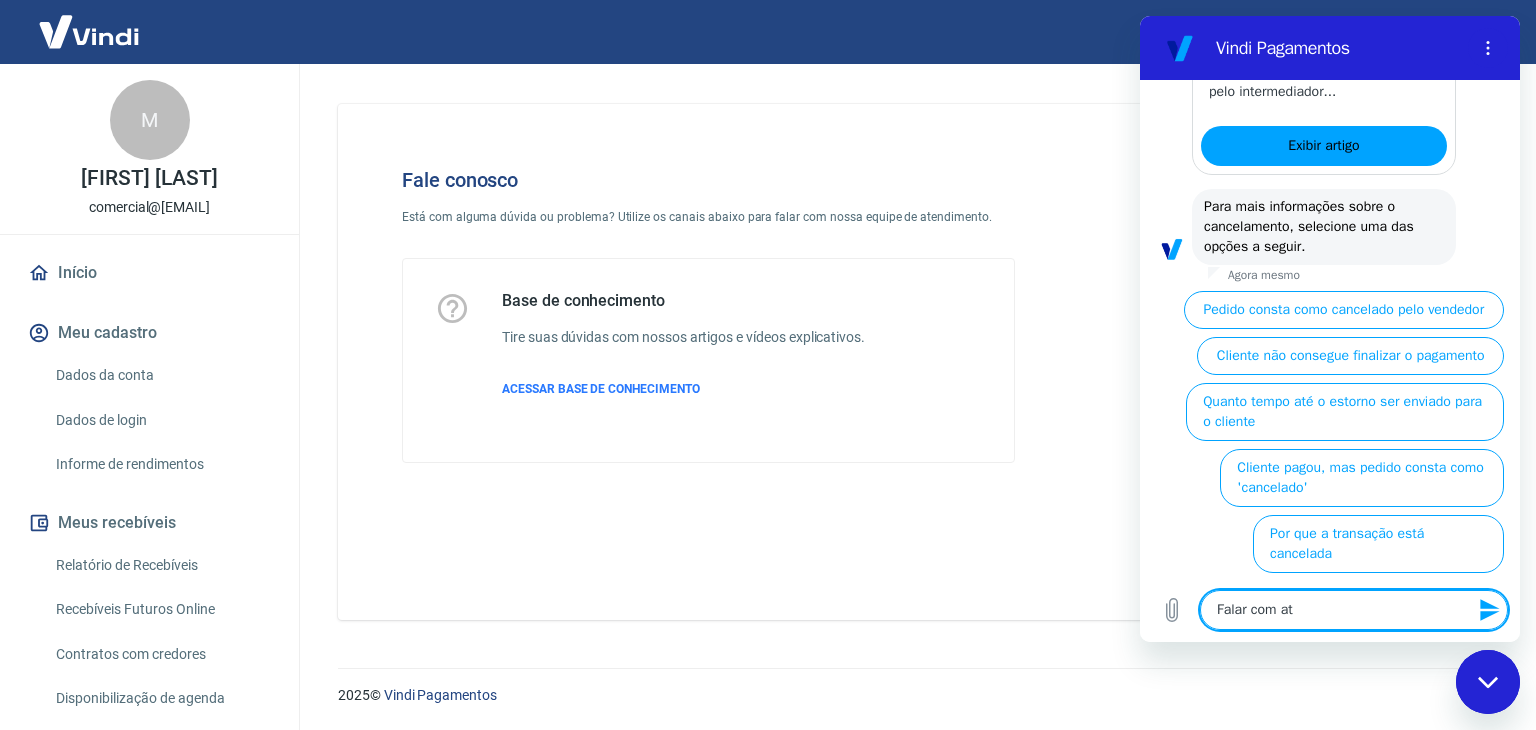 type on "Falar com ate" 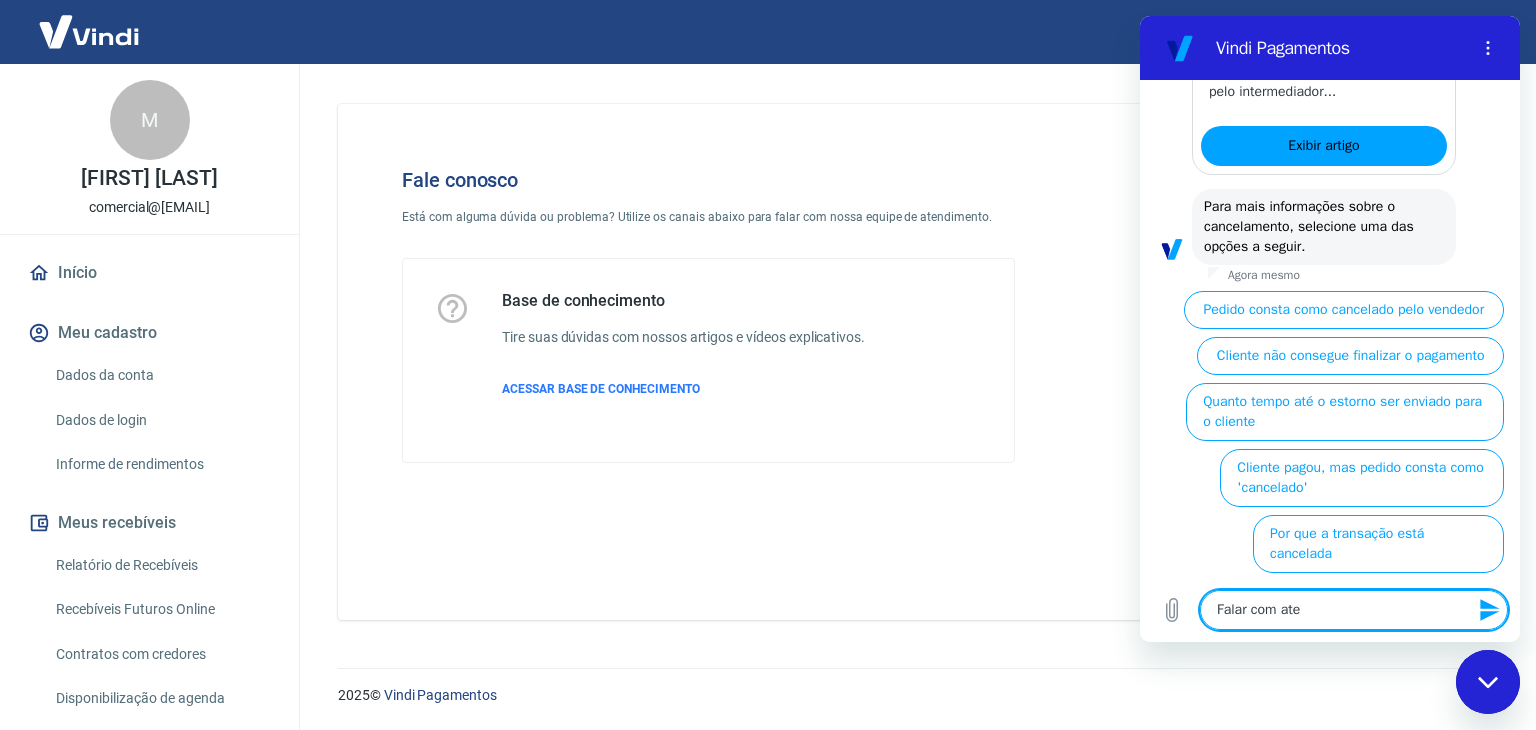 type on "Falar com aten" 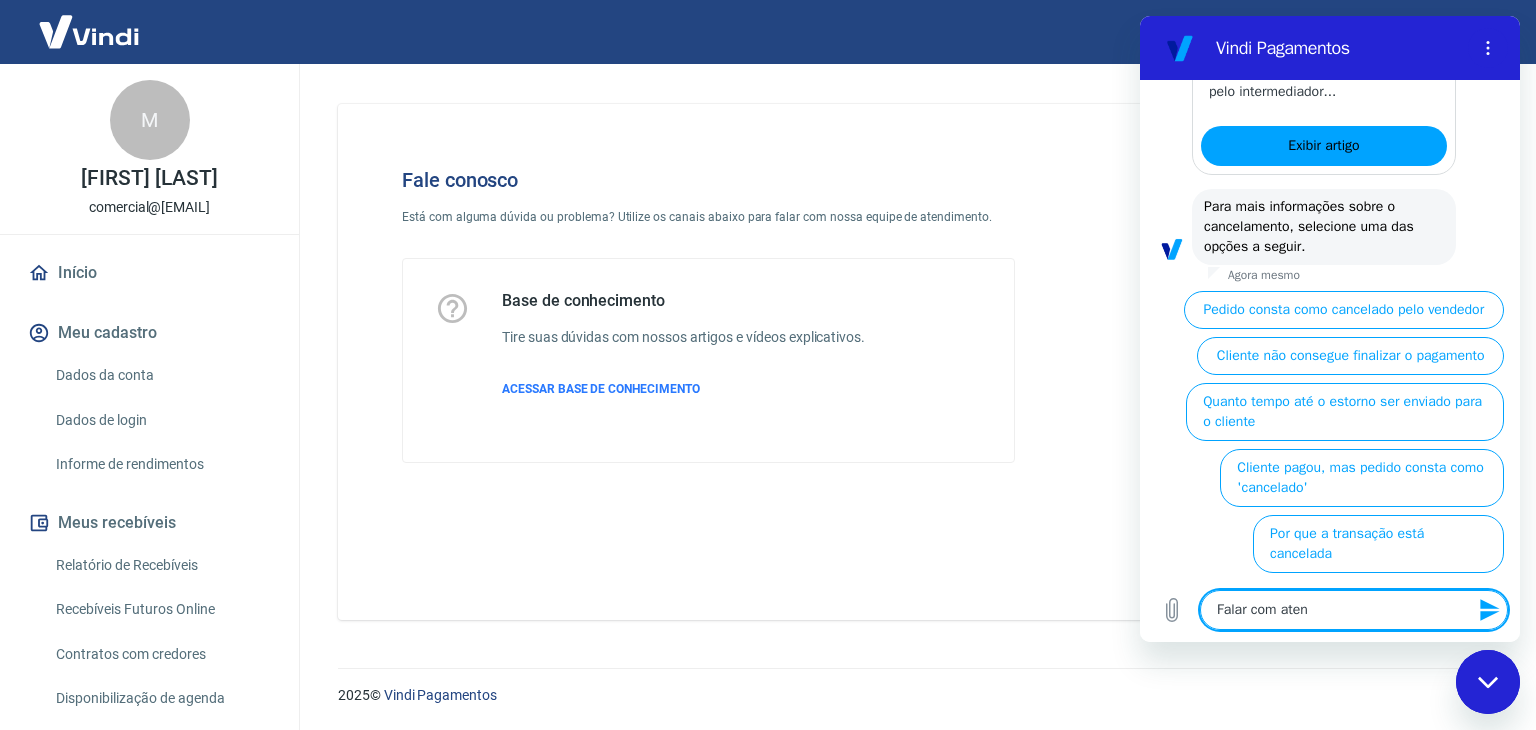 type on "Falar com atend" 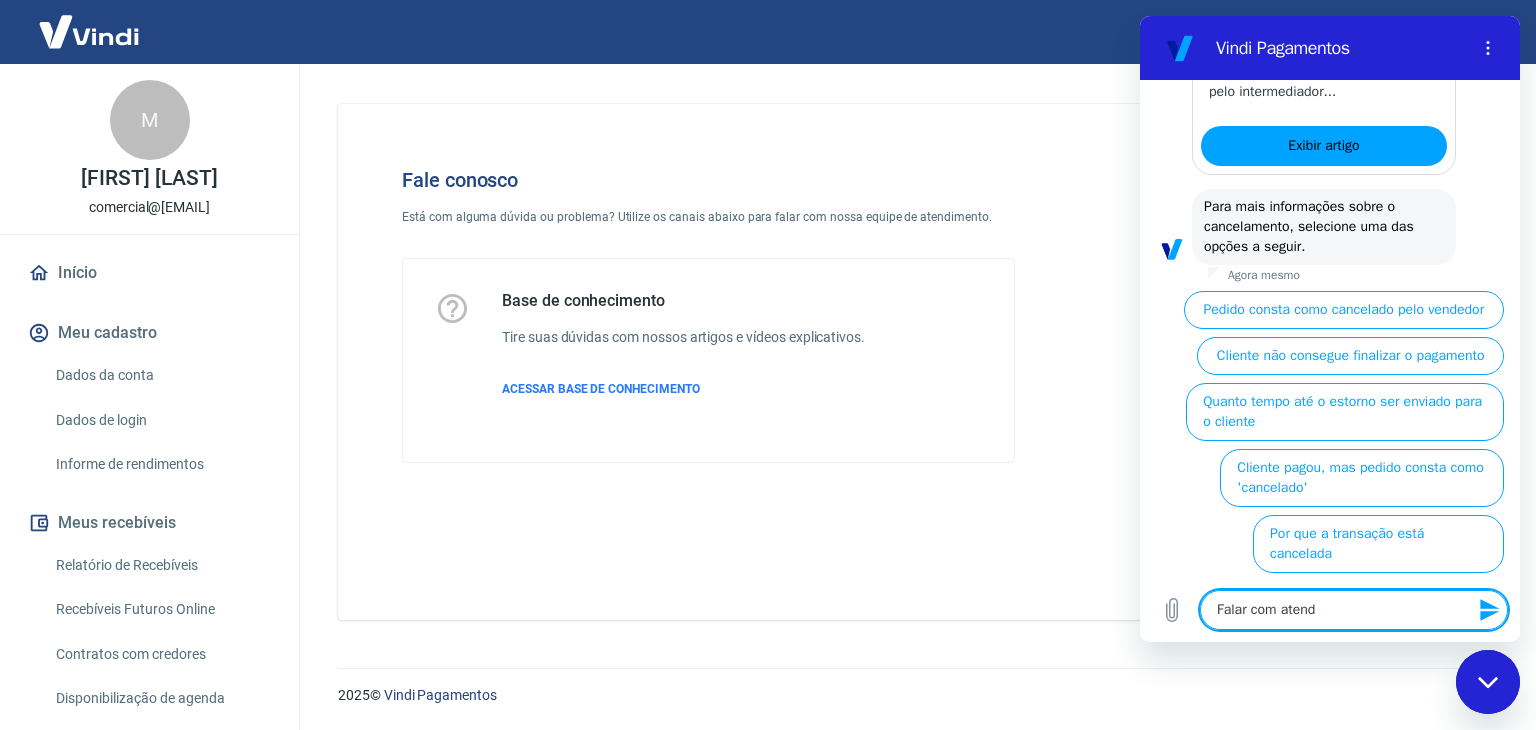 type on "Falar com atende" 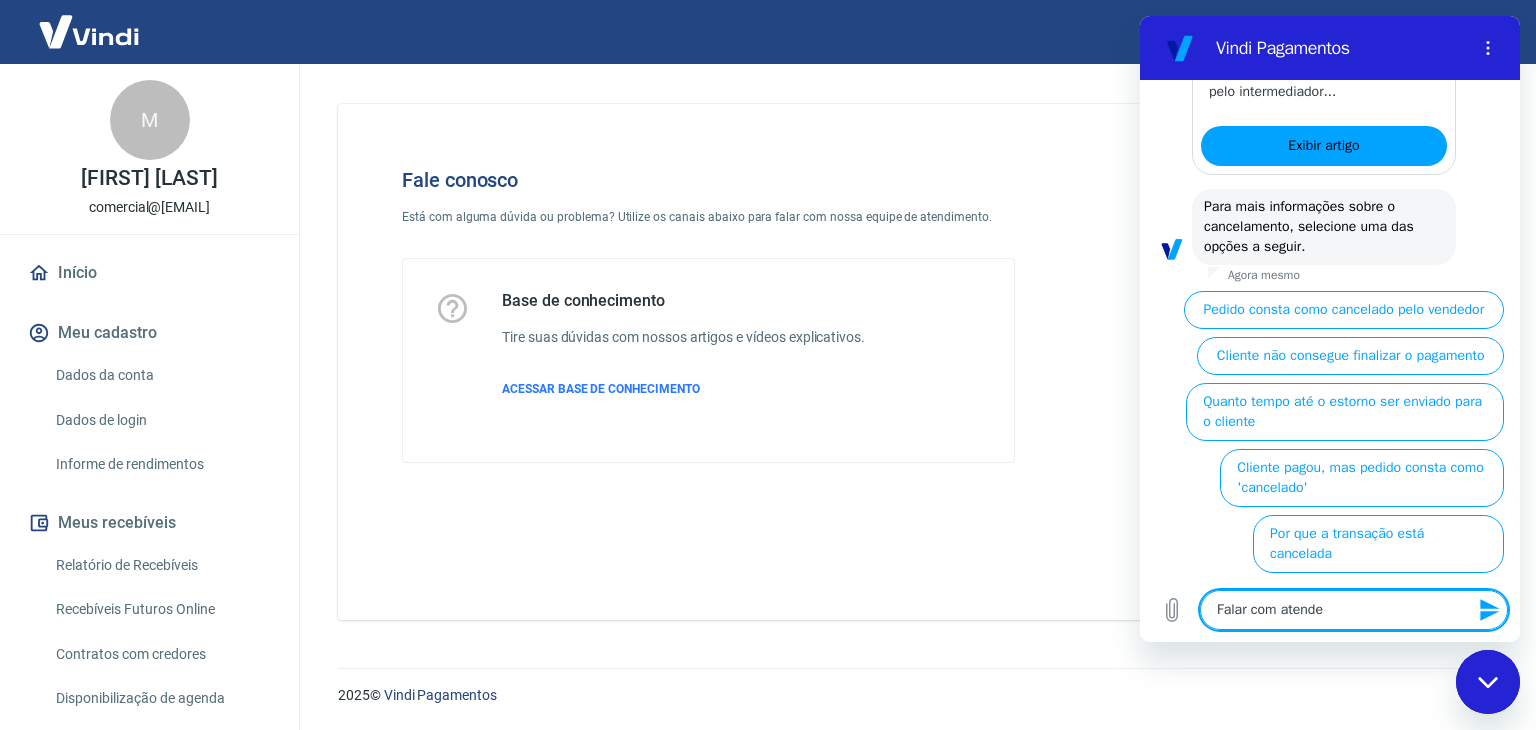 type on "Falar com atenden" 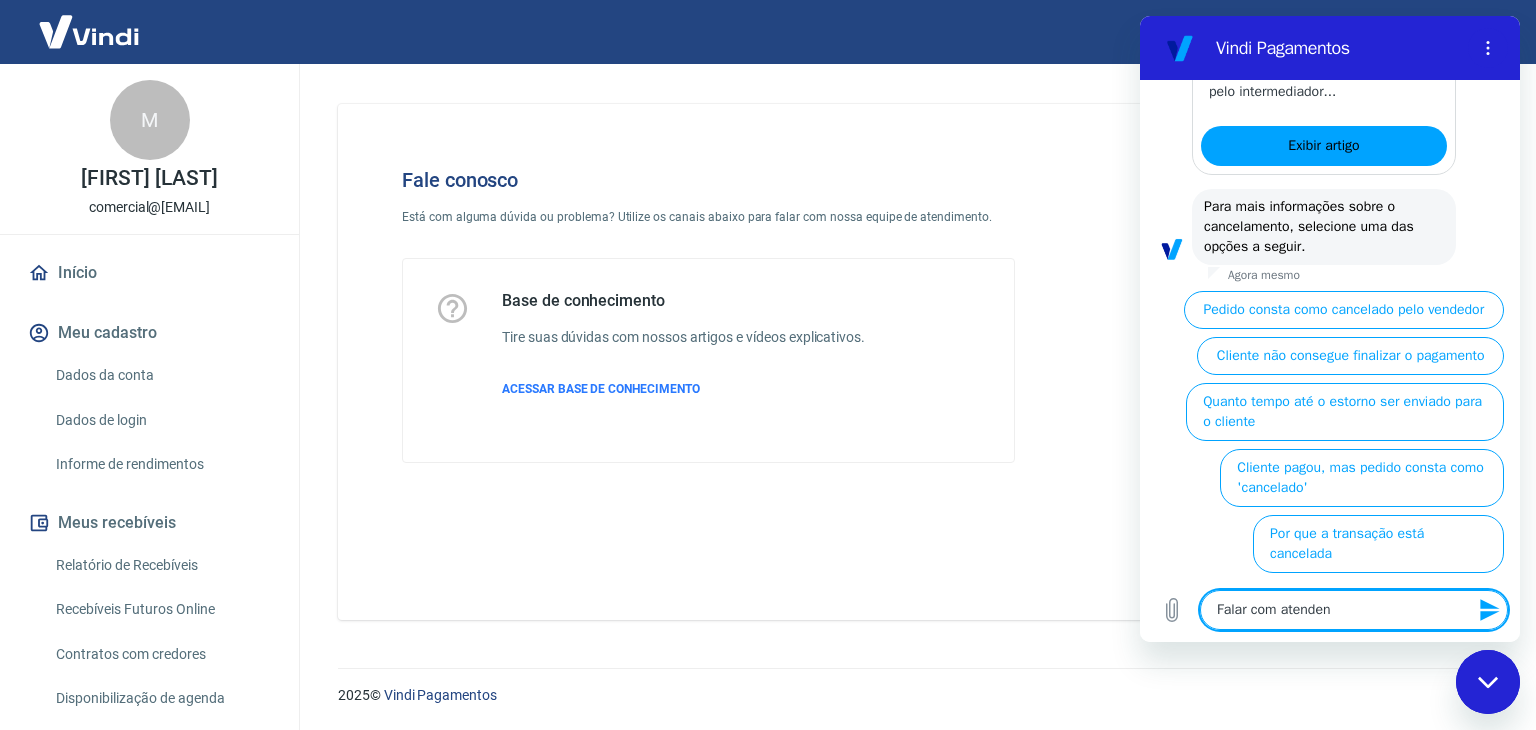type on "Falar com atendent" 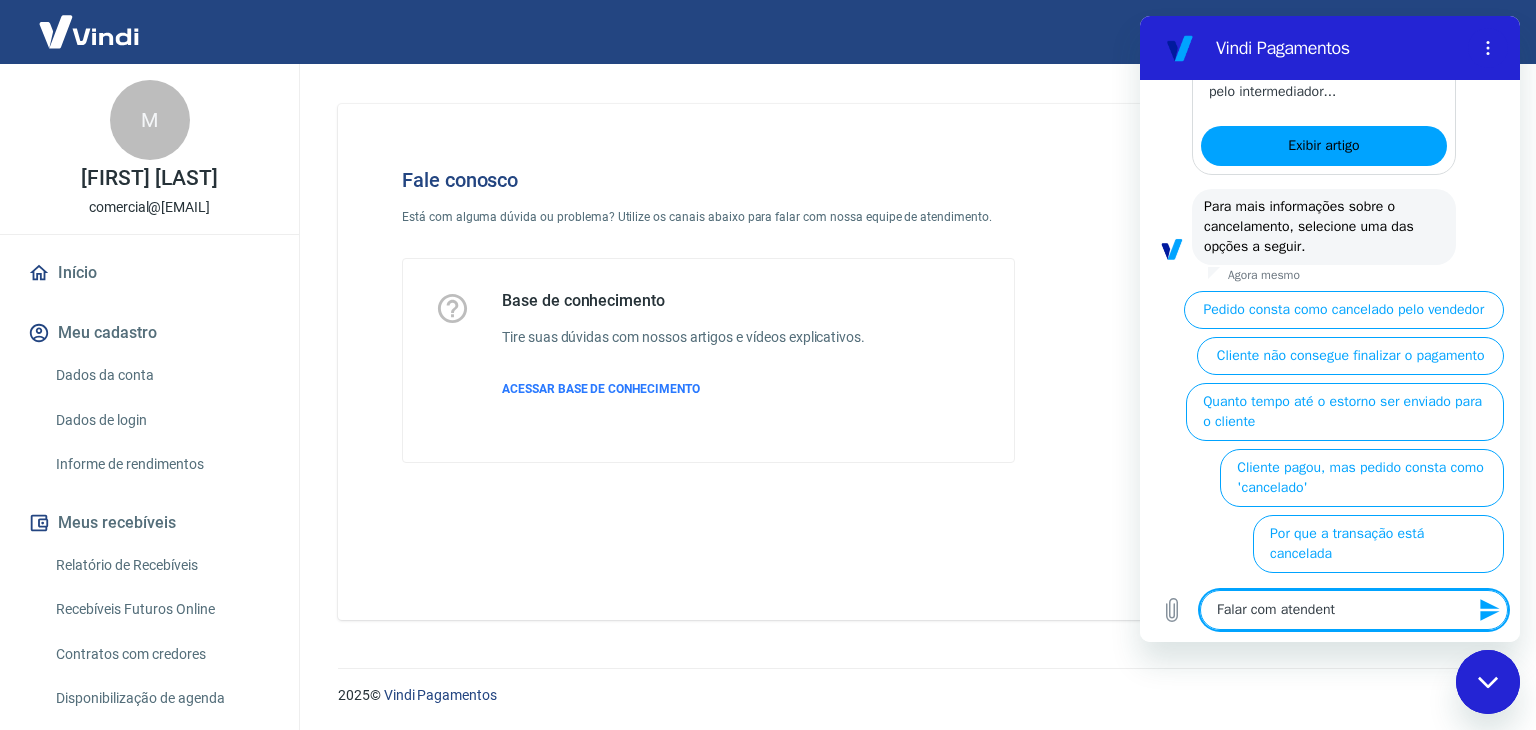 type on "Falar com atendente" 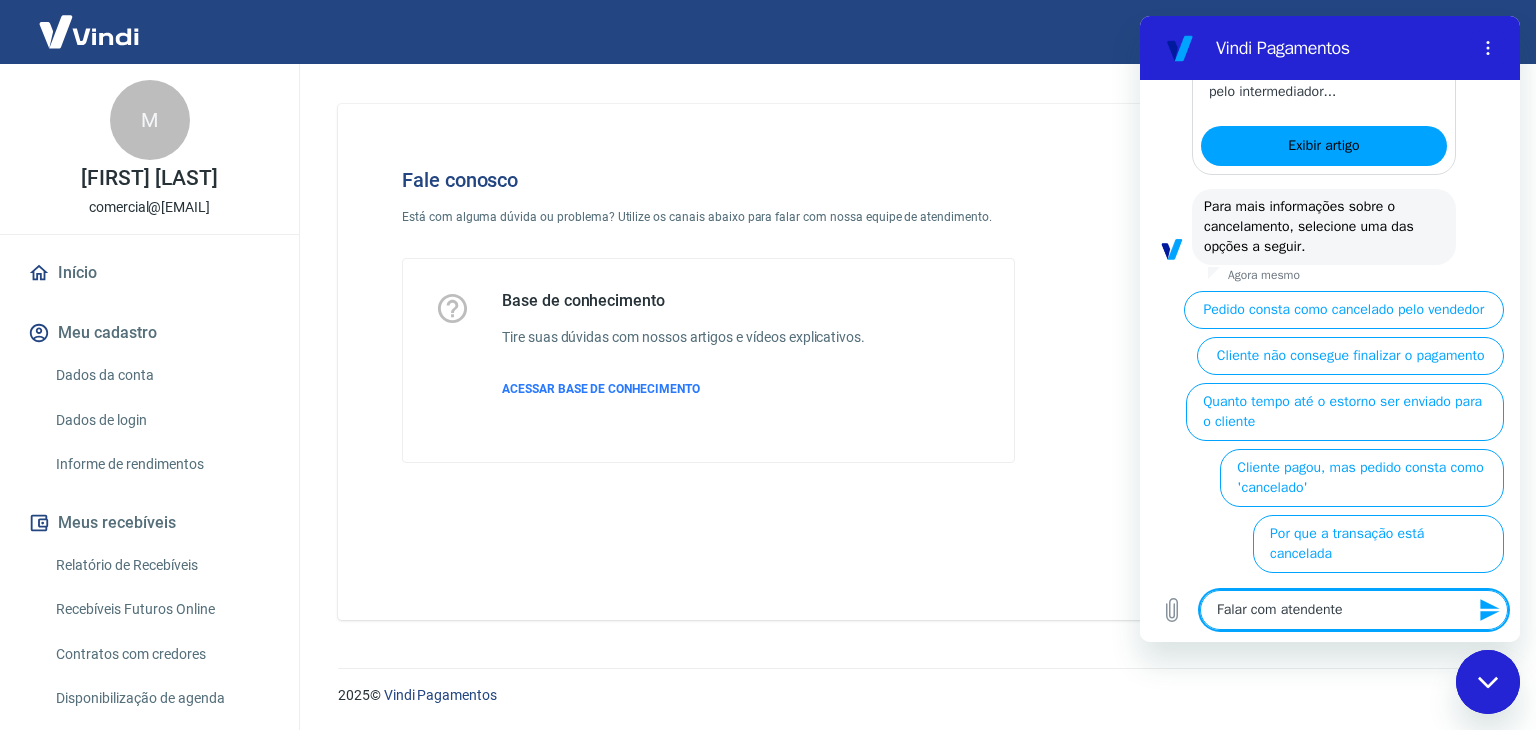 type 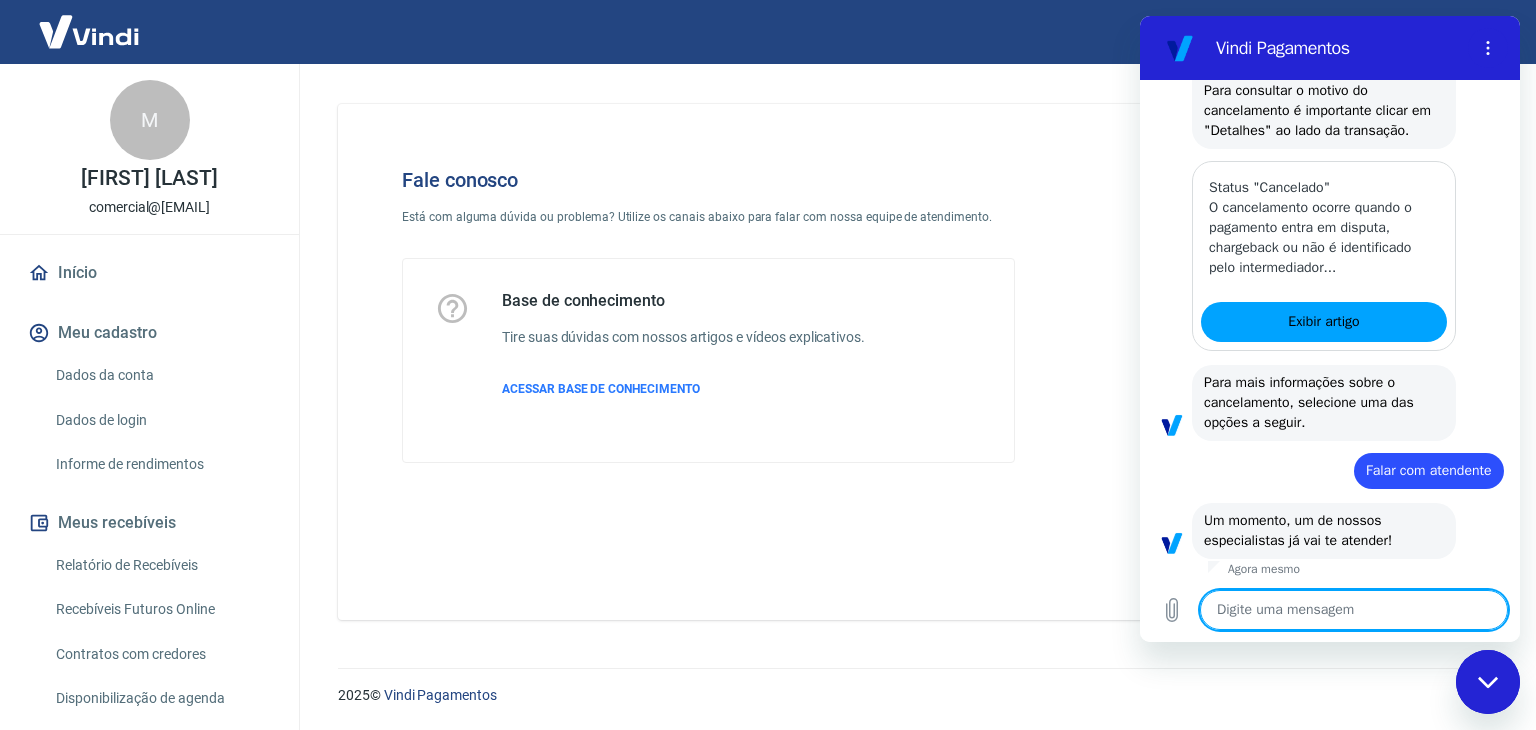 scroll, scrollTop: 2582, scrollLeft: 0, axis: vertical 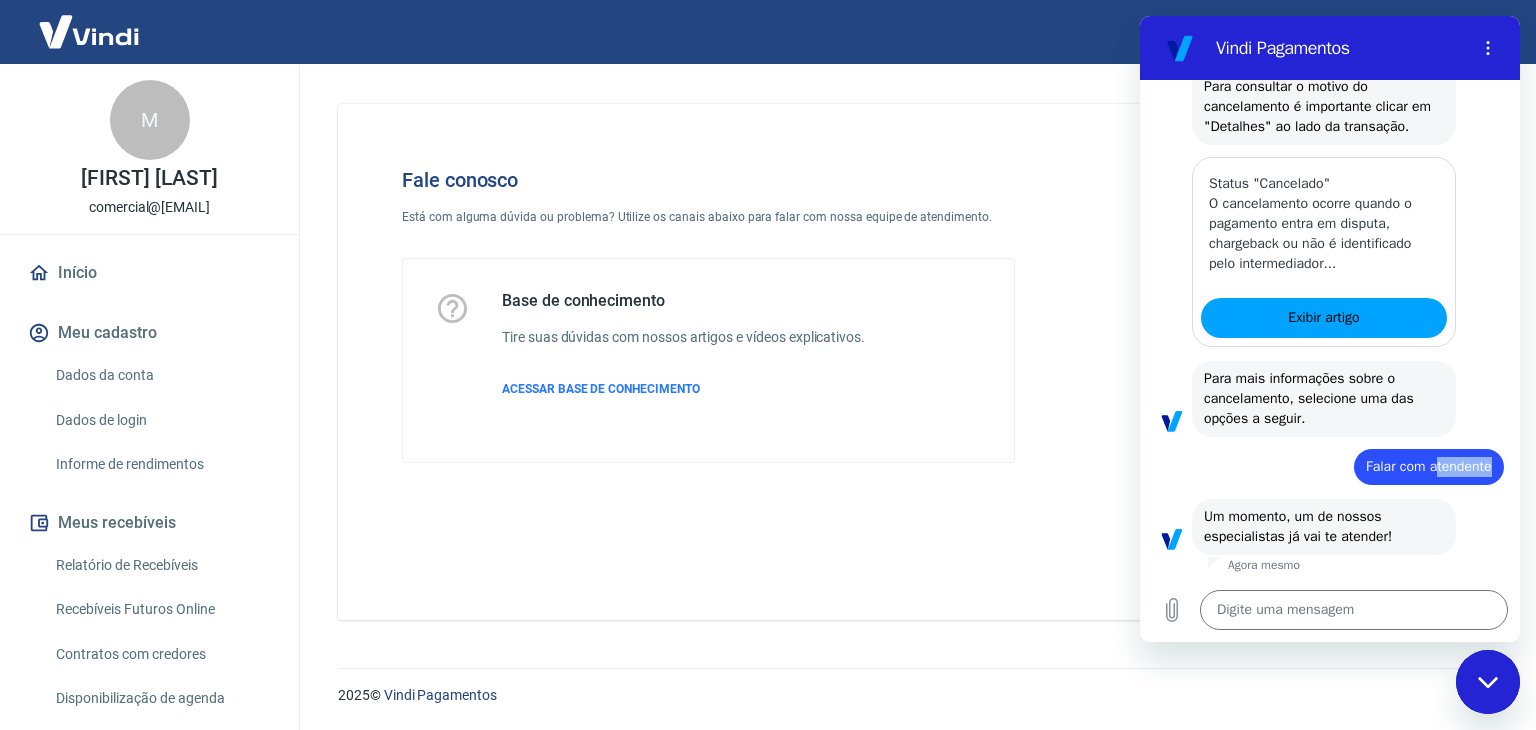 drag, startPoint x: 1474, startPoint y: 465, endPoint x: 1424, endPoint y: 465, distance: 50 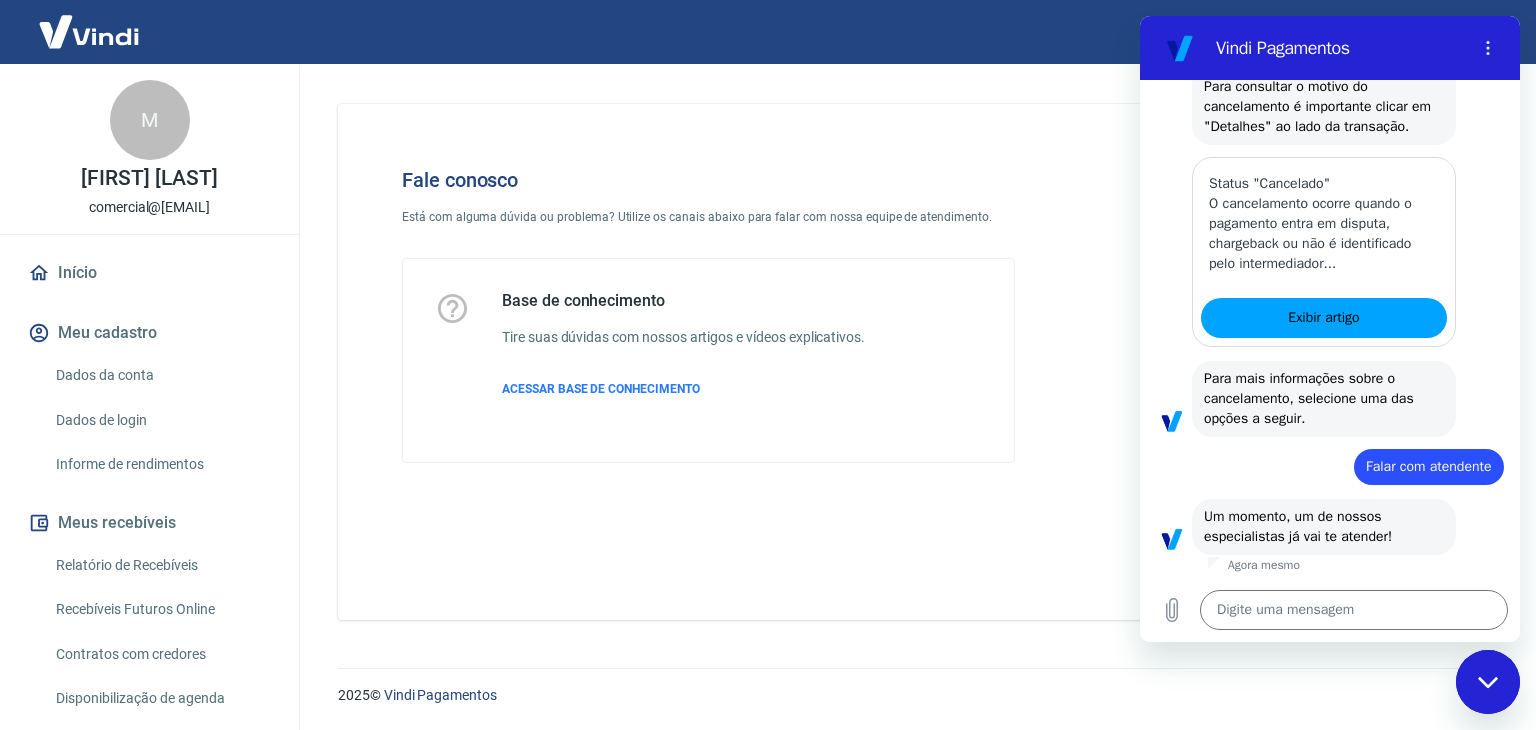 click on "diz:  Falar com atendente" at bounding box center [1322, 461] 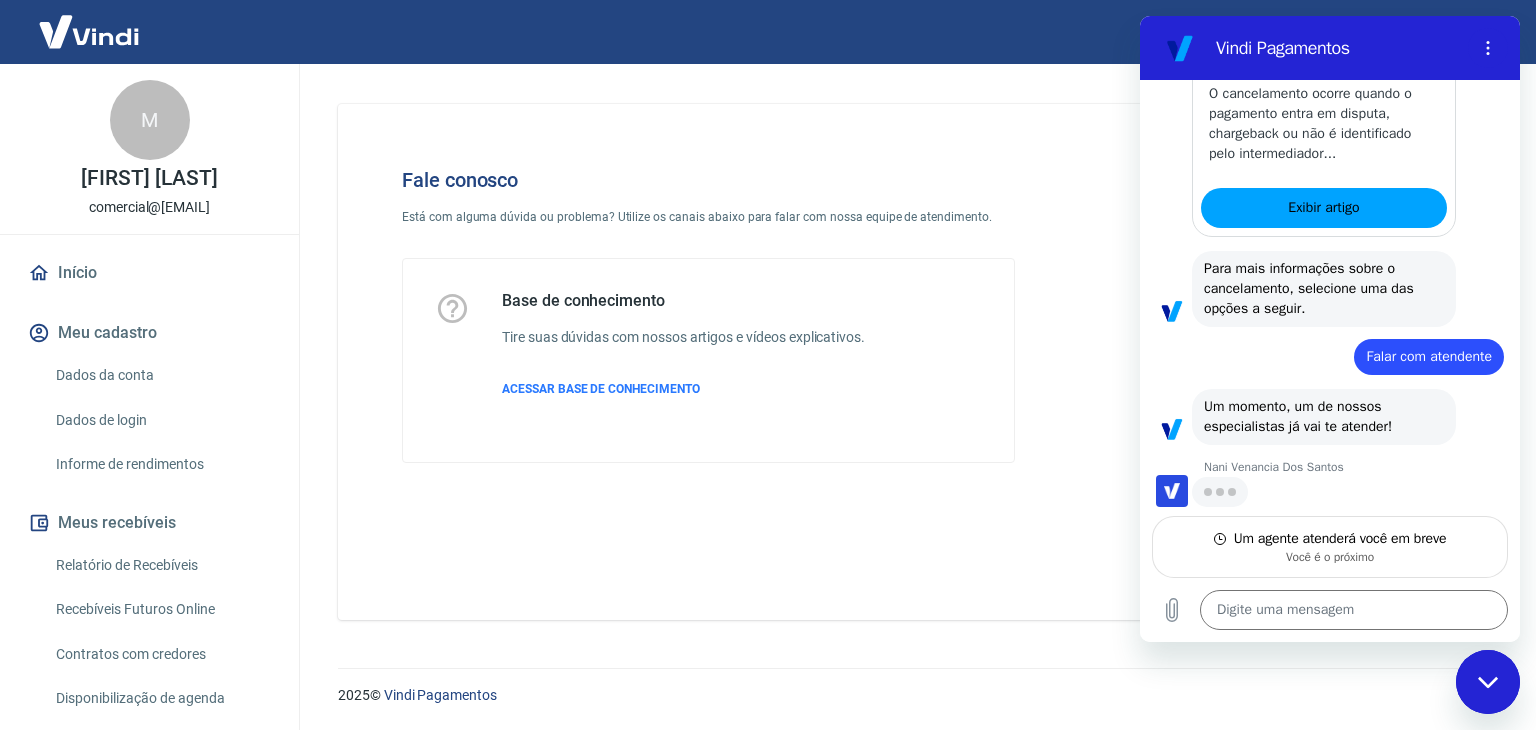 scroll, scrollTop: 2690, scrollLeft: 0, axis: vertical 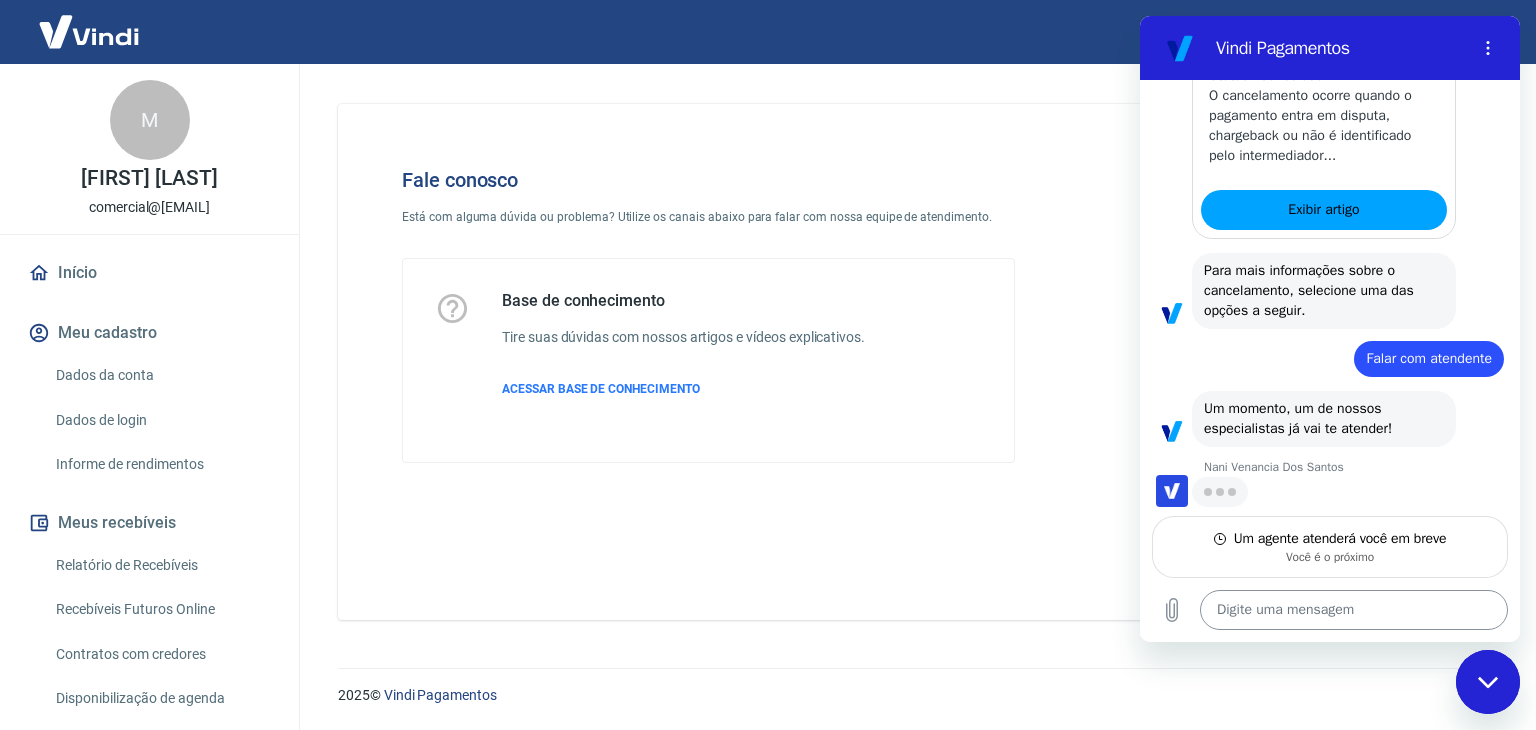click at bounding box center [1354, 610] 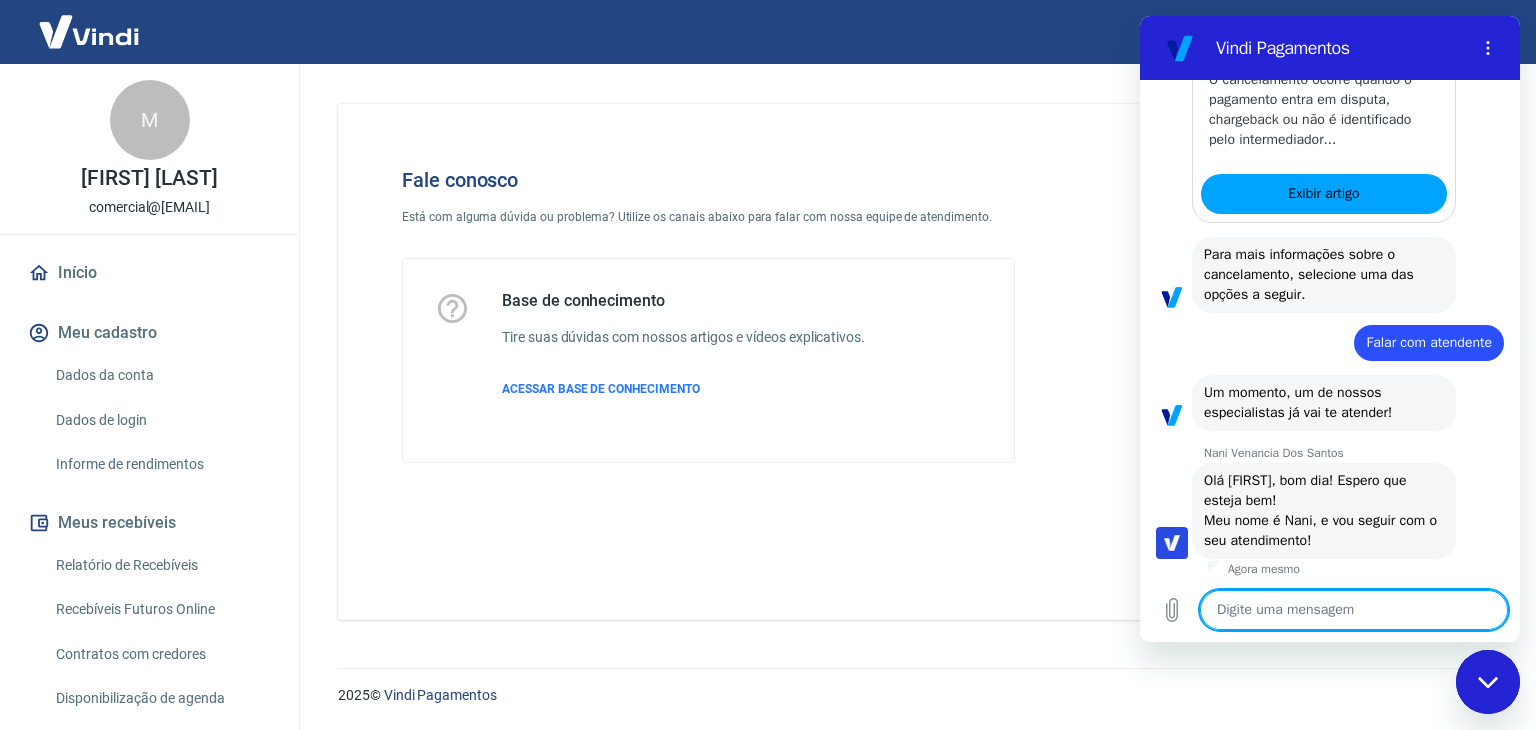 type on "x" 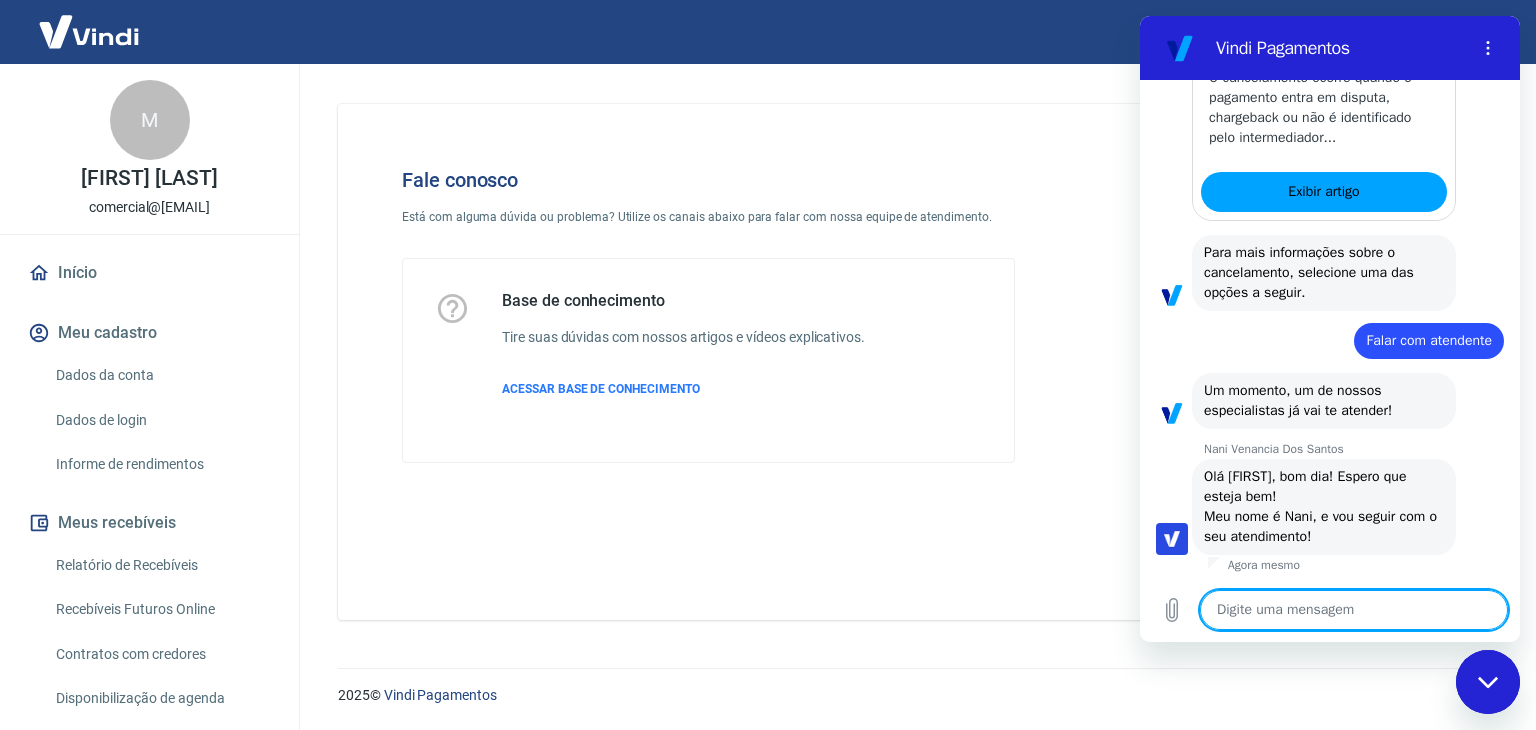 scroll, scrollTop: 2708, scrollLeft: 0, axis: vertical 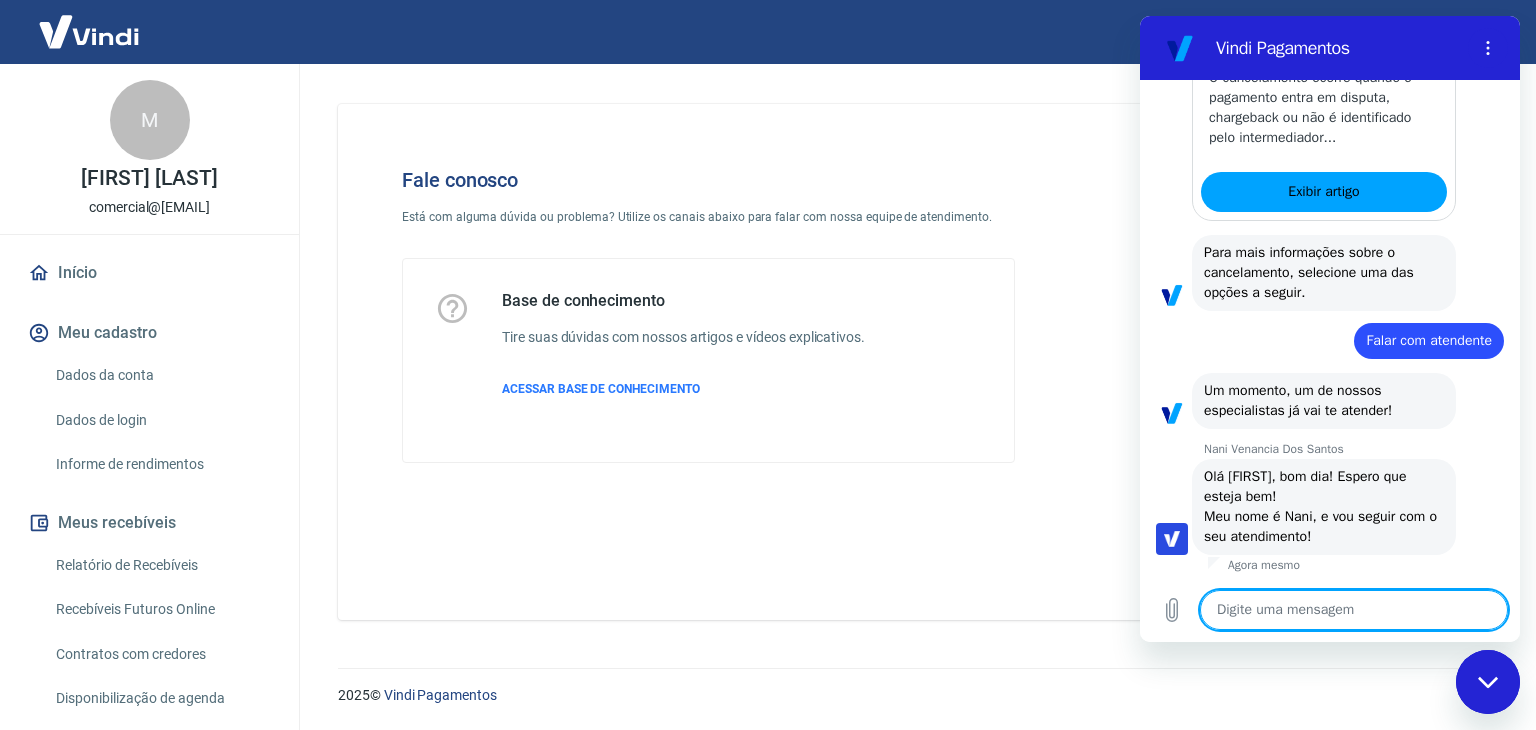 type on "B" 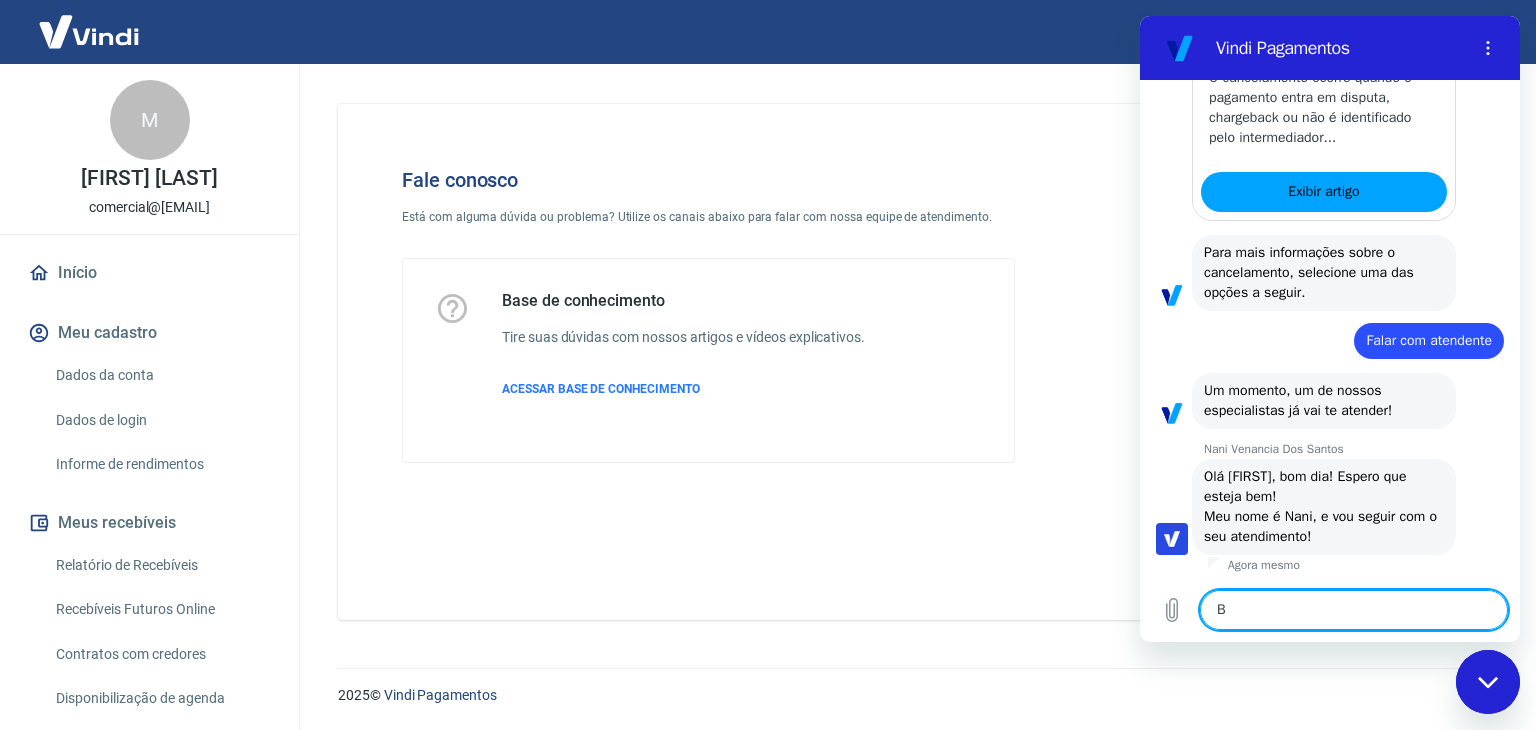 type on "x" 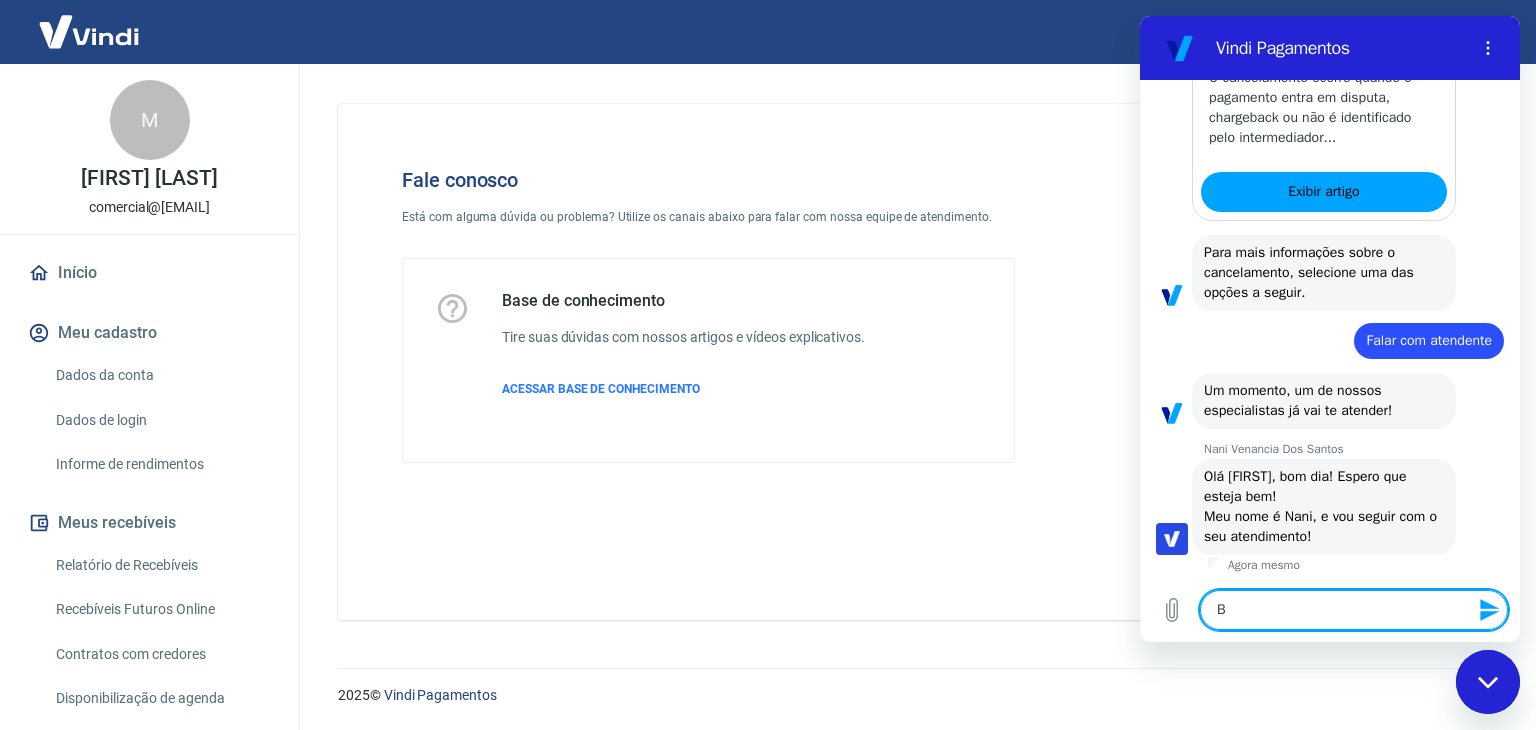 type on "Bo" 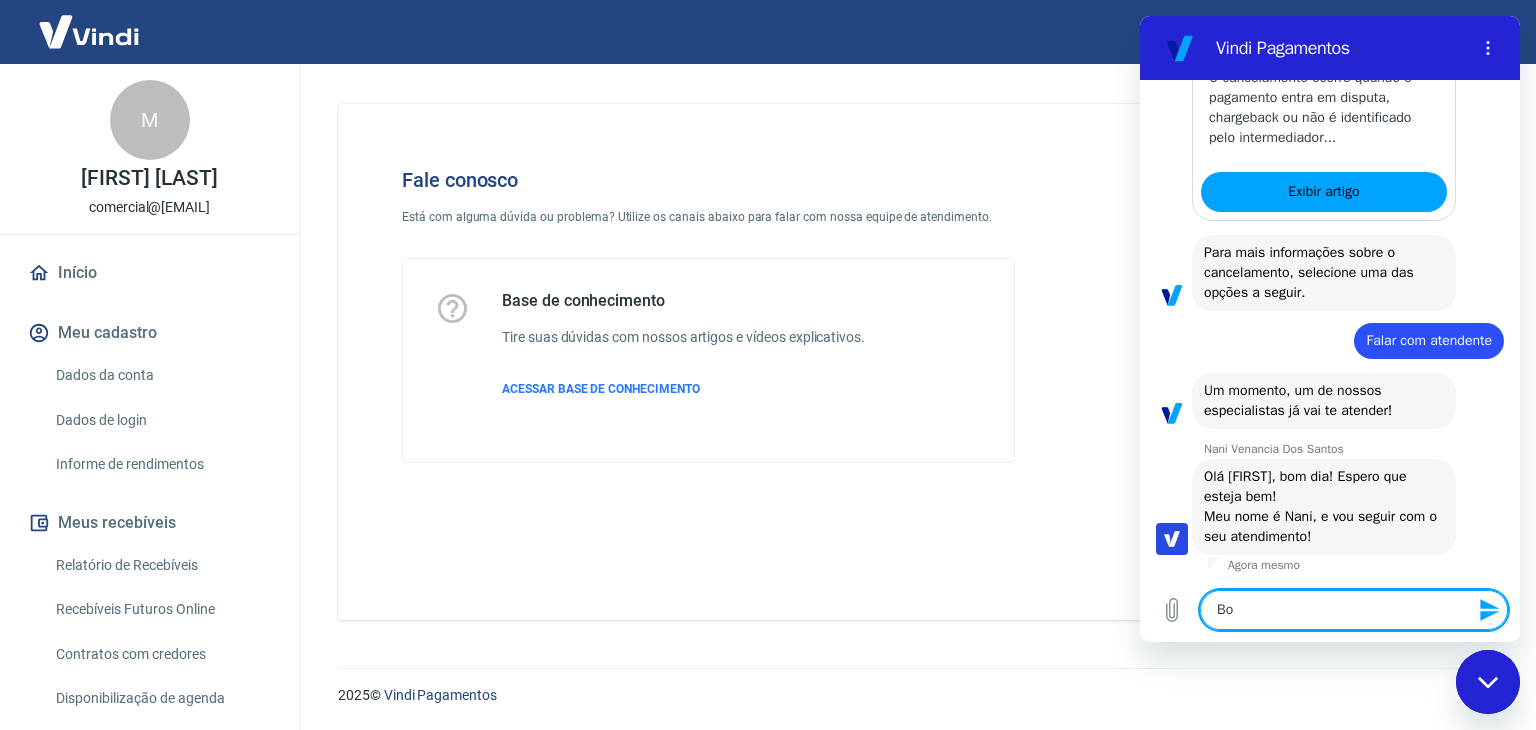 type on "Boa" 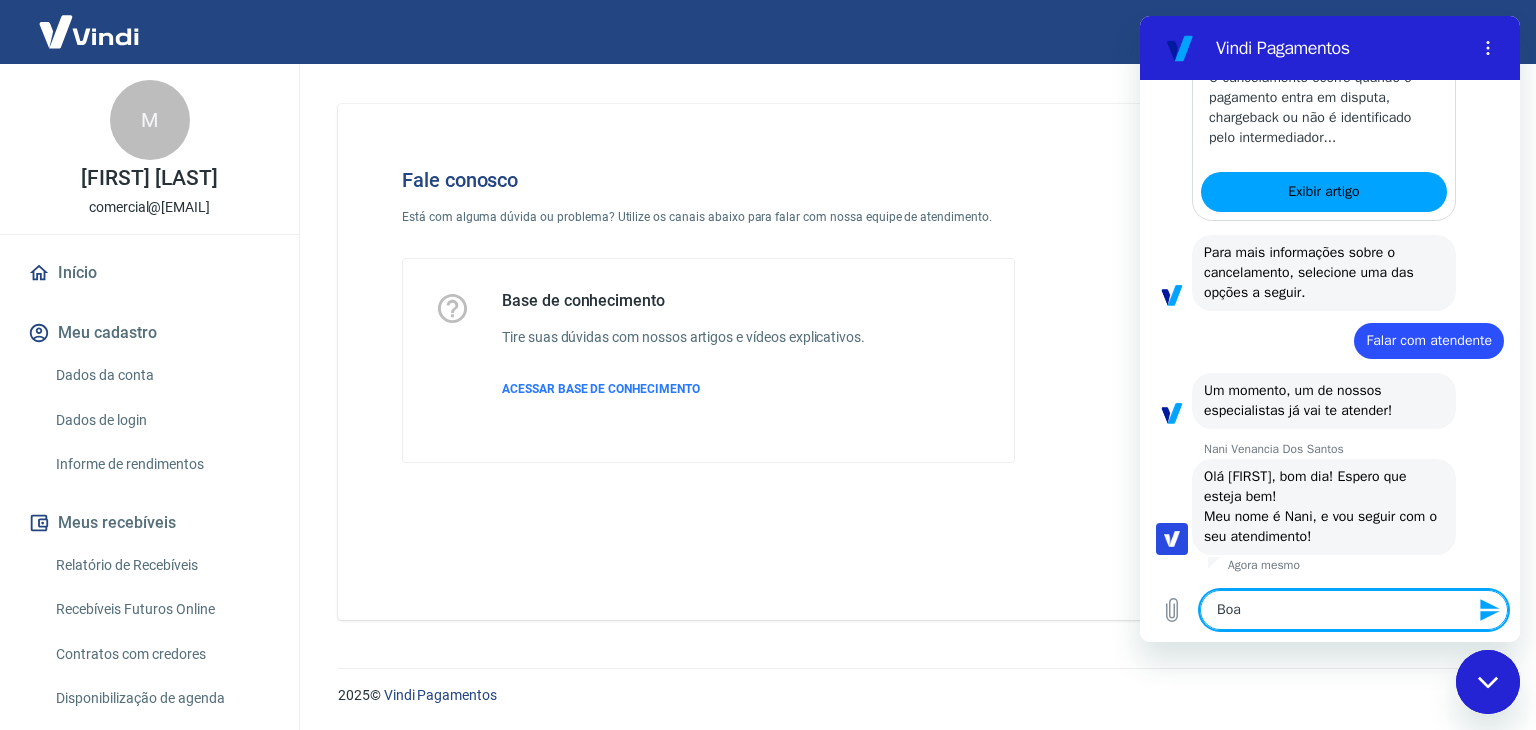 type on "Boa" 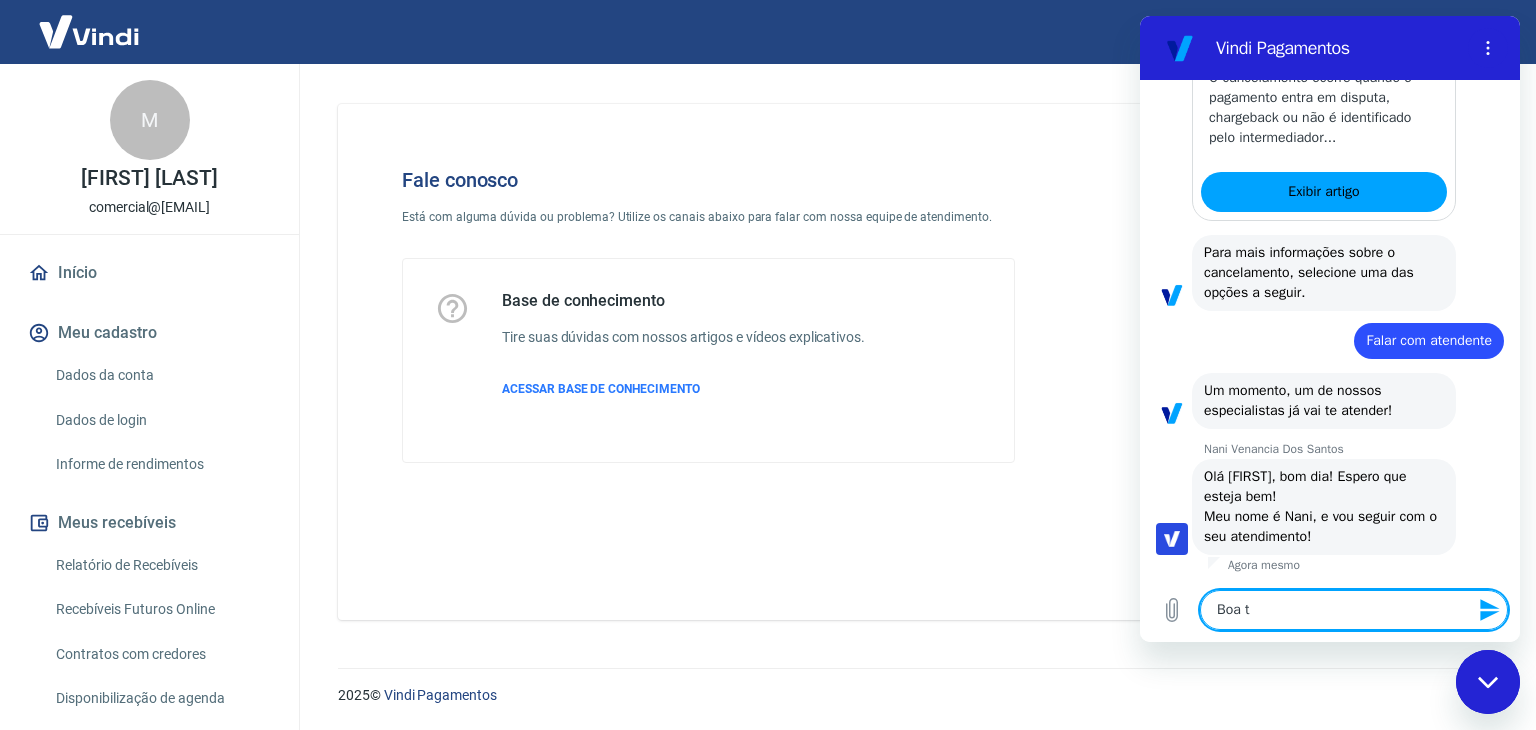 type on "Boa ta" 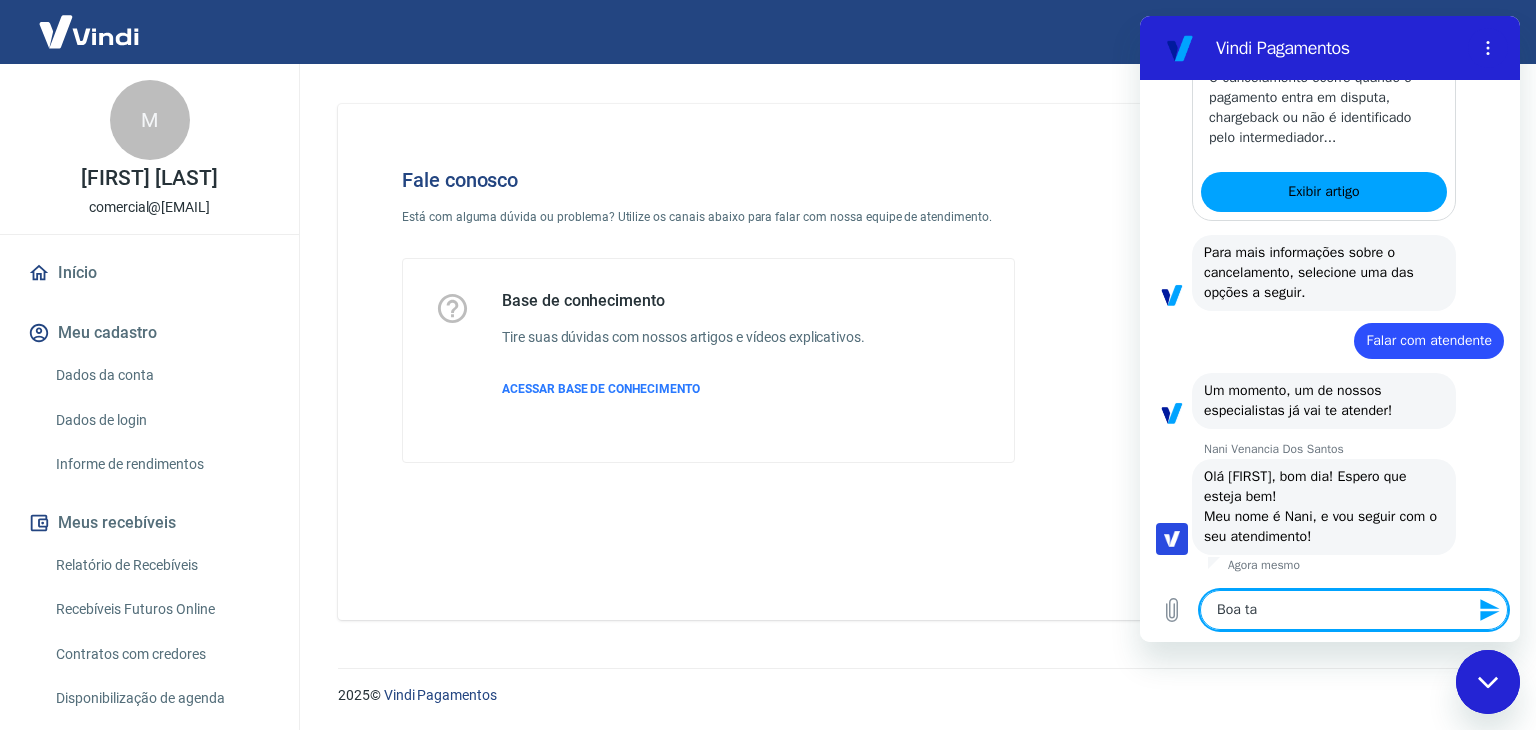 type on "Boa tar" 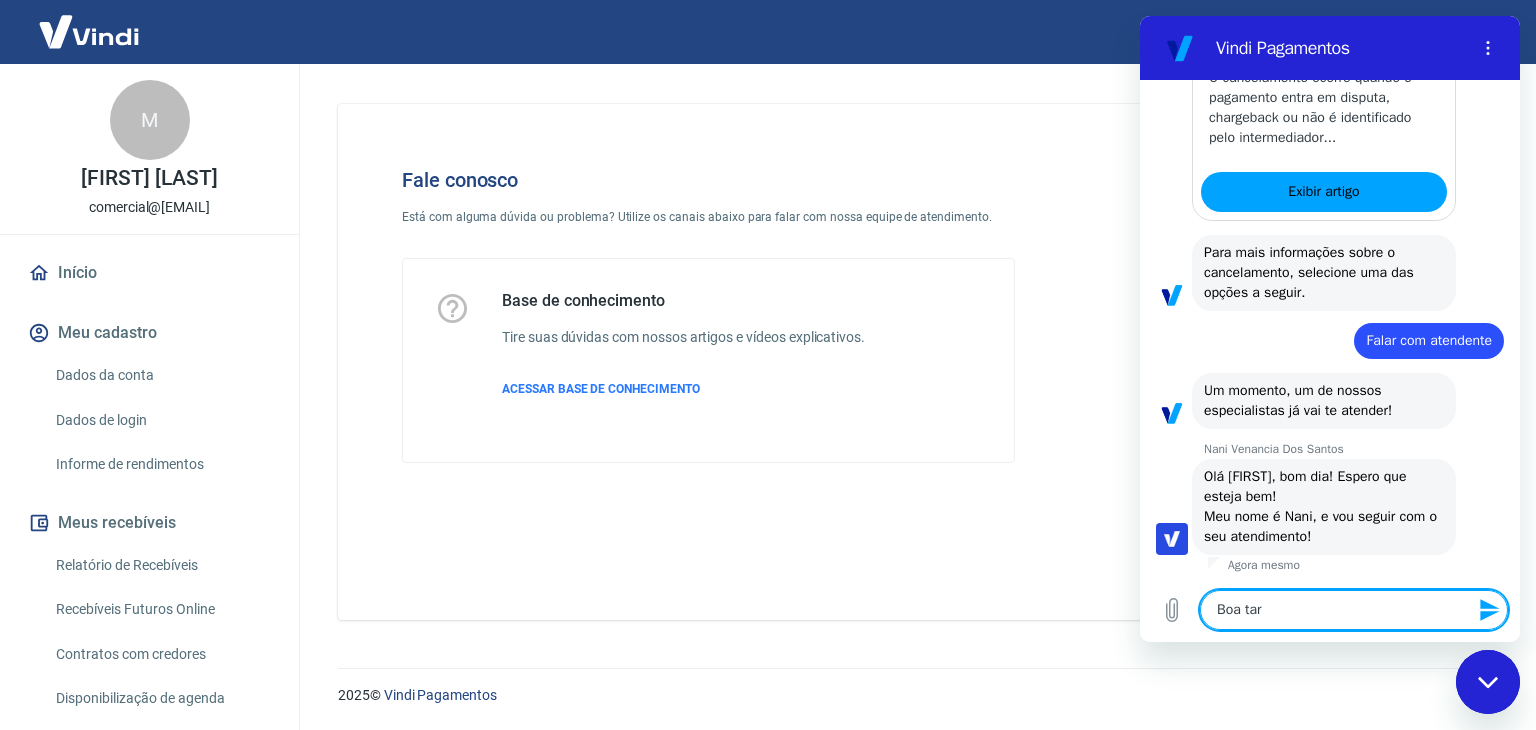 type on "Boa tard" 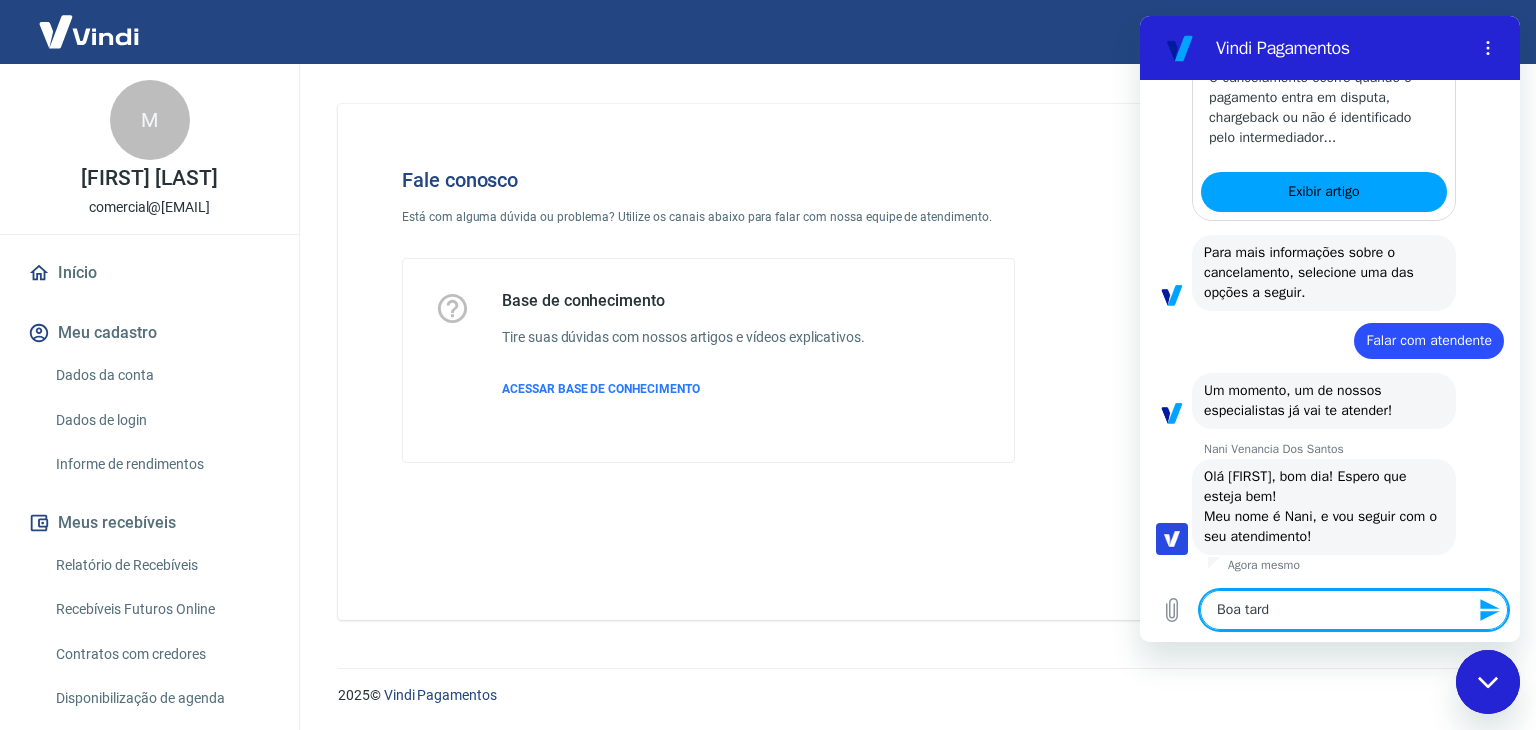 type on "Boa tarde" 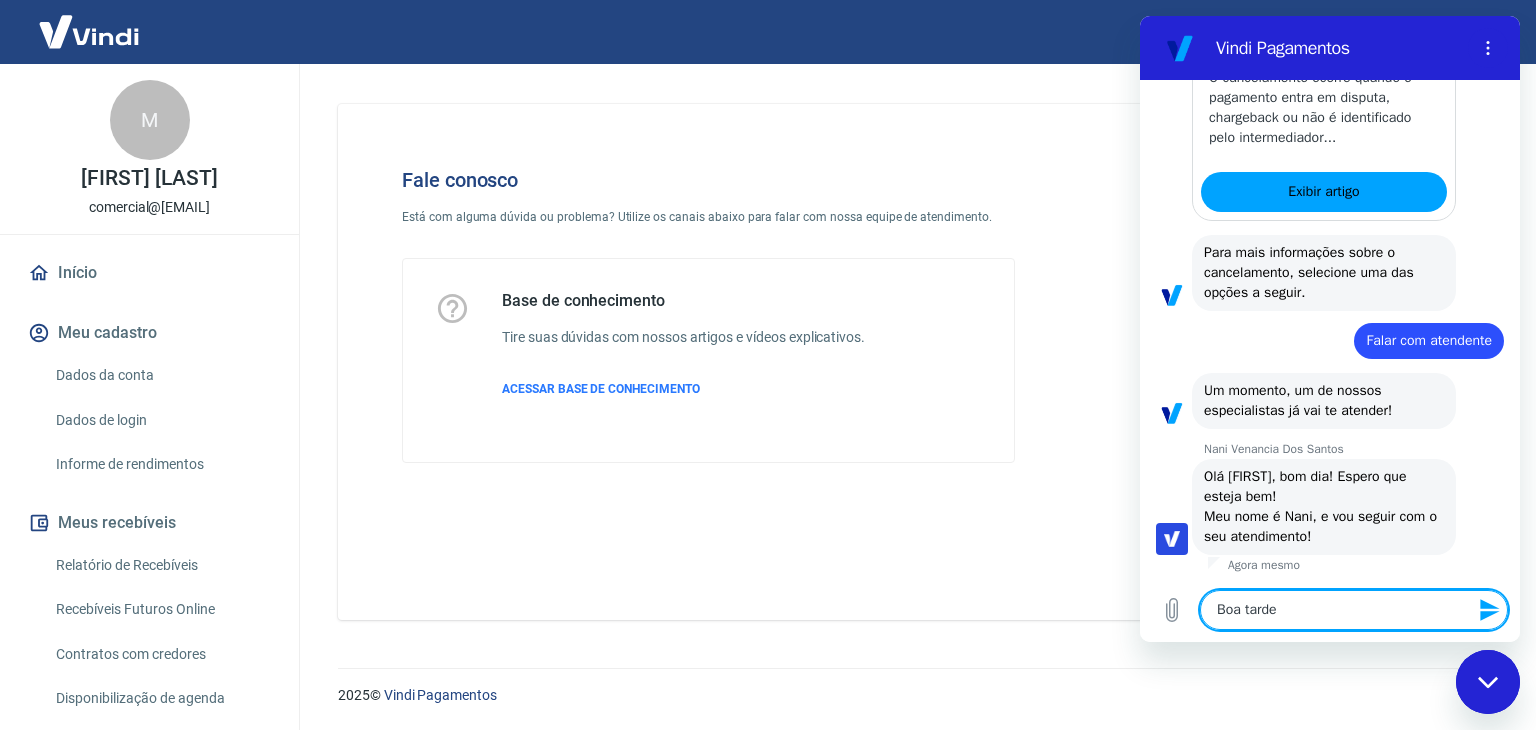 type on "Boa tarde!" 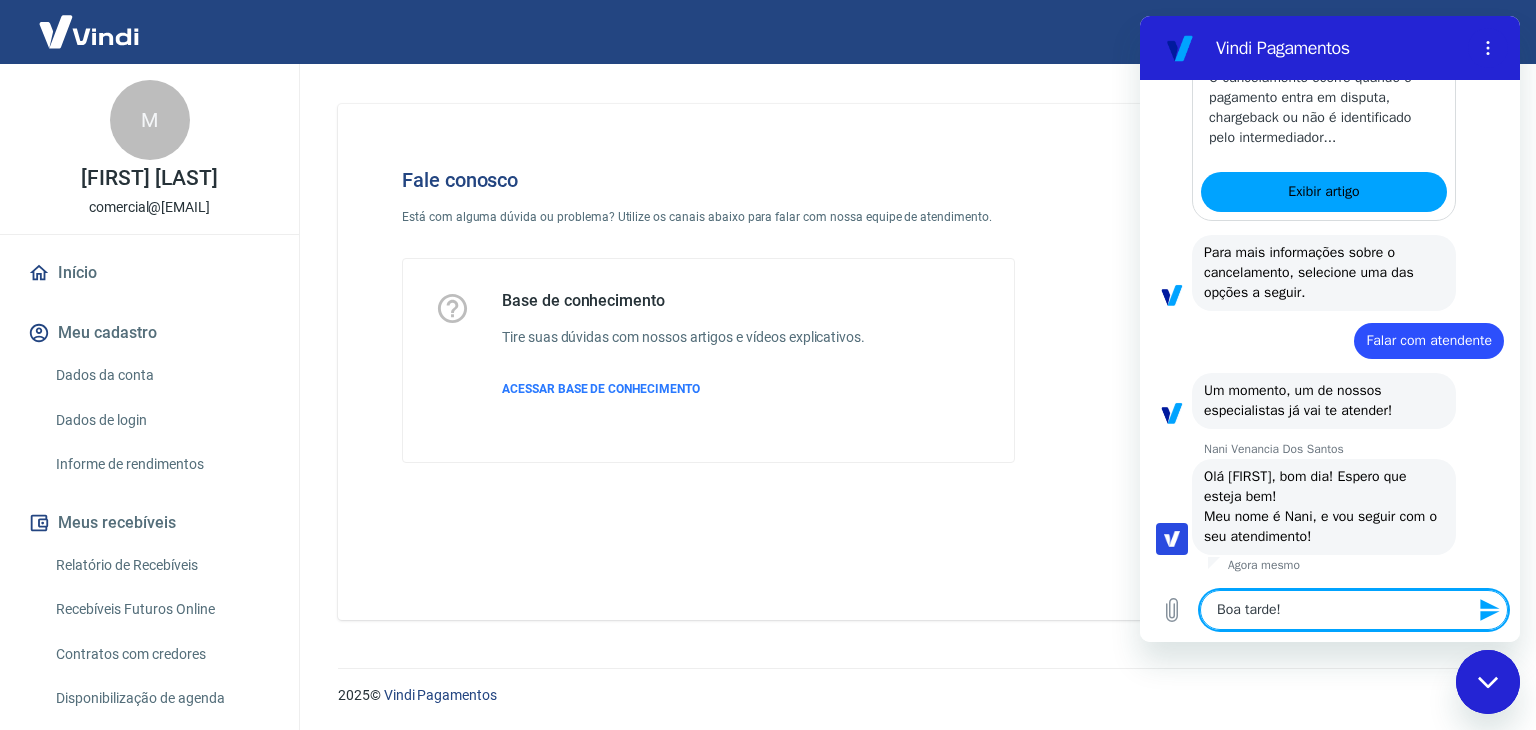 type on "Boa tarde!" 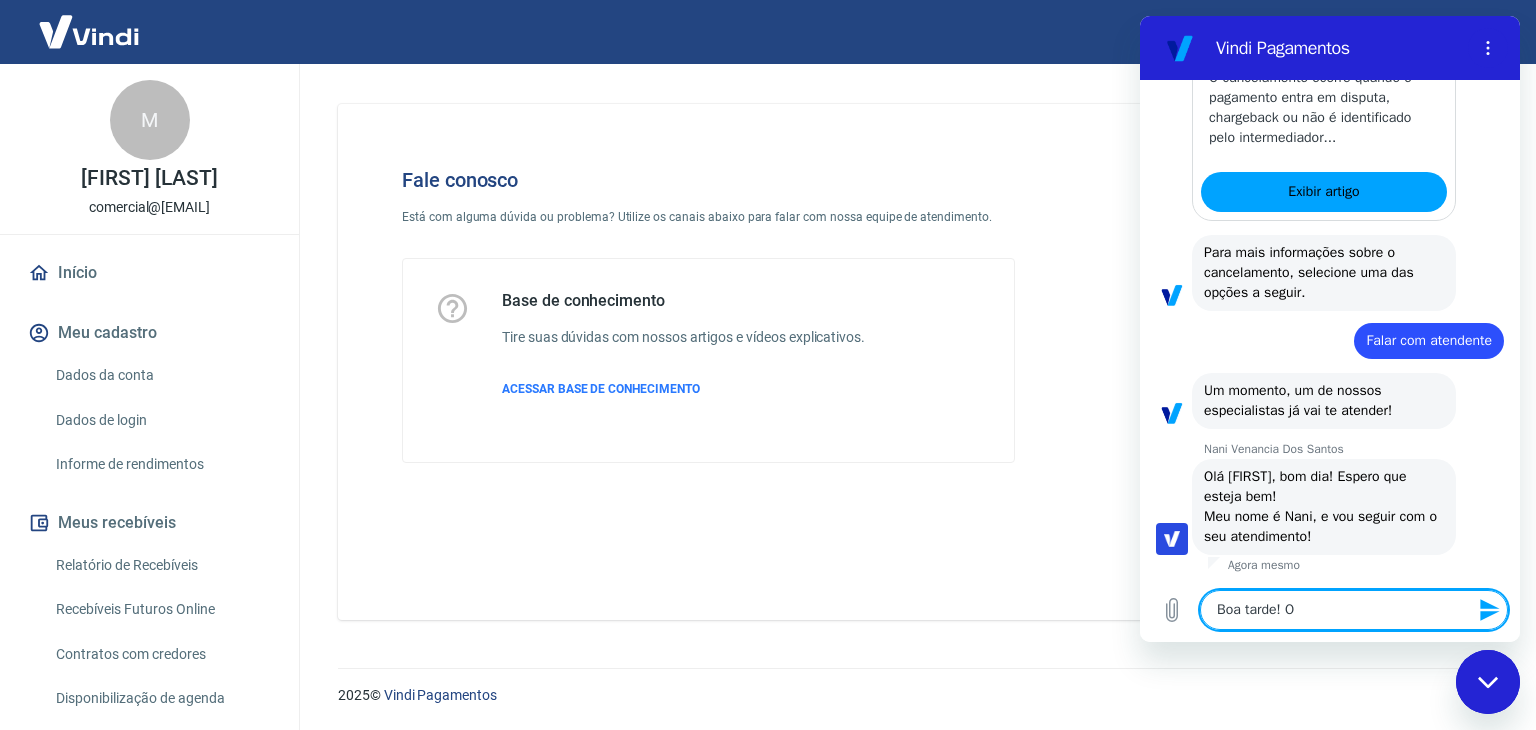 type on "Boa tarde! O" 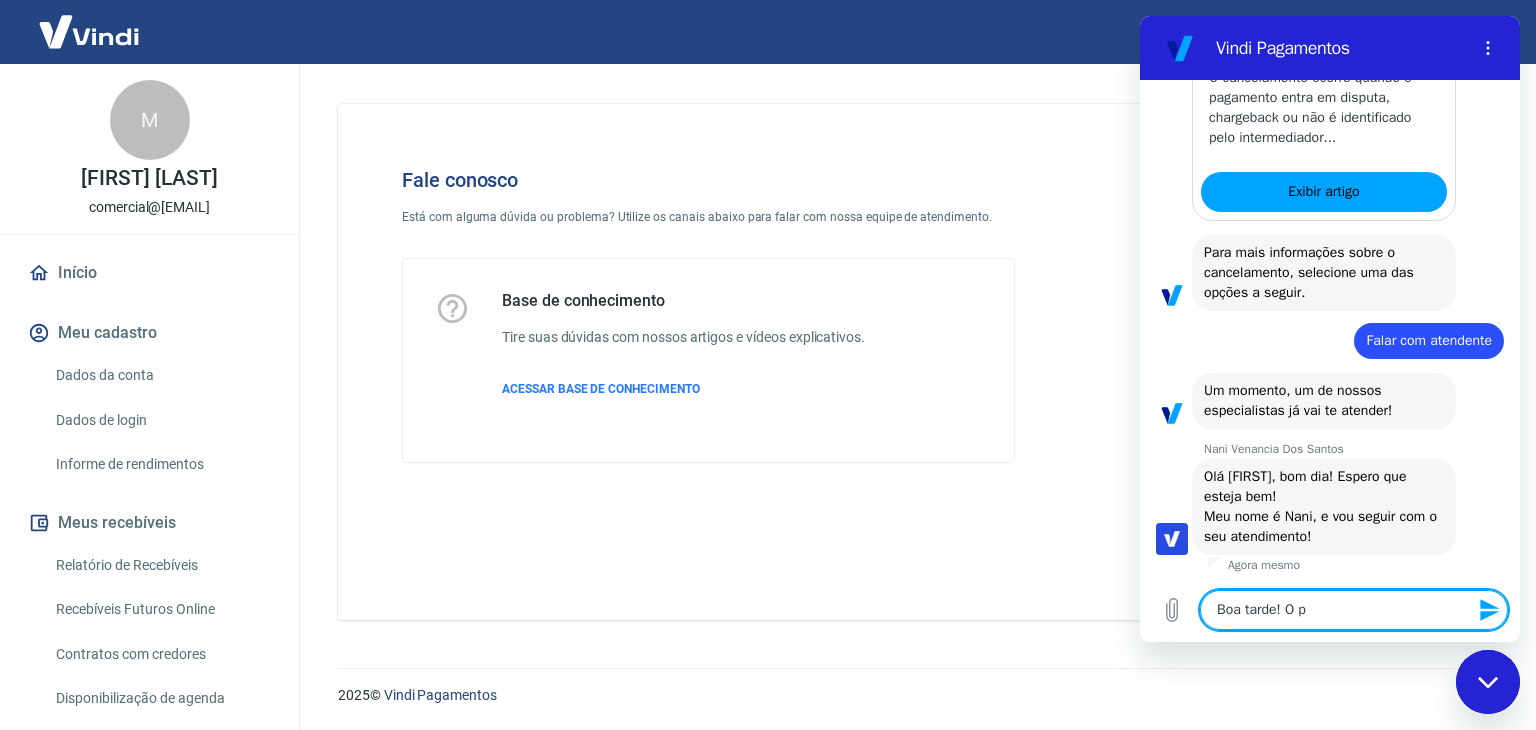 type on "Boa tarde! O pe" 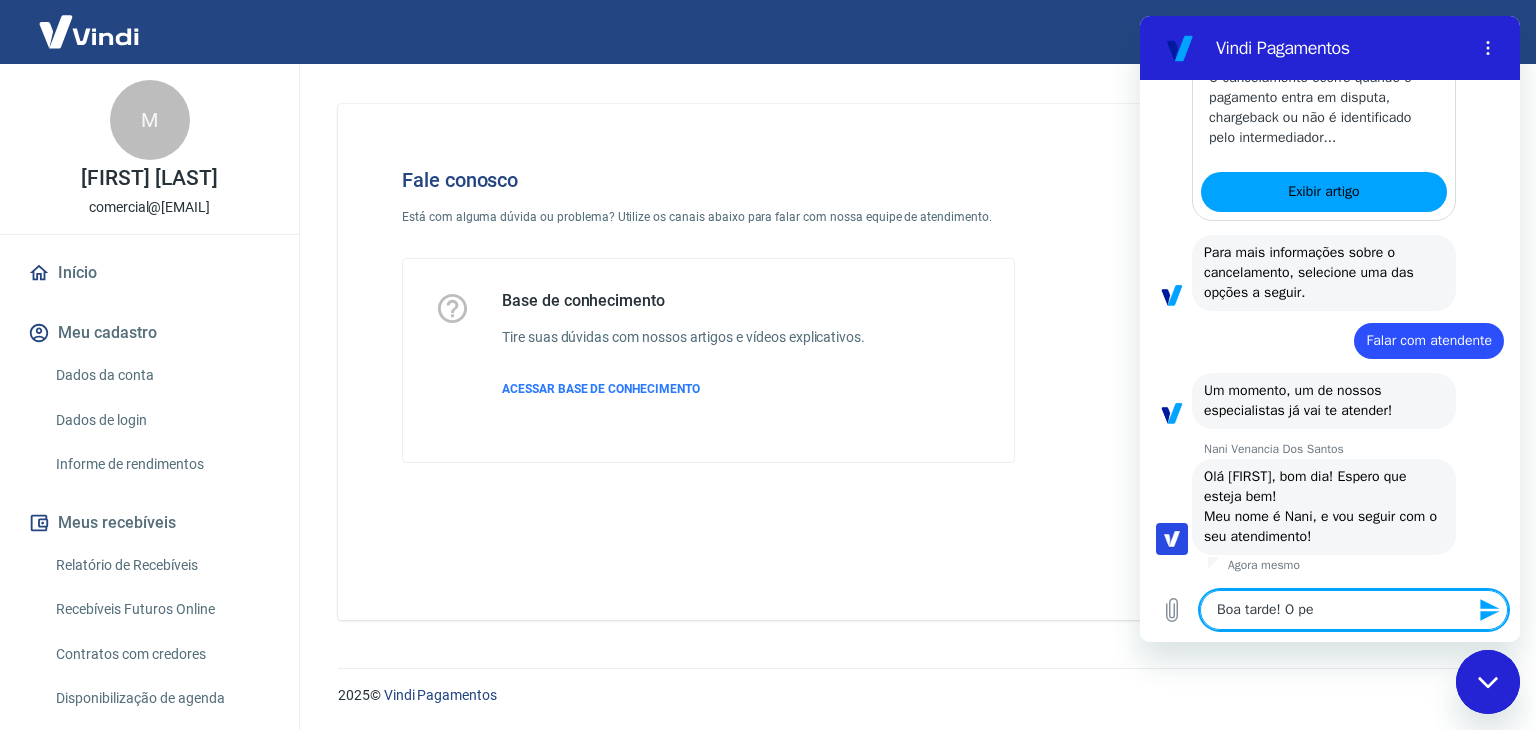 type on "Boa tarde! O ped" 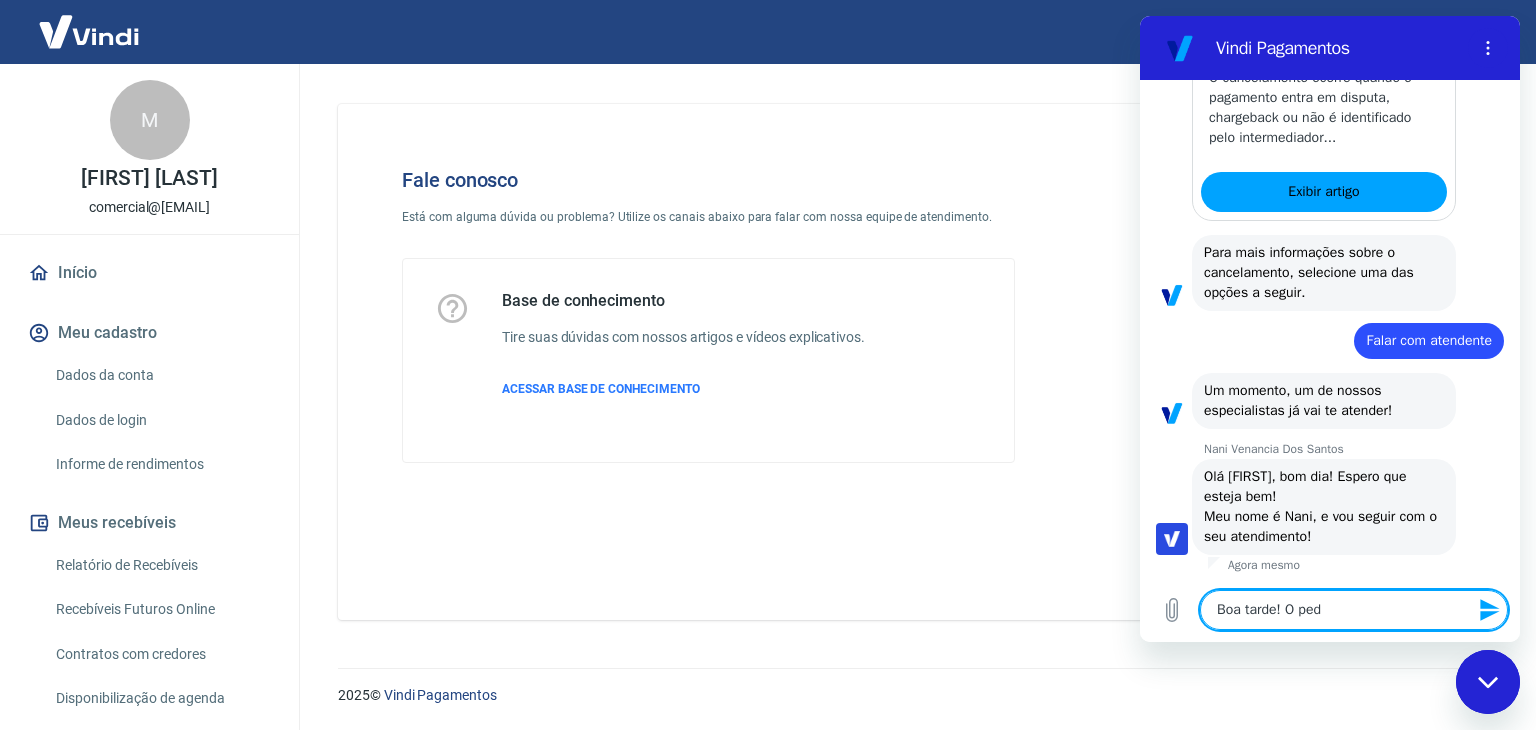 type on "Boa tarde! O pedi" 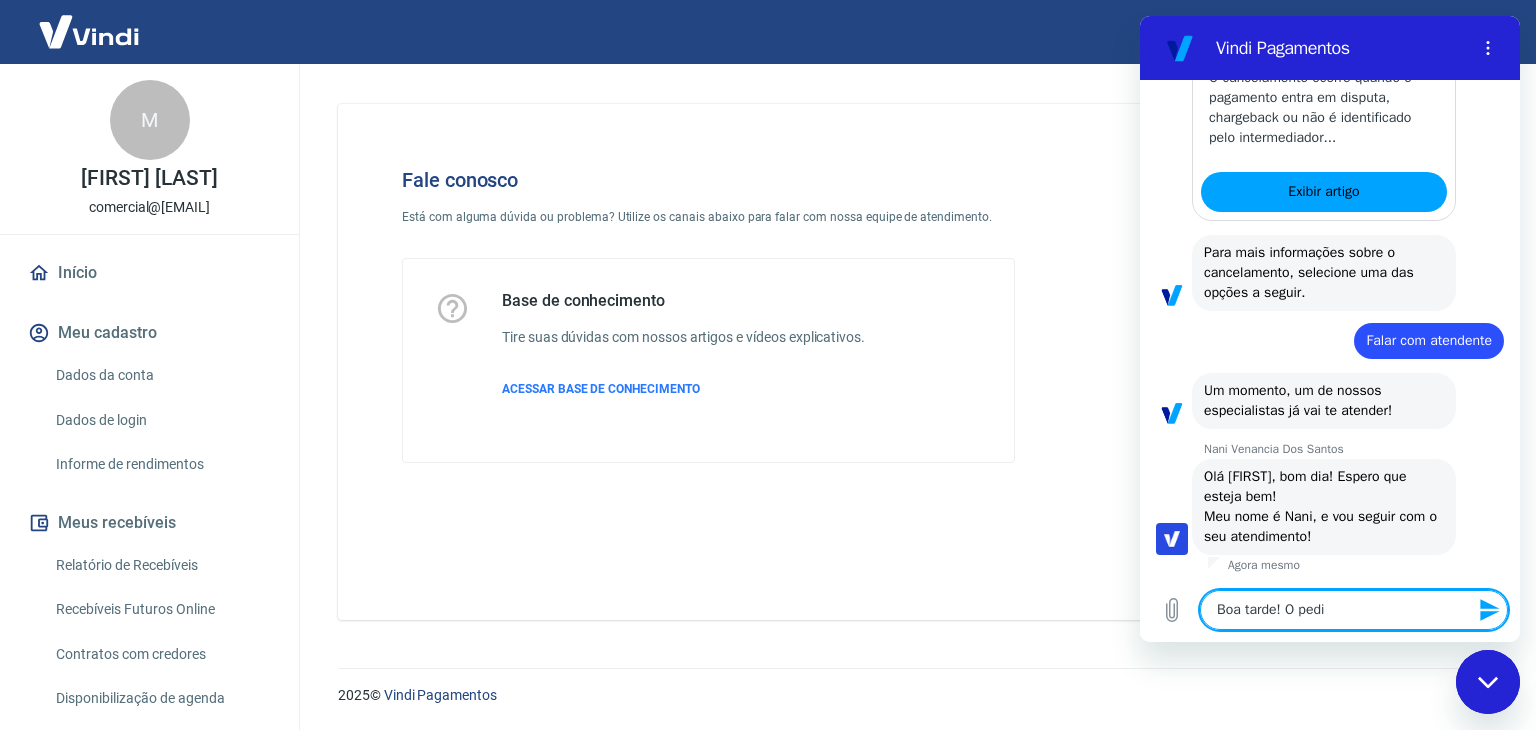 type on "Boa tarde! O pedid" 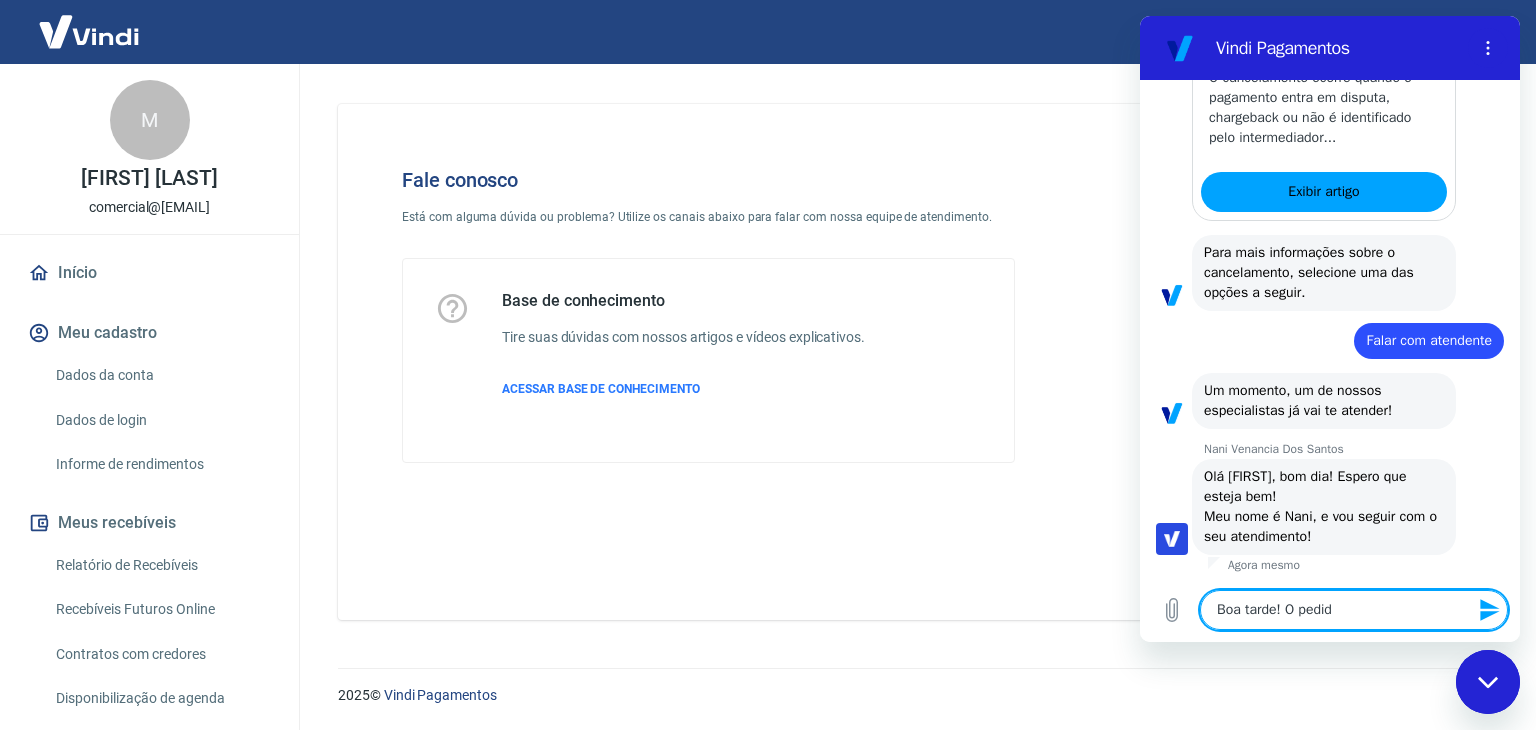 type on "Boa tarde! O pedido" 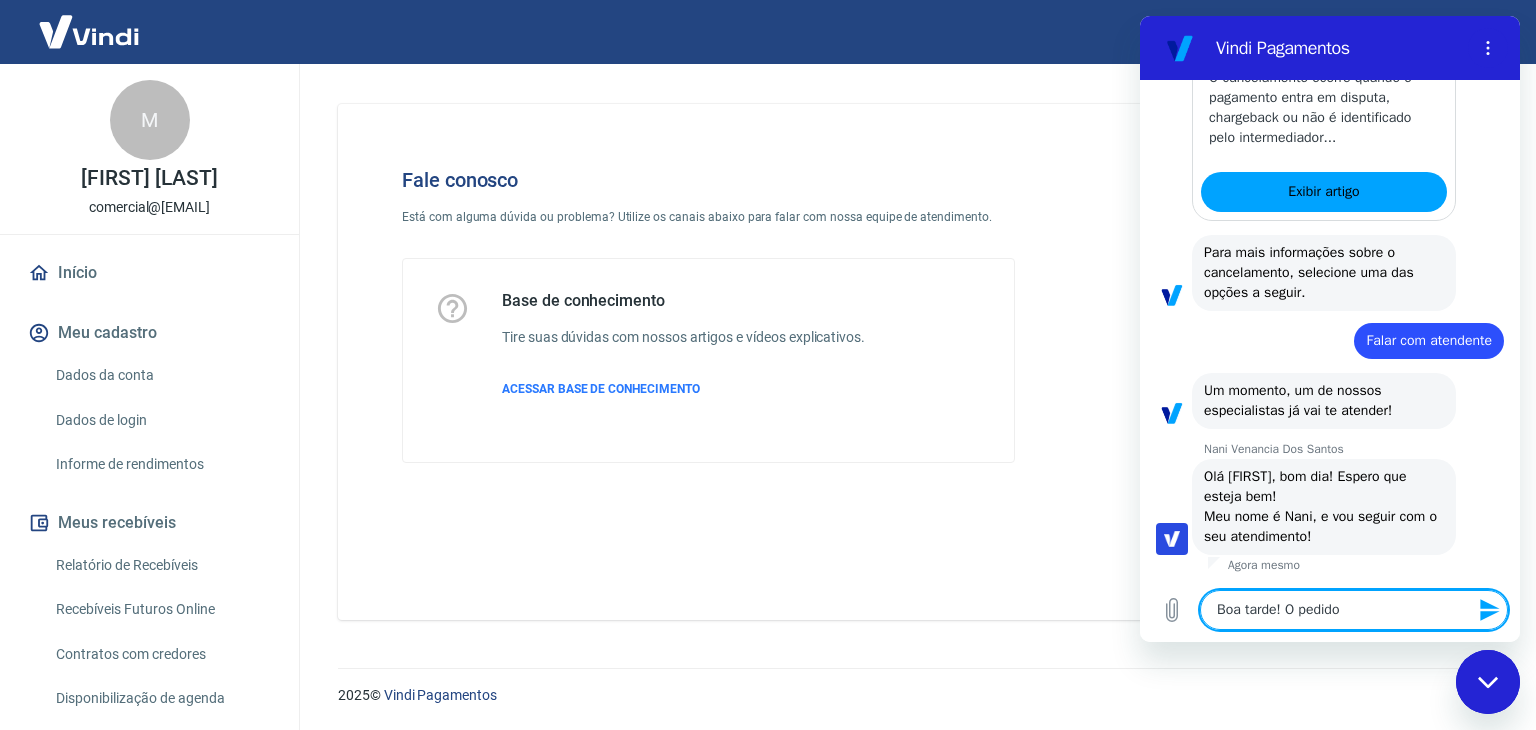 type on "Boa tarde! O pedido" 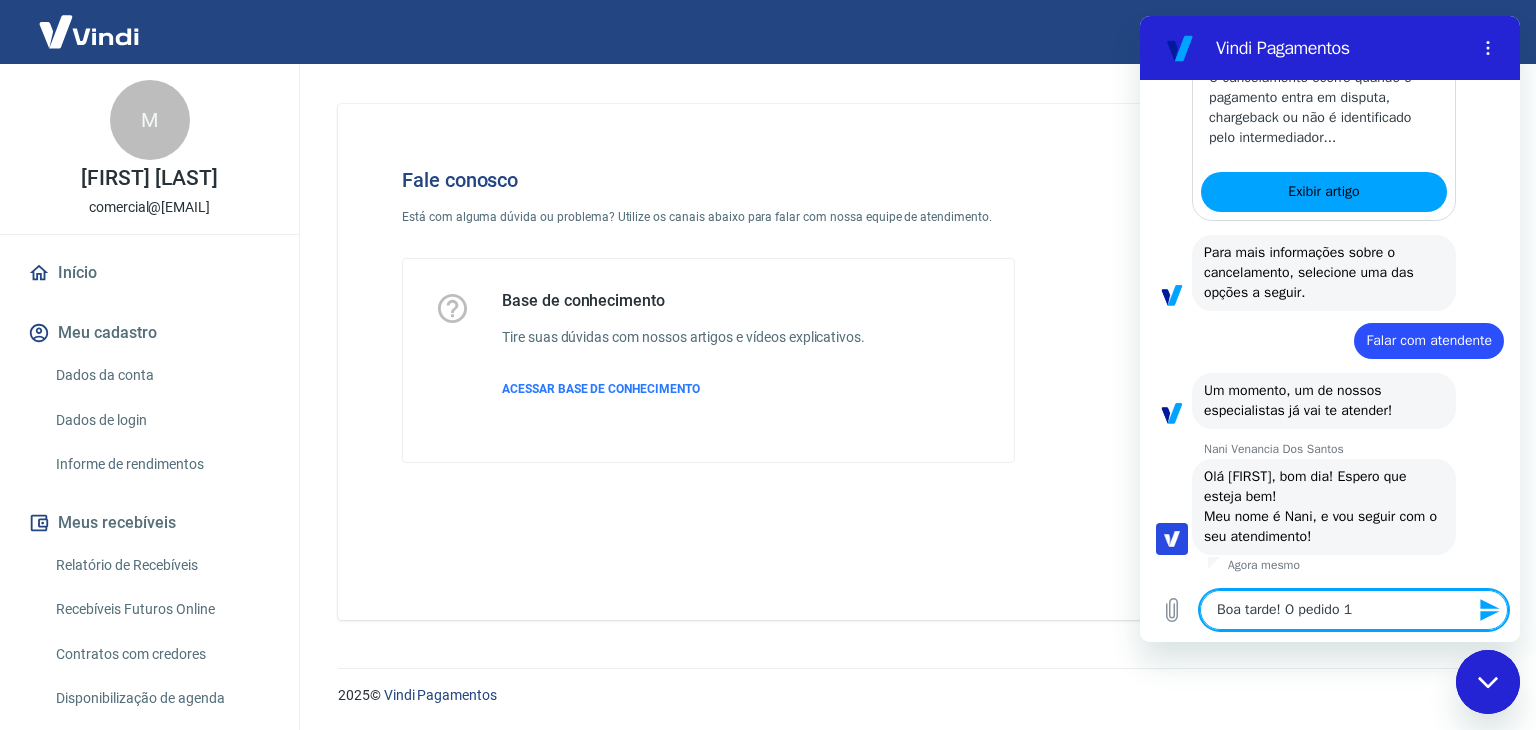 type on "Boa tarde! O pedido 18" 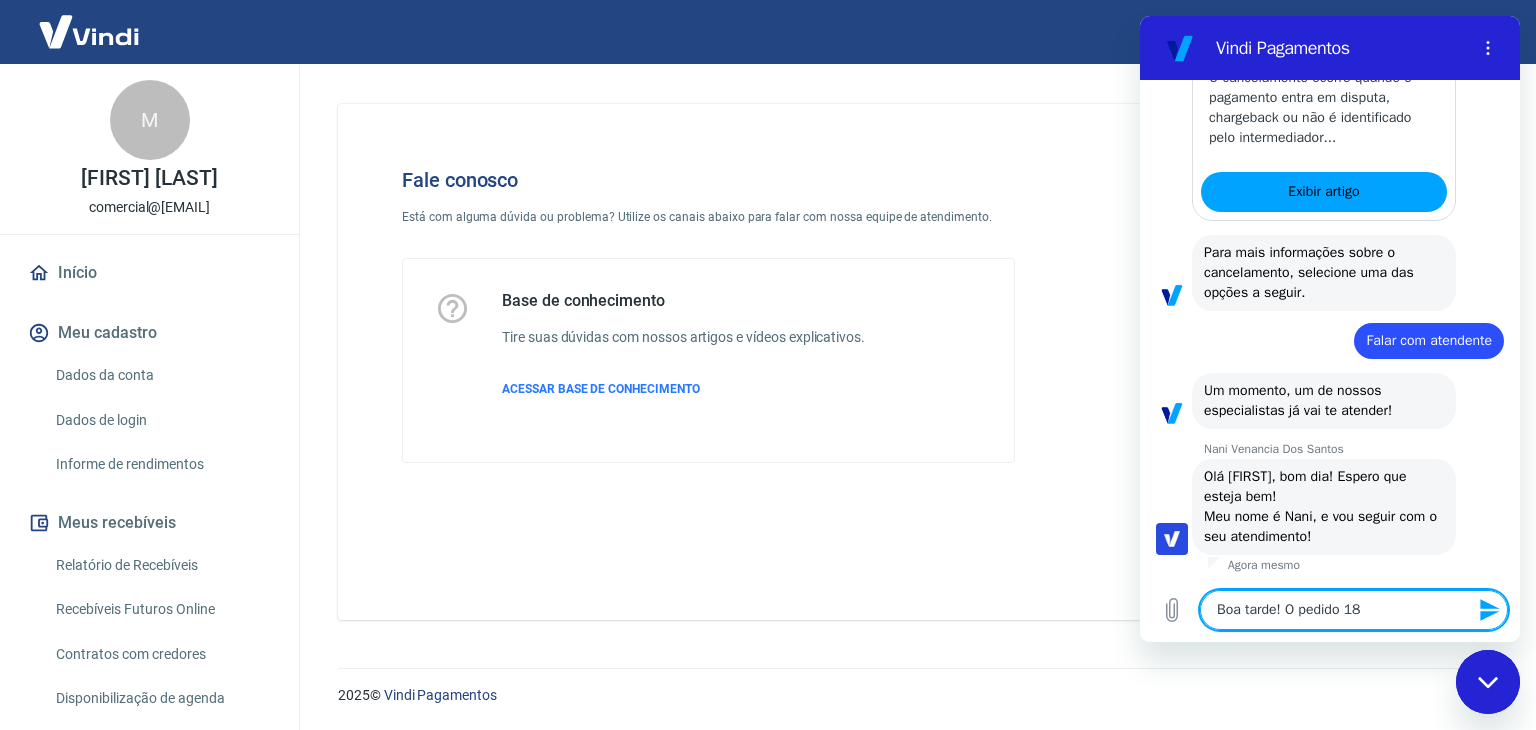 type on "Boa tarde! O pedido 180" 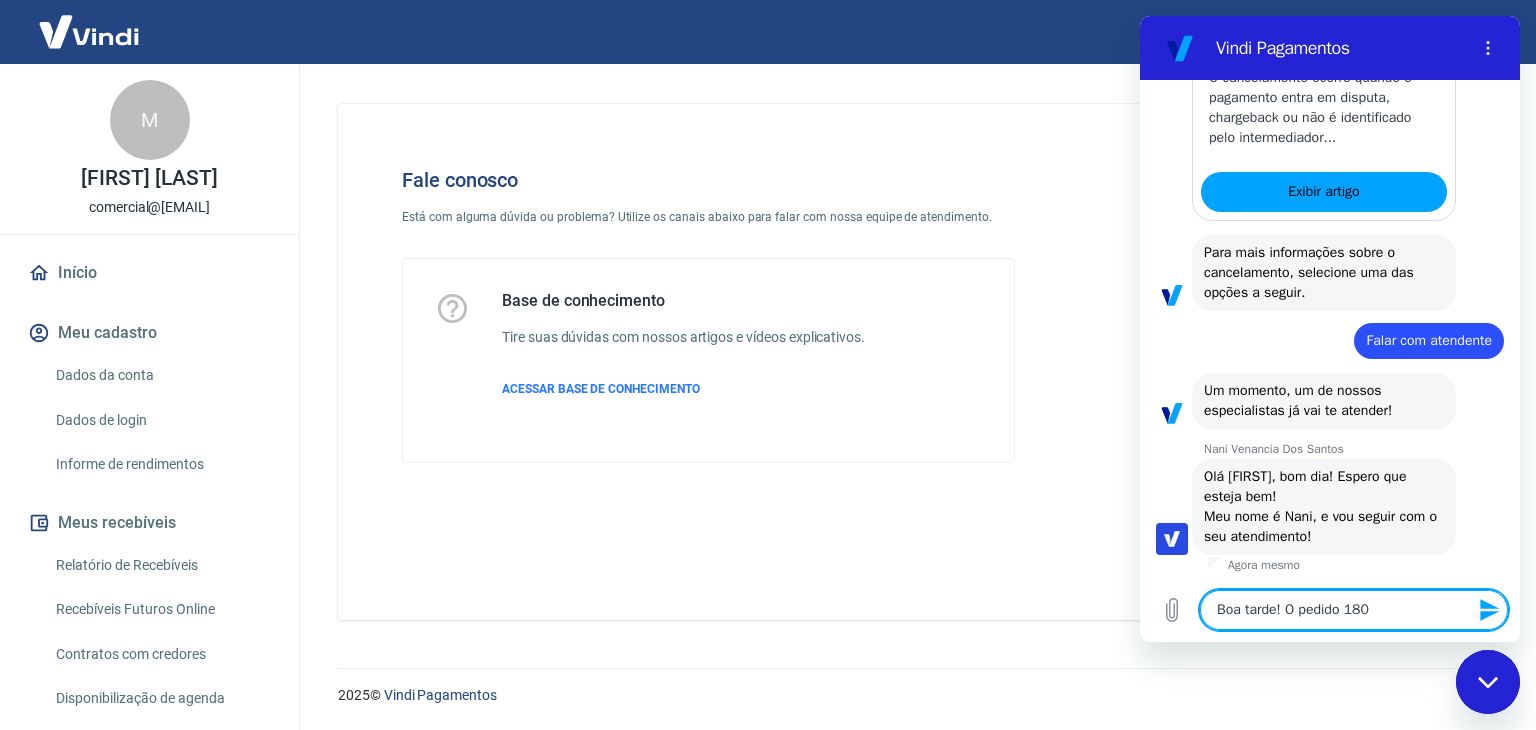 type on "Boa tarde! O pedido 1802" 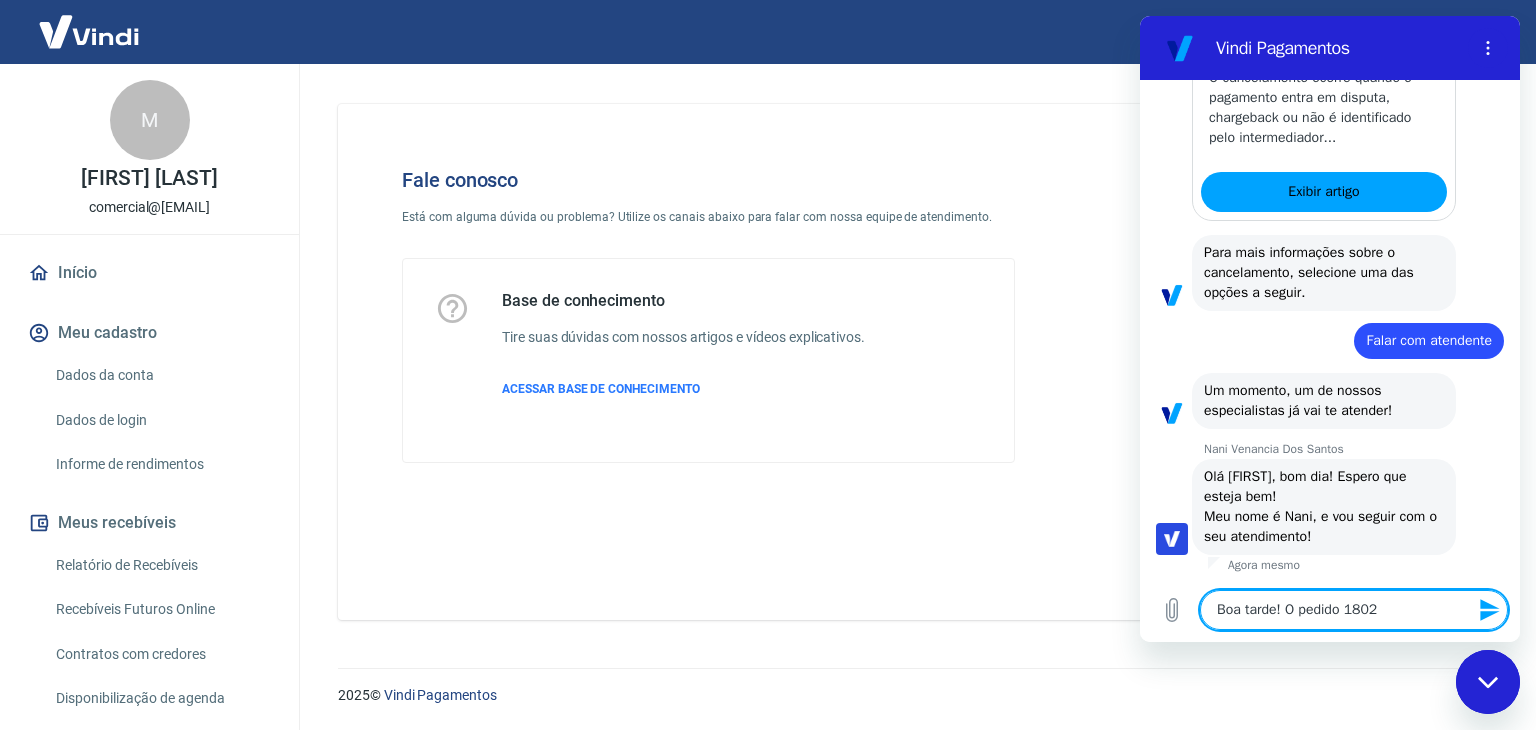 type on "Boa tarde! O pedido 18021" 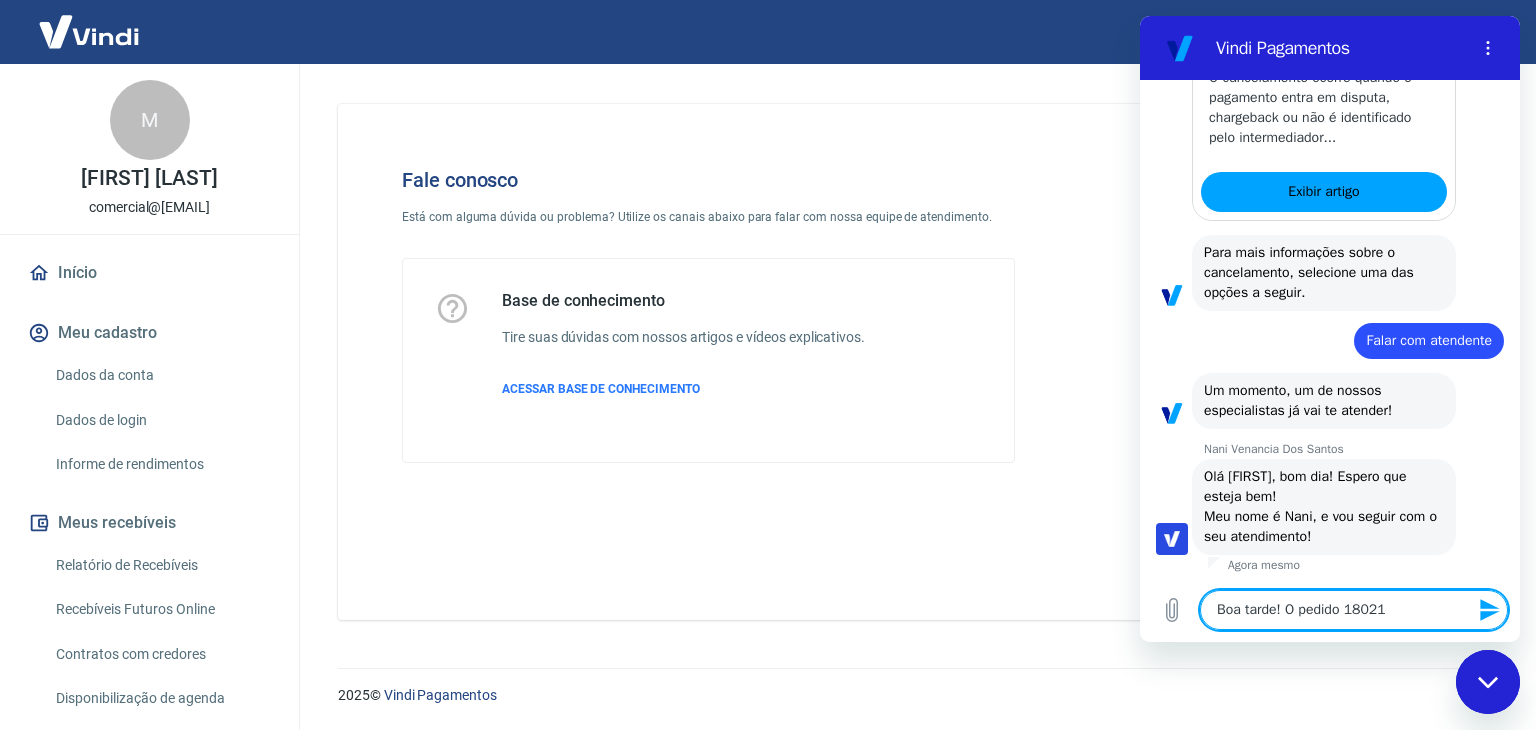type on "Boa tarde! O pedido 18021" 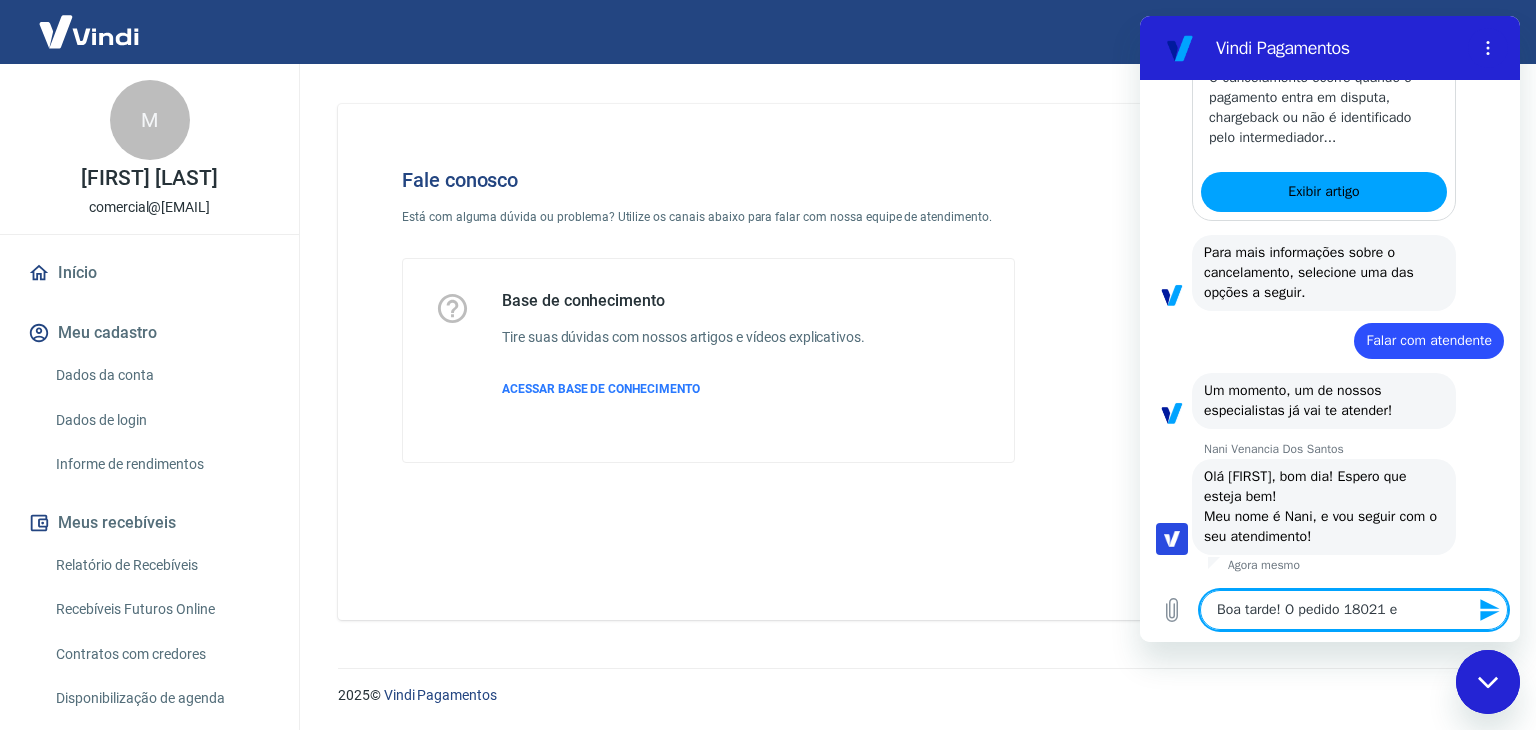 type on "Boa tarde! O pedido 18021 es" 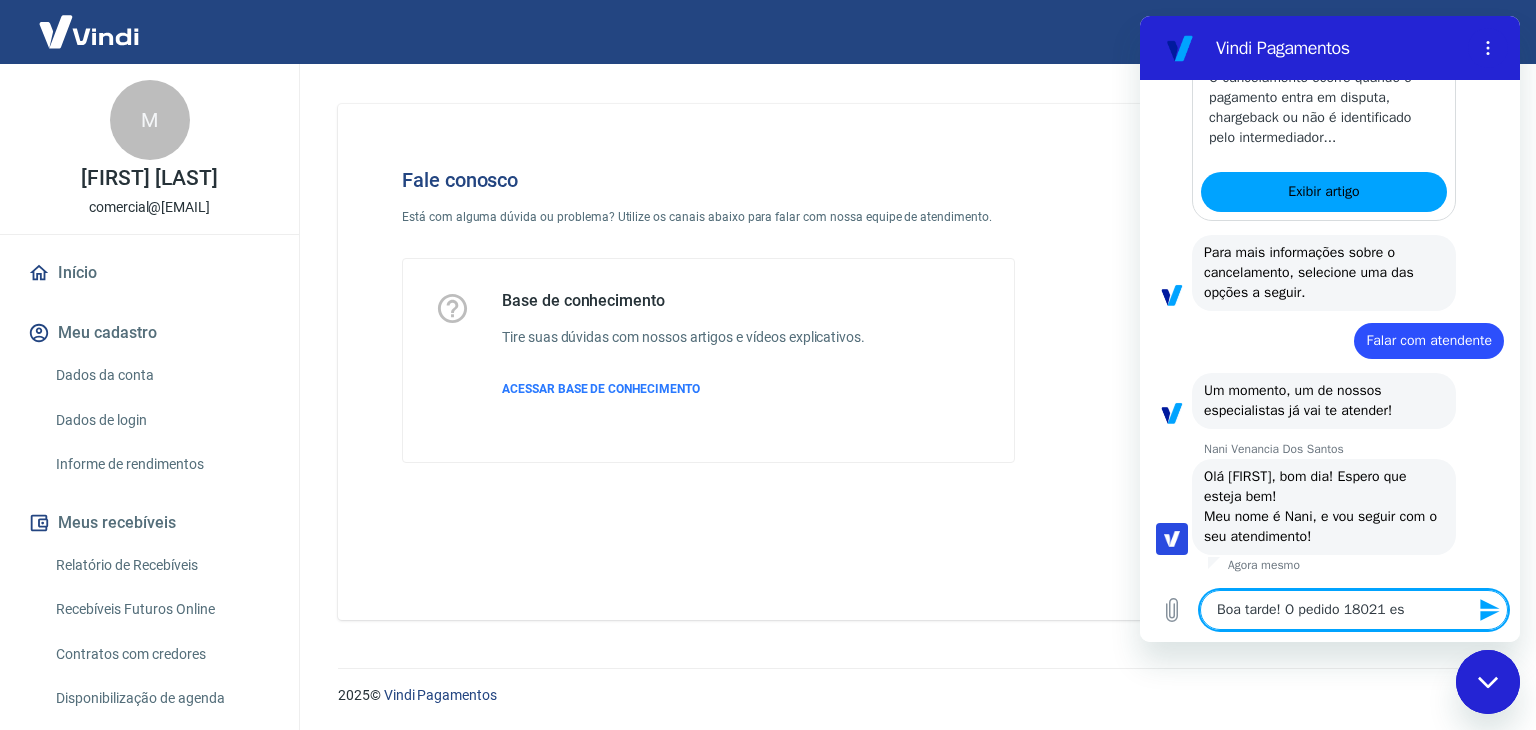type on "x" 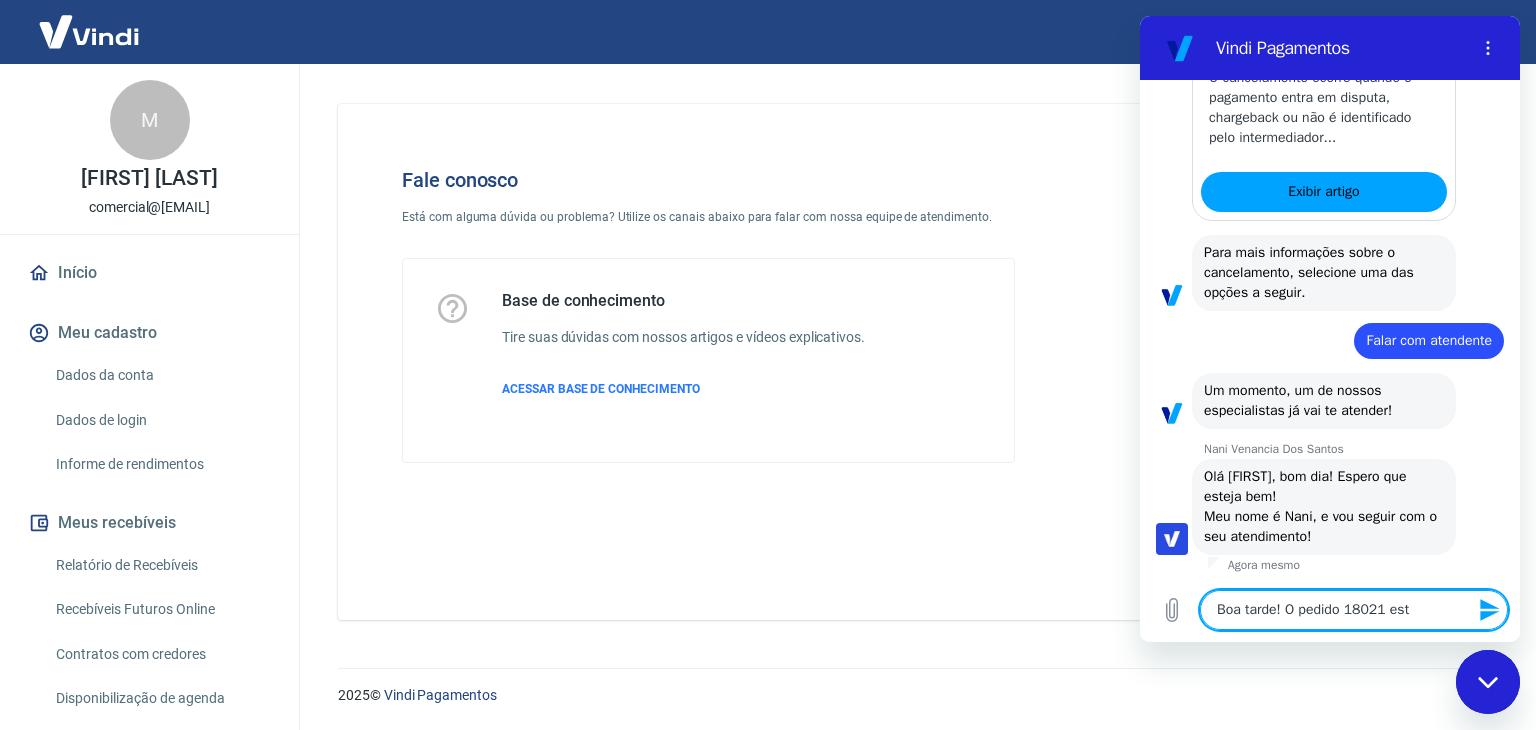 type on "Boa tarde! O pedido 18021 está" 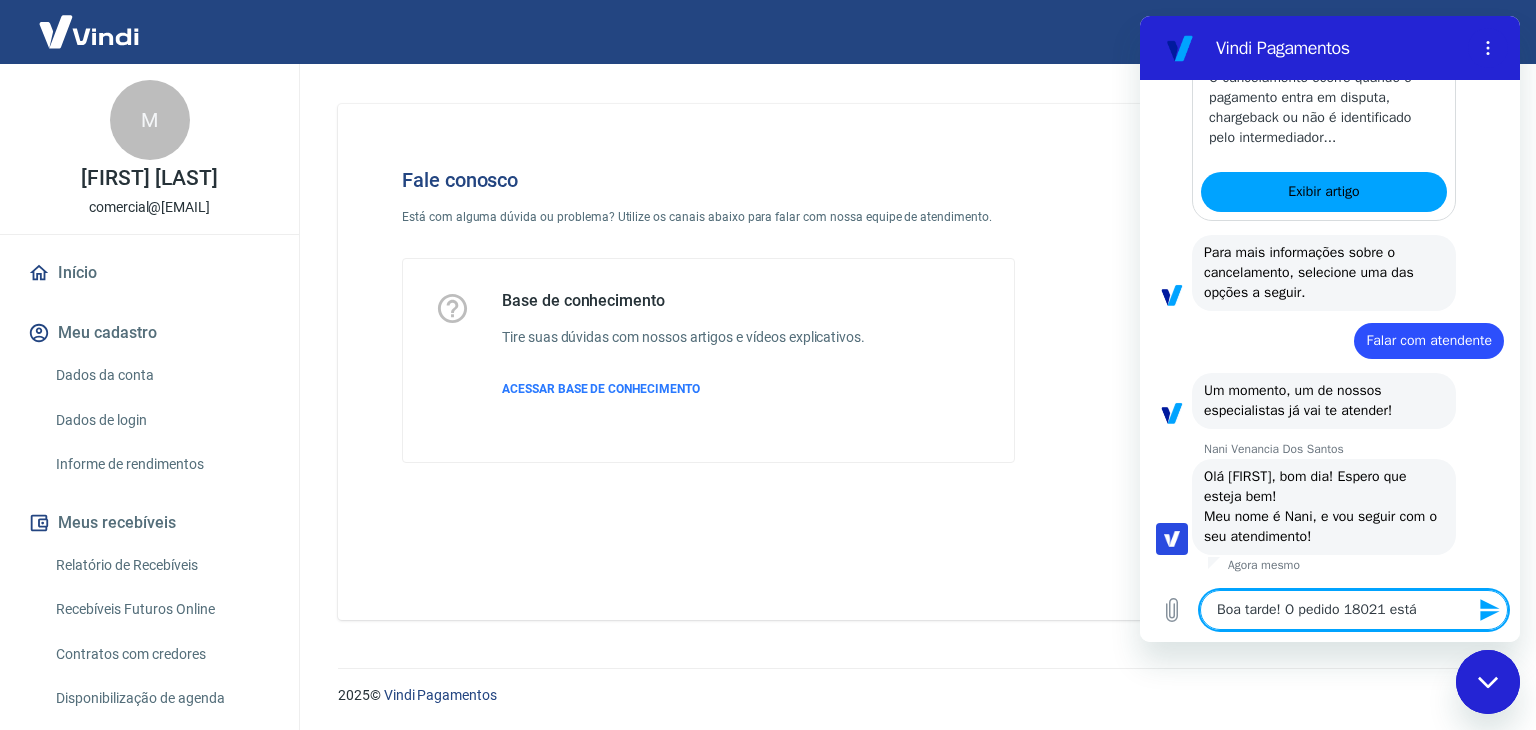 type on "Boa tarde! O pedido 18021 está" 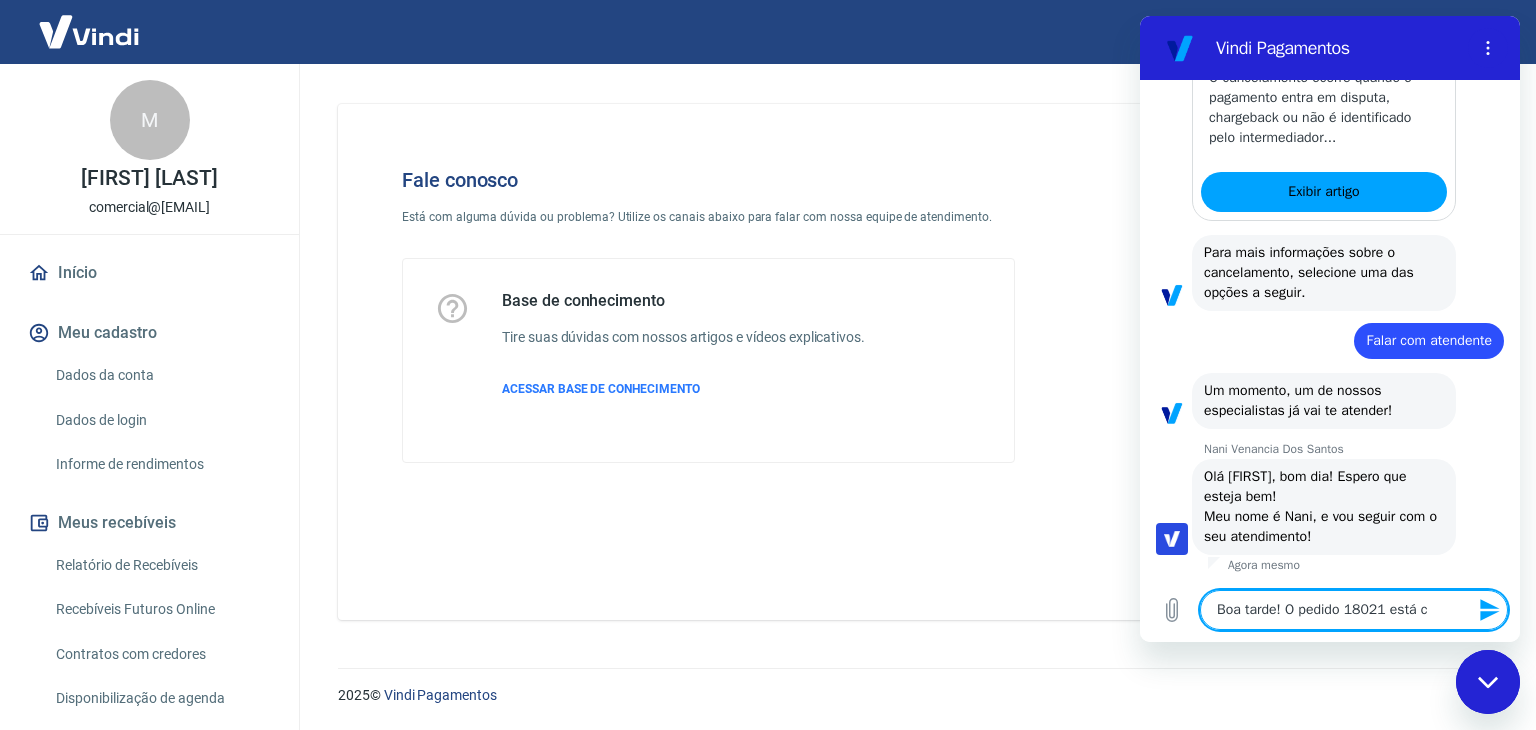 type on "Boa tarde! O pedido 18021 está ca" 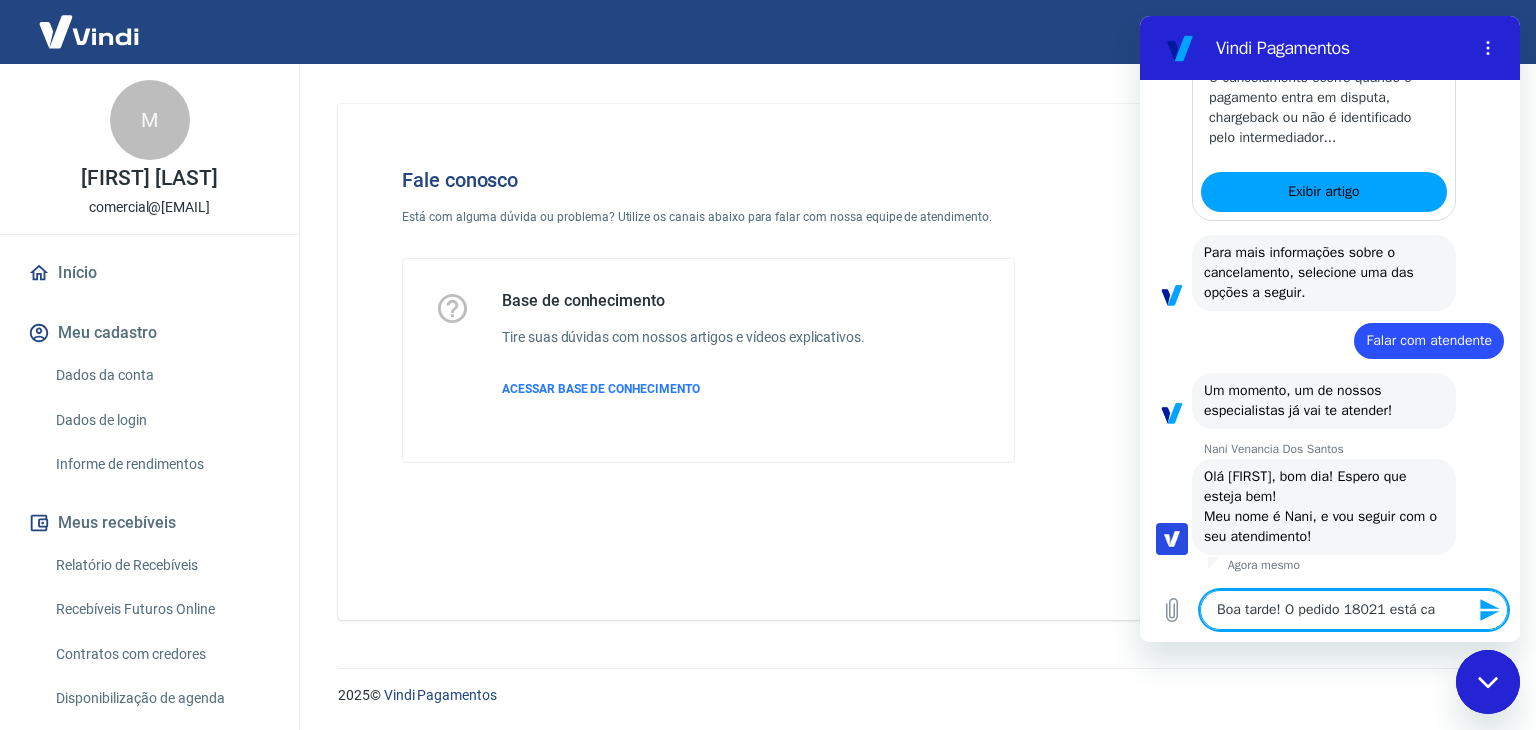 type on "Boa tarde! O pedido 18021 está can" 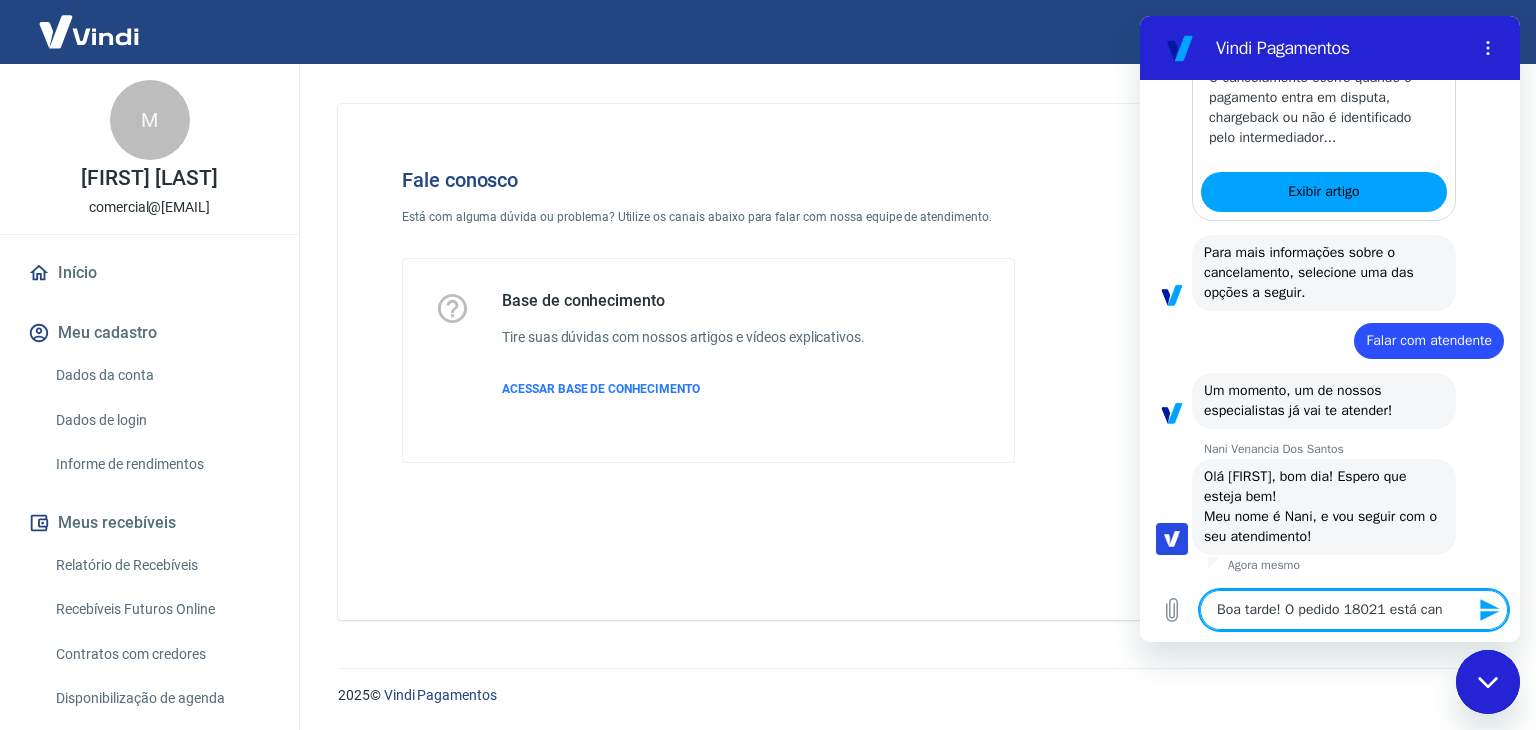 type on "Boa tarde! O pedido 18021 está canc" 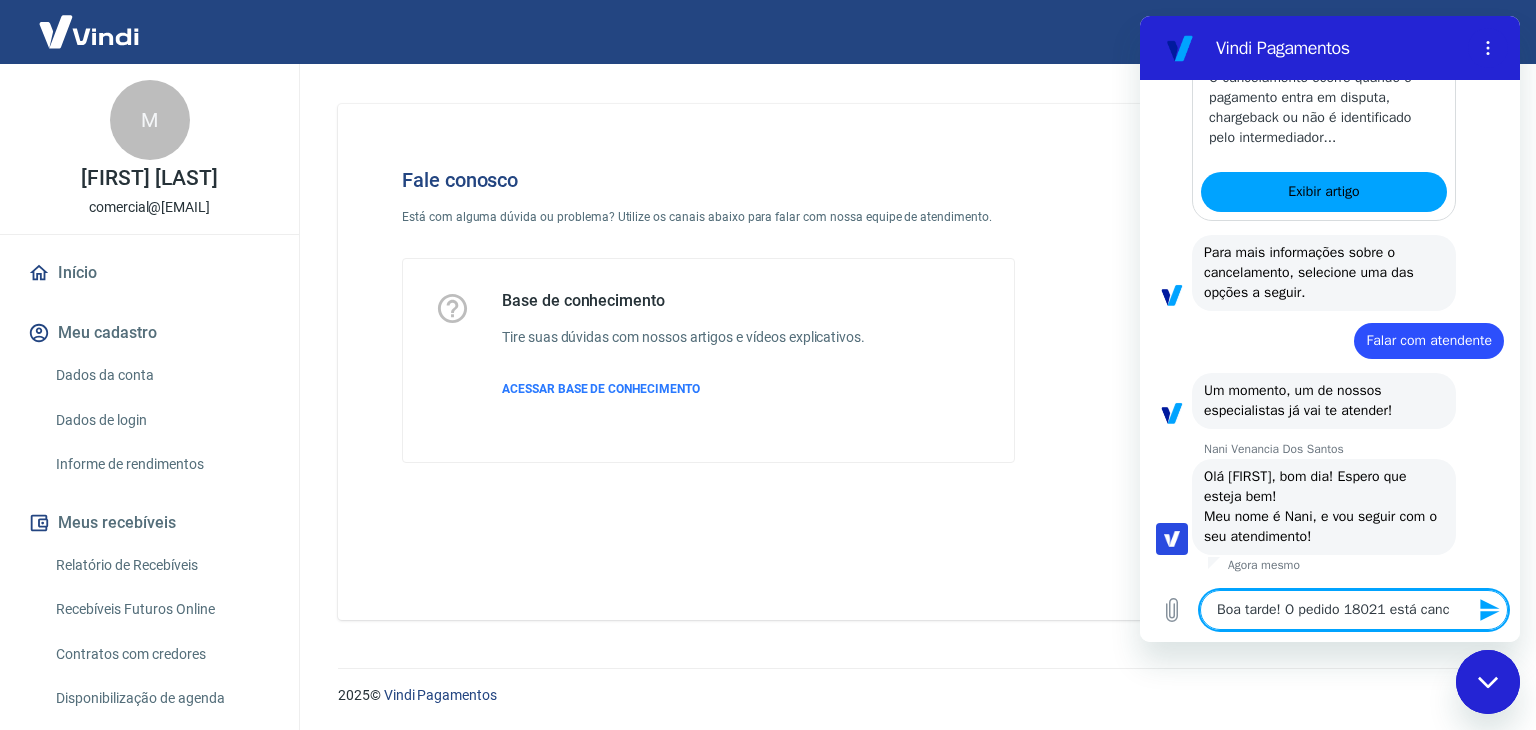 type on "x" 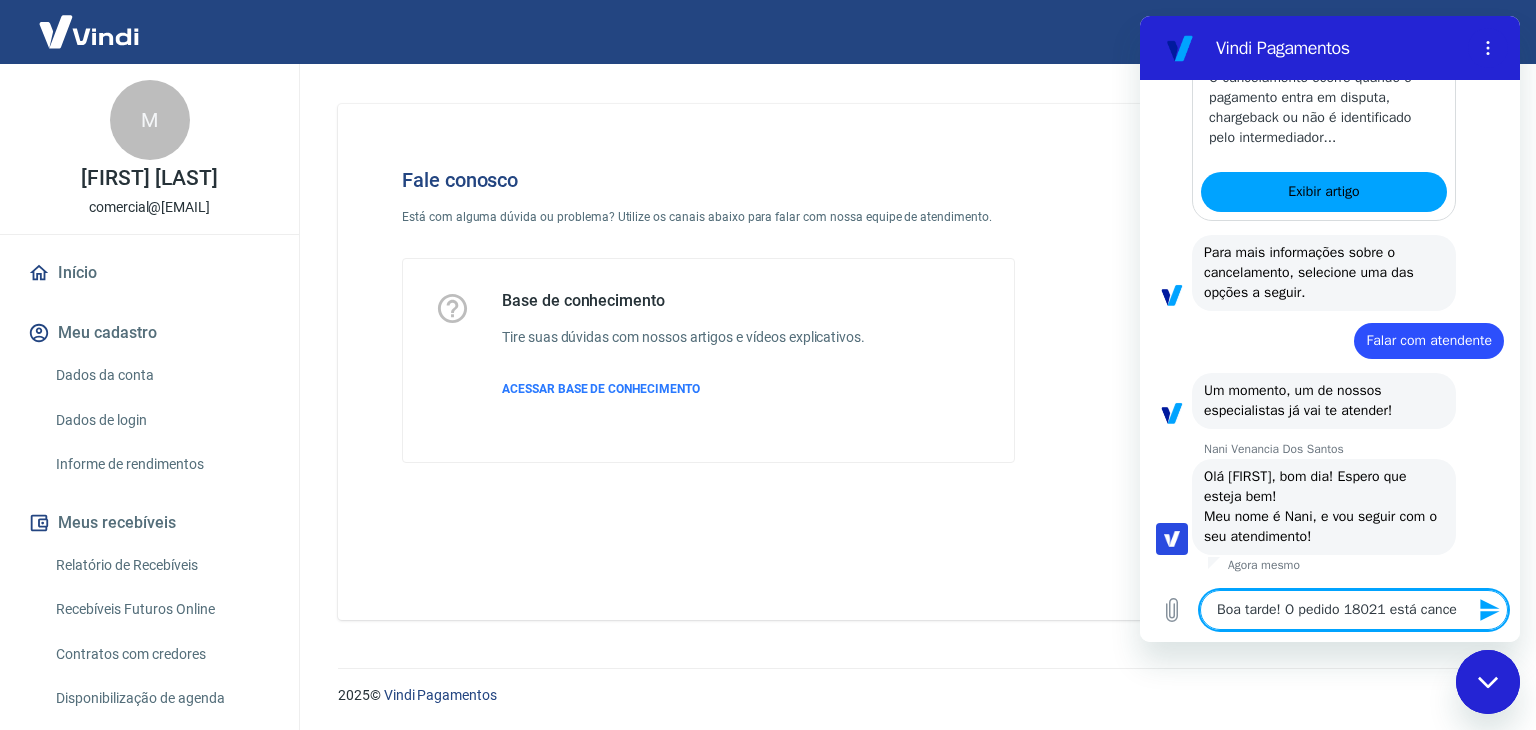 type on "Boa tarde! O pedido 18021 está cancel" 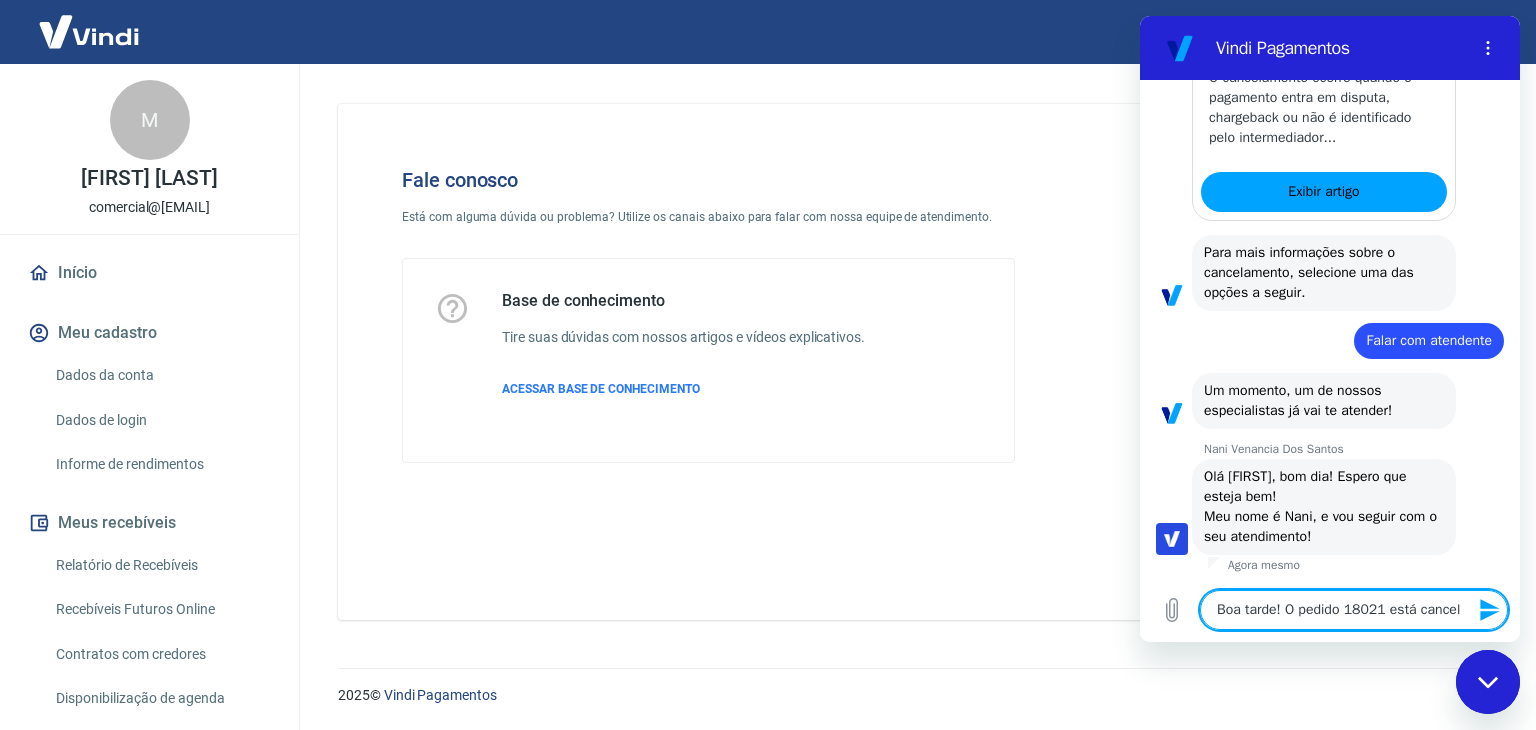 type on "Boa tarde! O pedido 18021 está canceld" 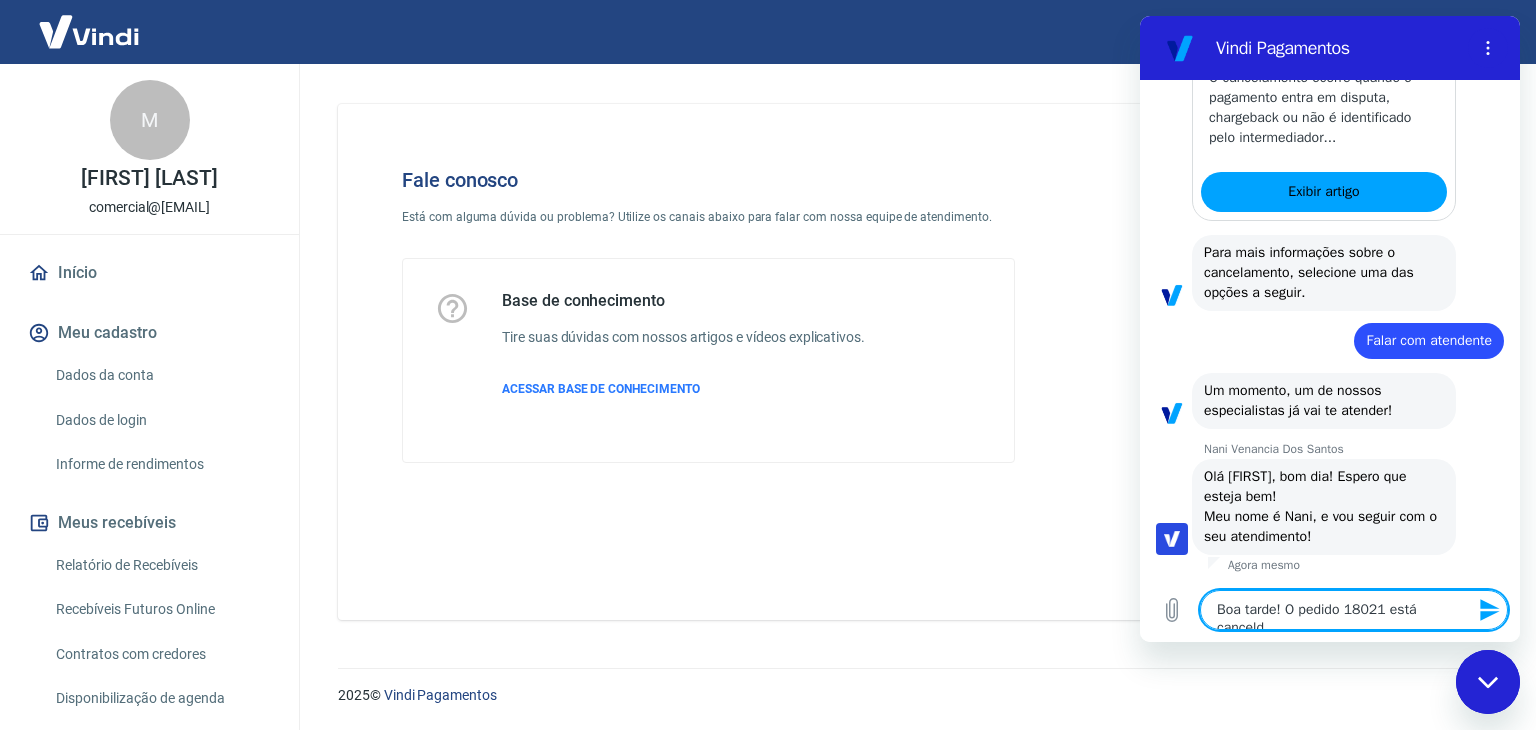 type on "Boa tarde! O pedido 18021 está canceldo" 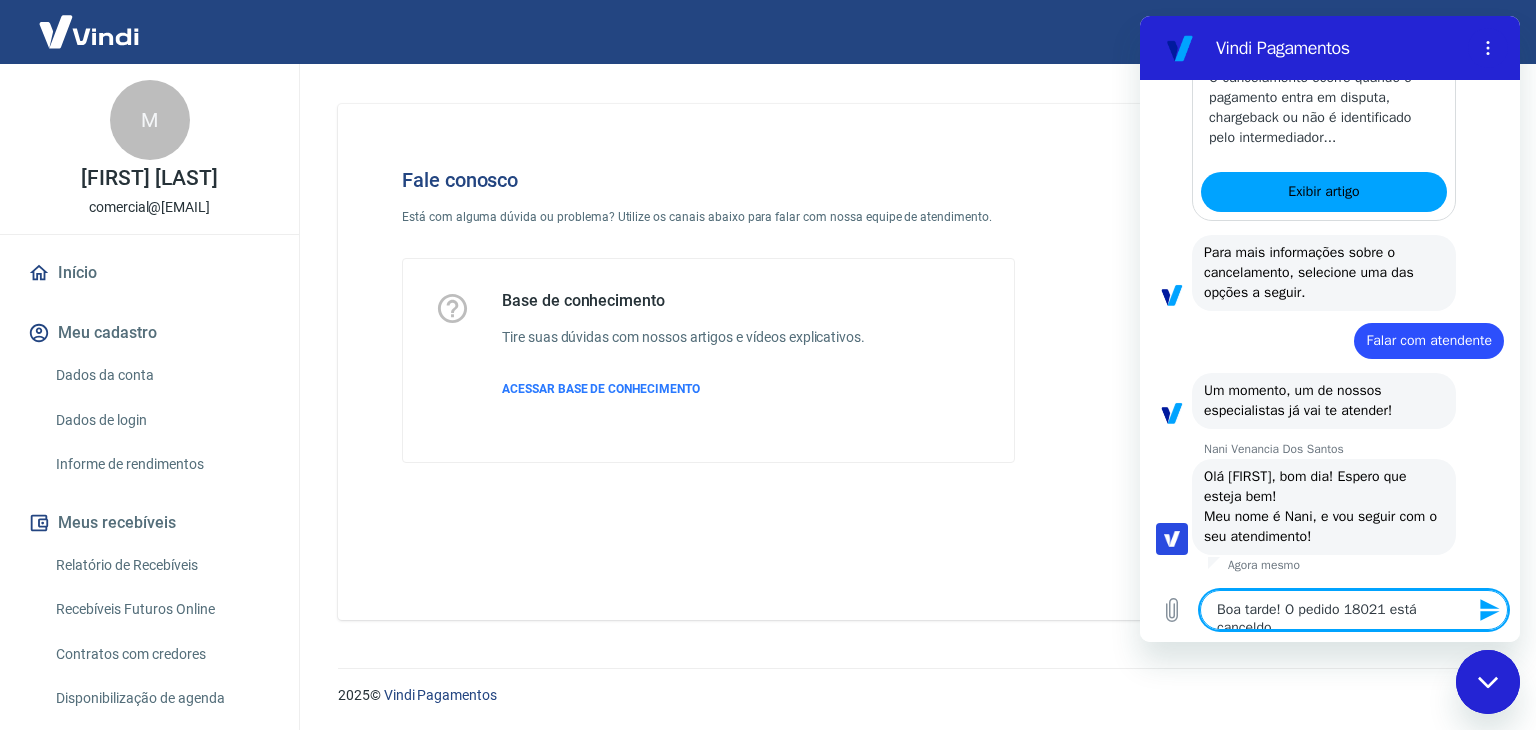 scroll, scrollTop: 2724, scrollLeft: 0, axis: vertical 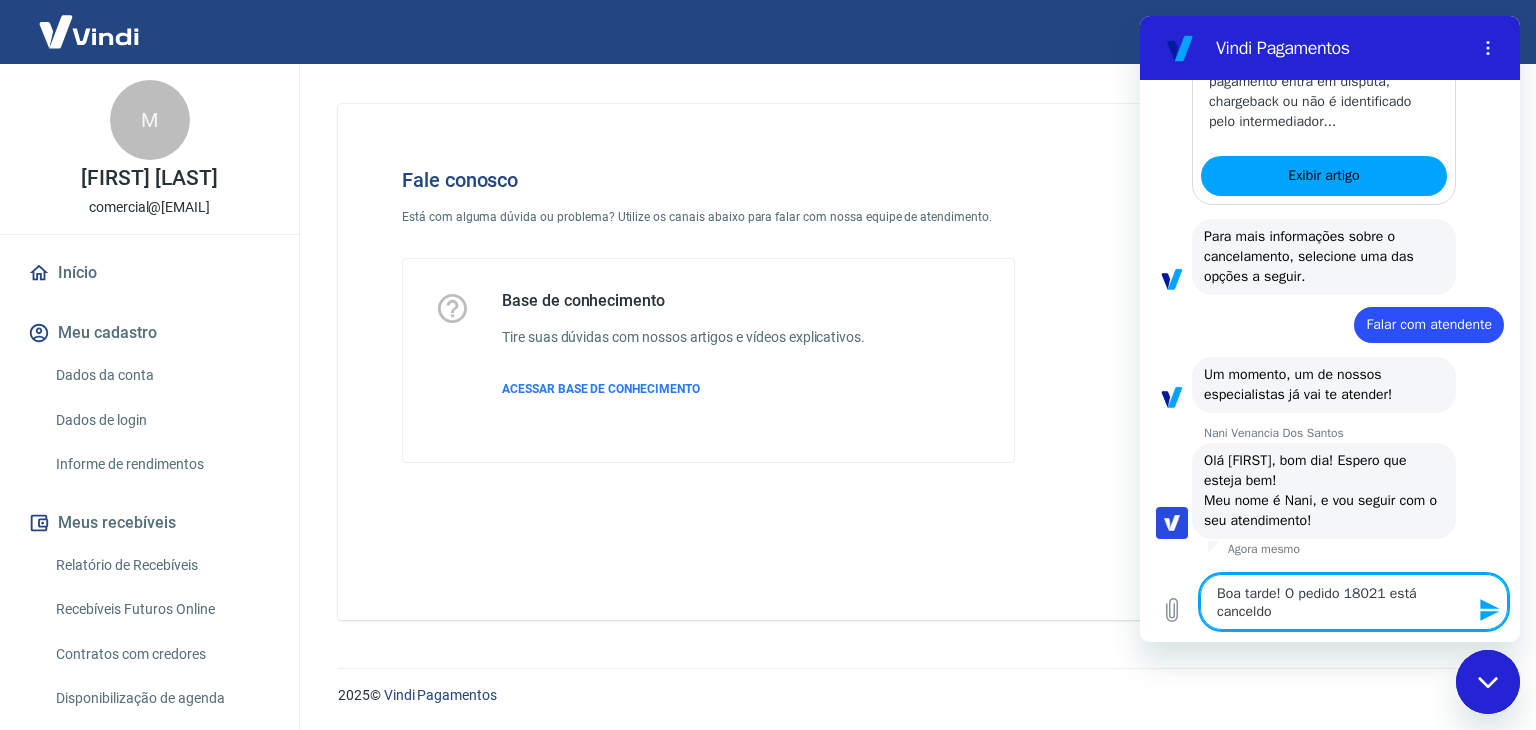 type on "Boa tarde! O pedido 18021 está canceld" 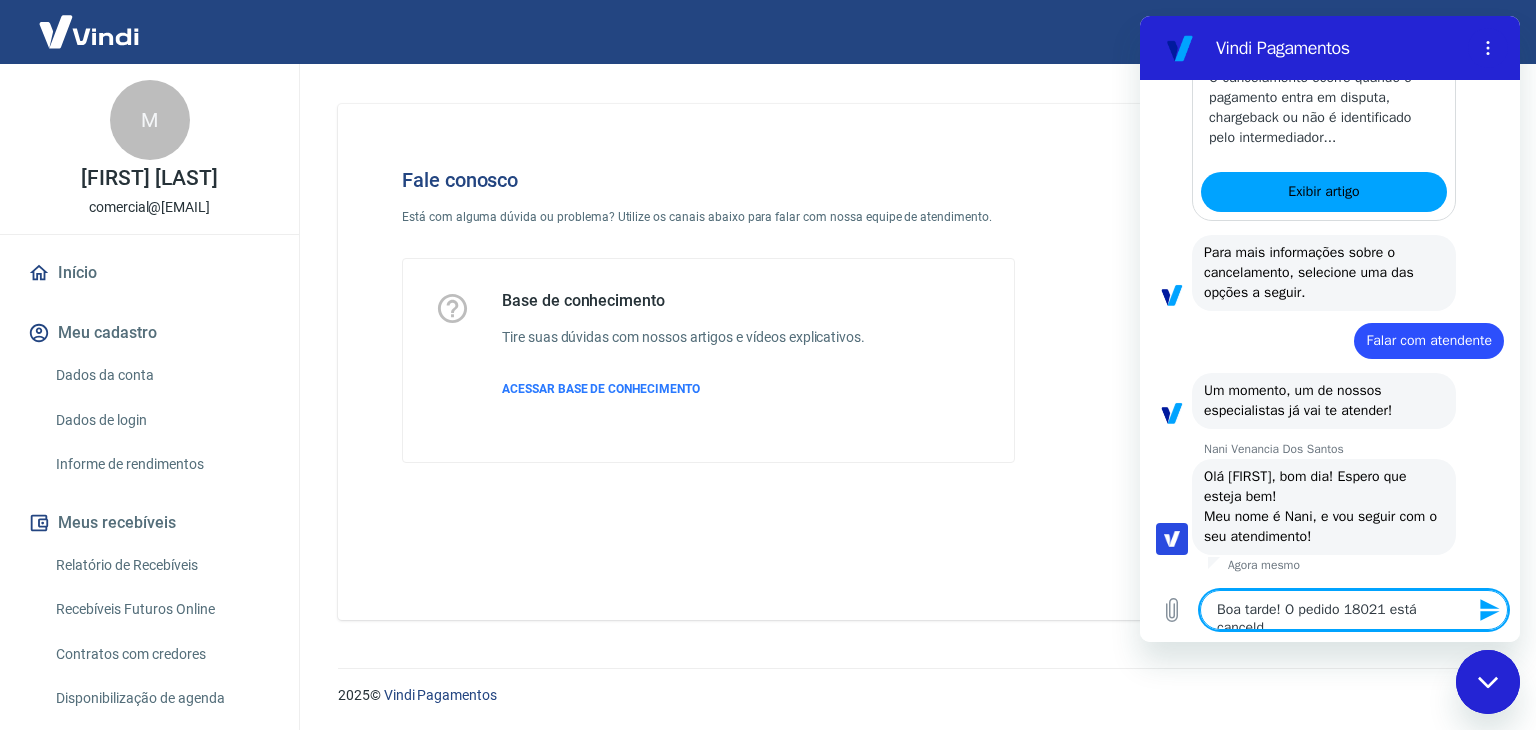type on "Boa tarde! O pedido 18021 está cancel" 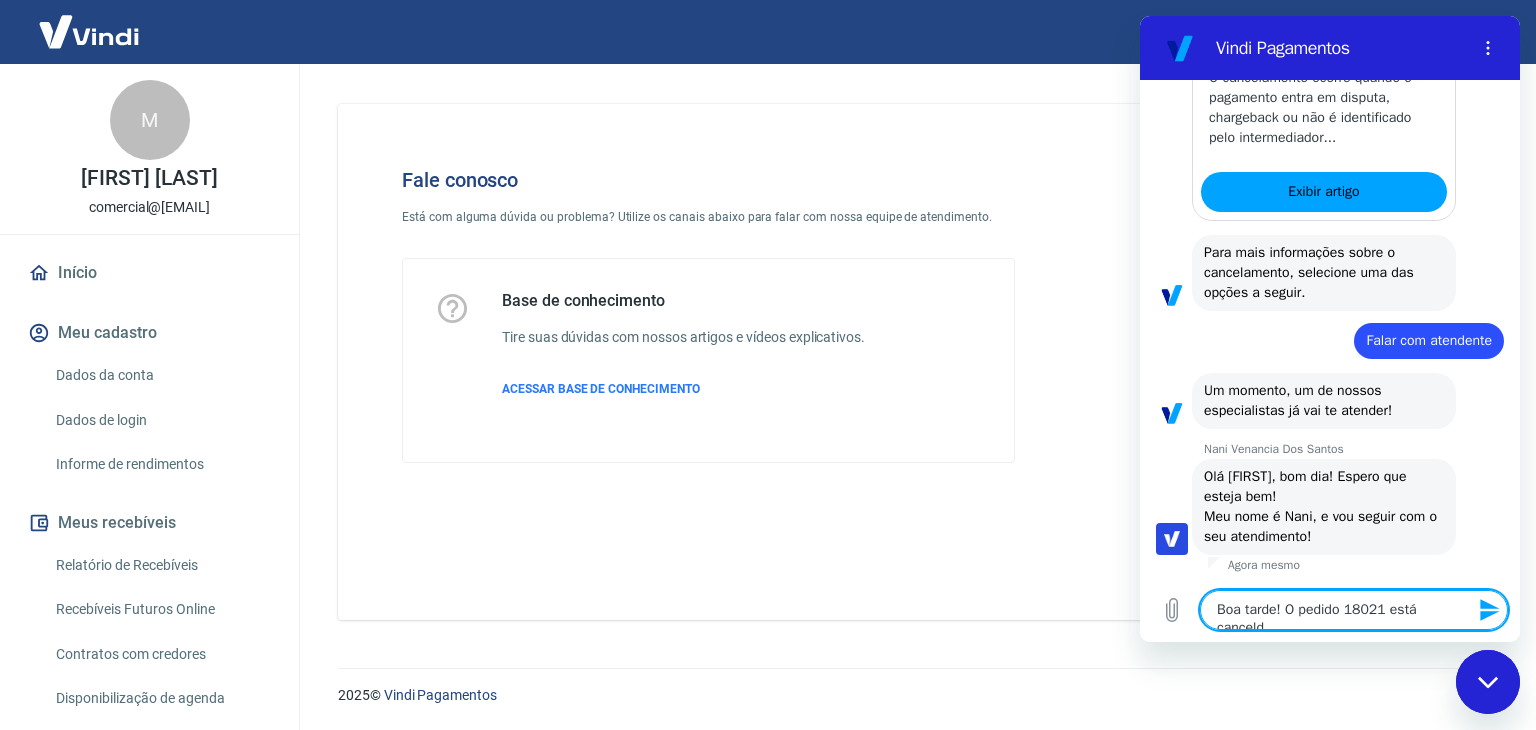 type on "x" 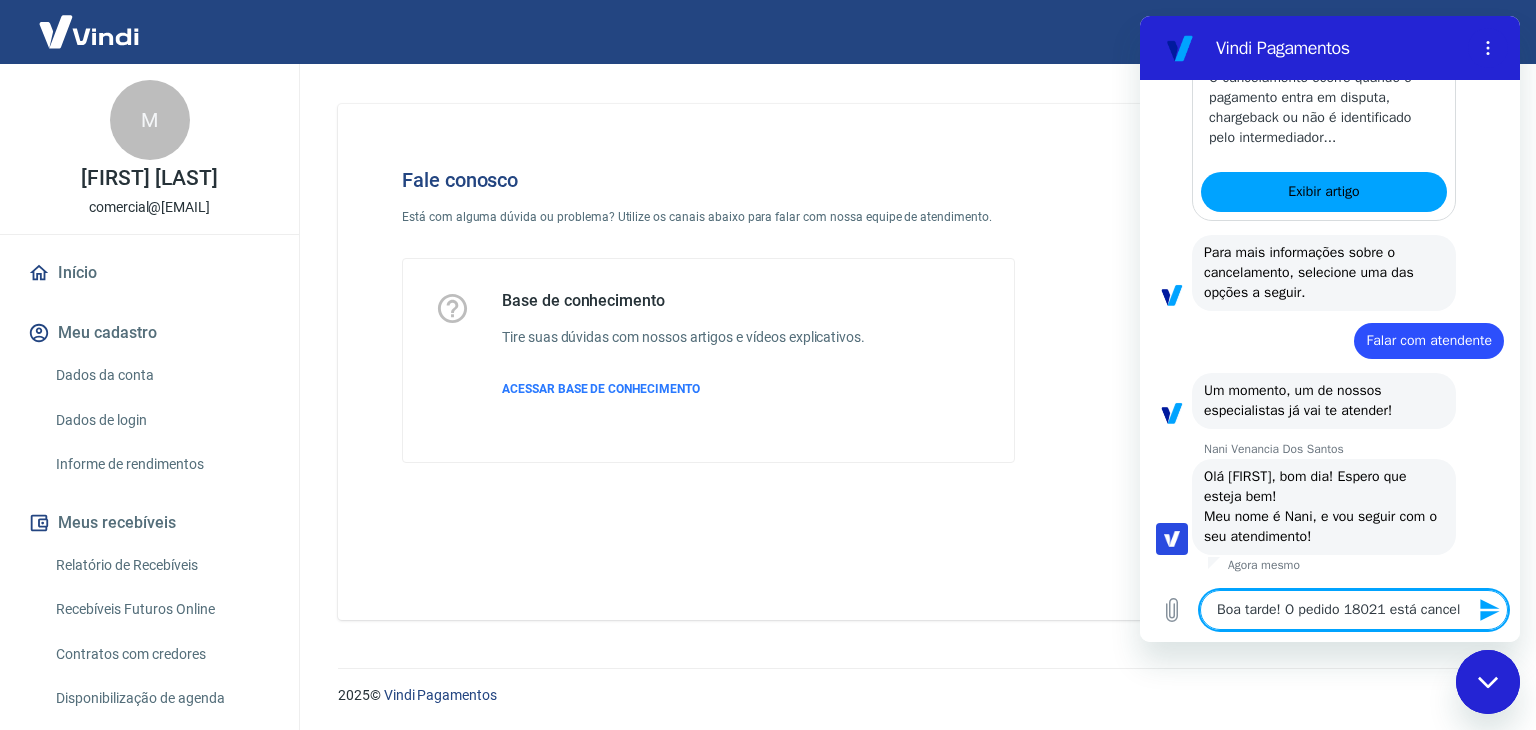 type on "Boa tarde! O pedido 18021 está cancela" 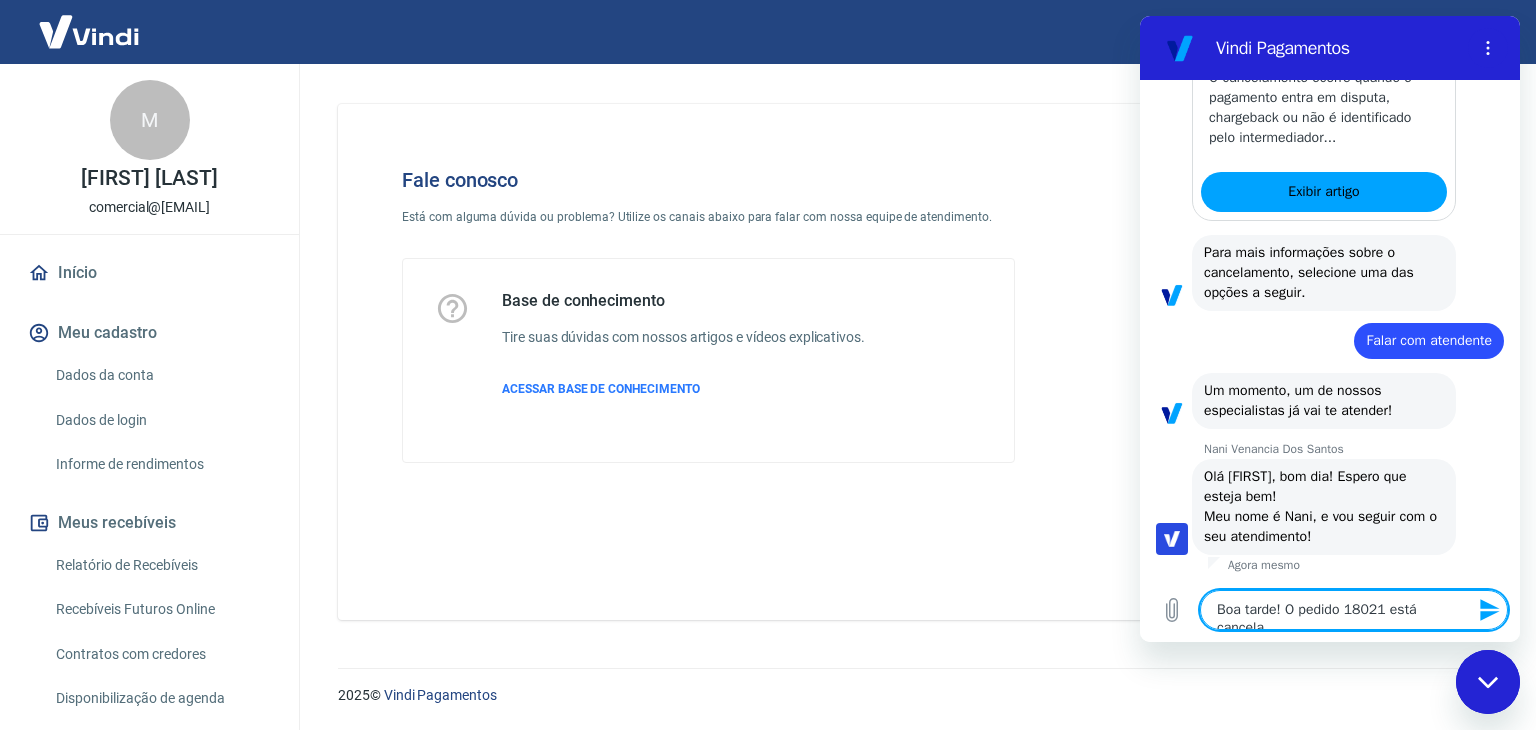 type on "Boa tarde! O pedido 18021 está cancelad" 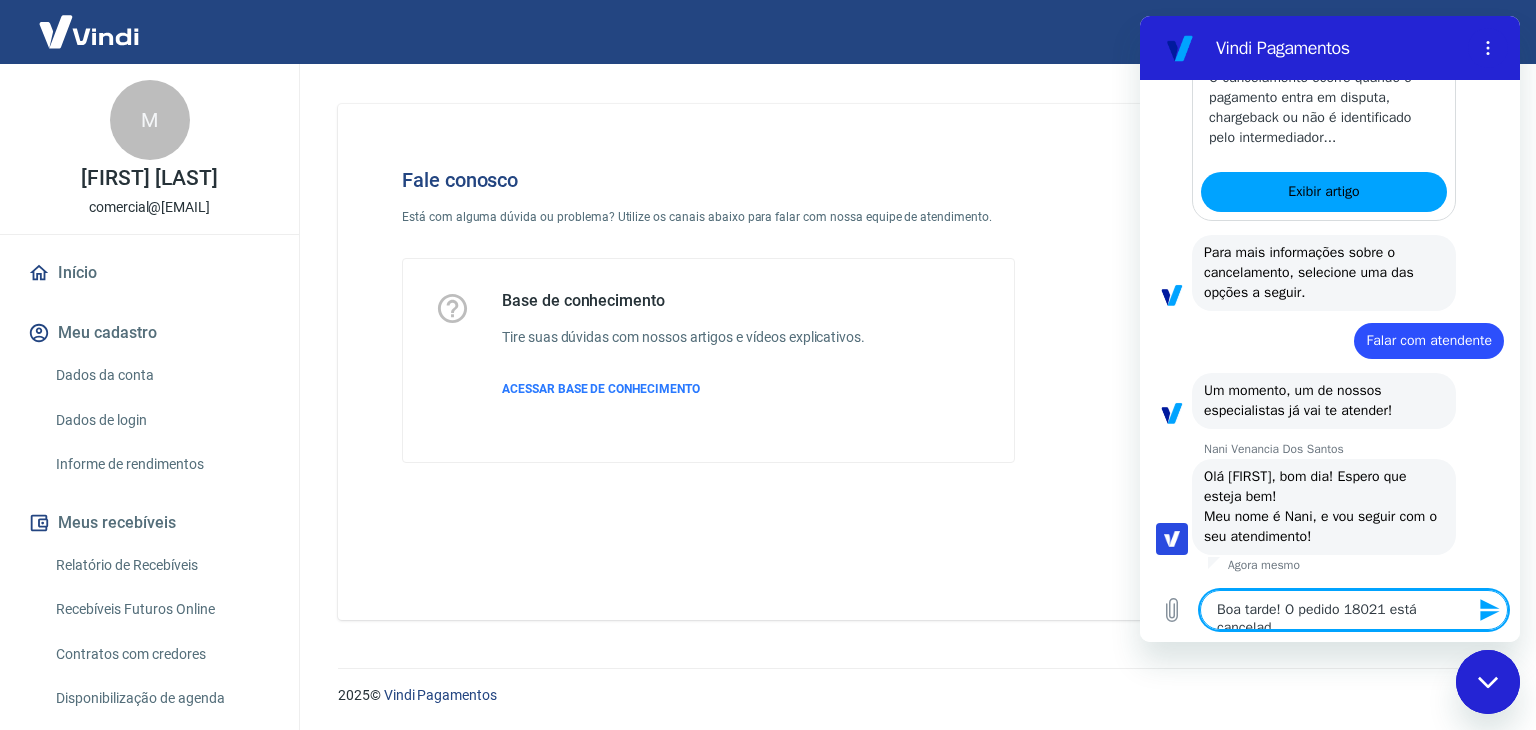scroll, scrollTop: 2724, scrollLeft: 0, axis: vertical 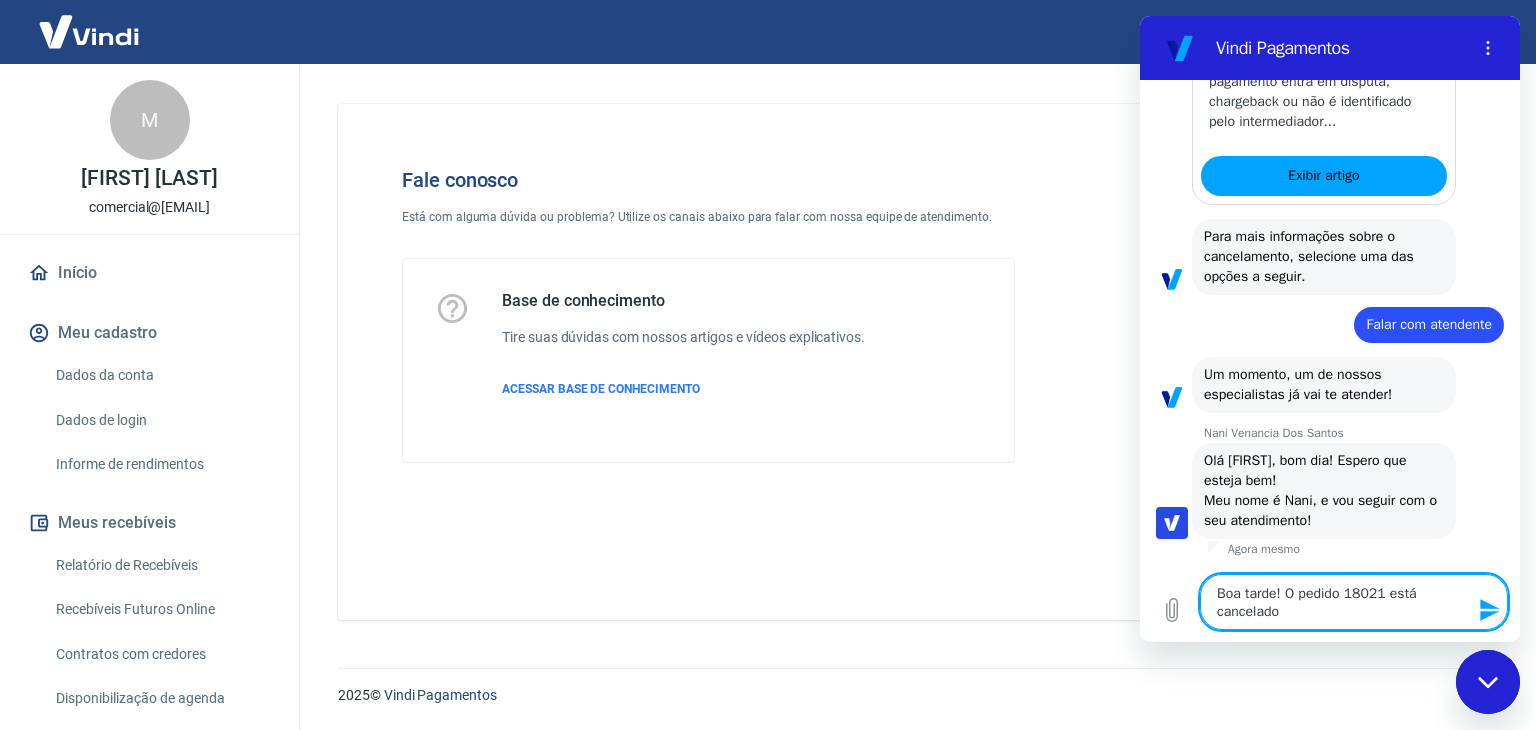type on "Boa tarde! O pedido 18021 está cancelado," 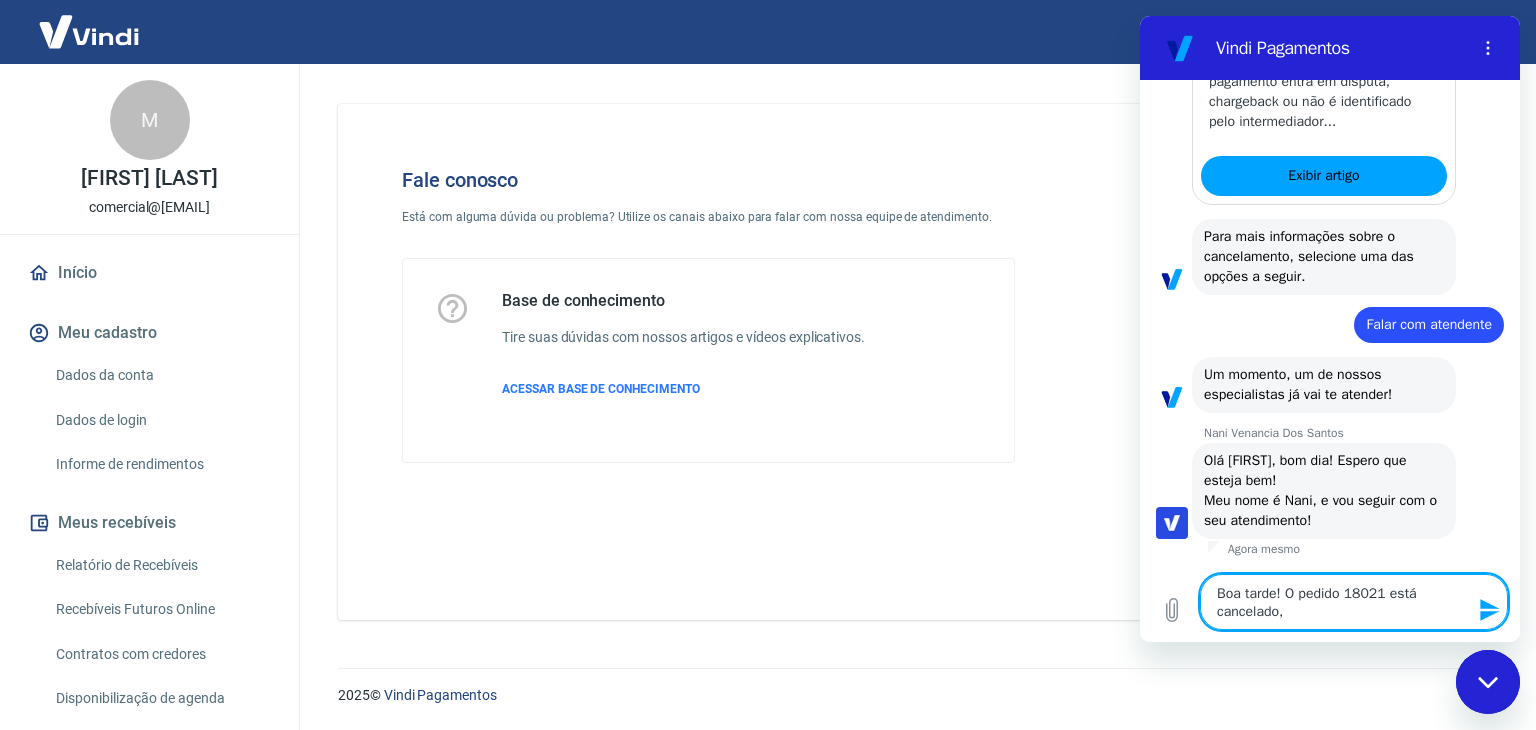 type on "Boa tarde! O pedido 18021 está cancelado," 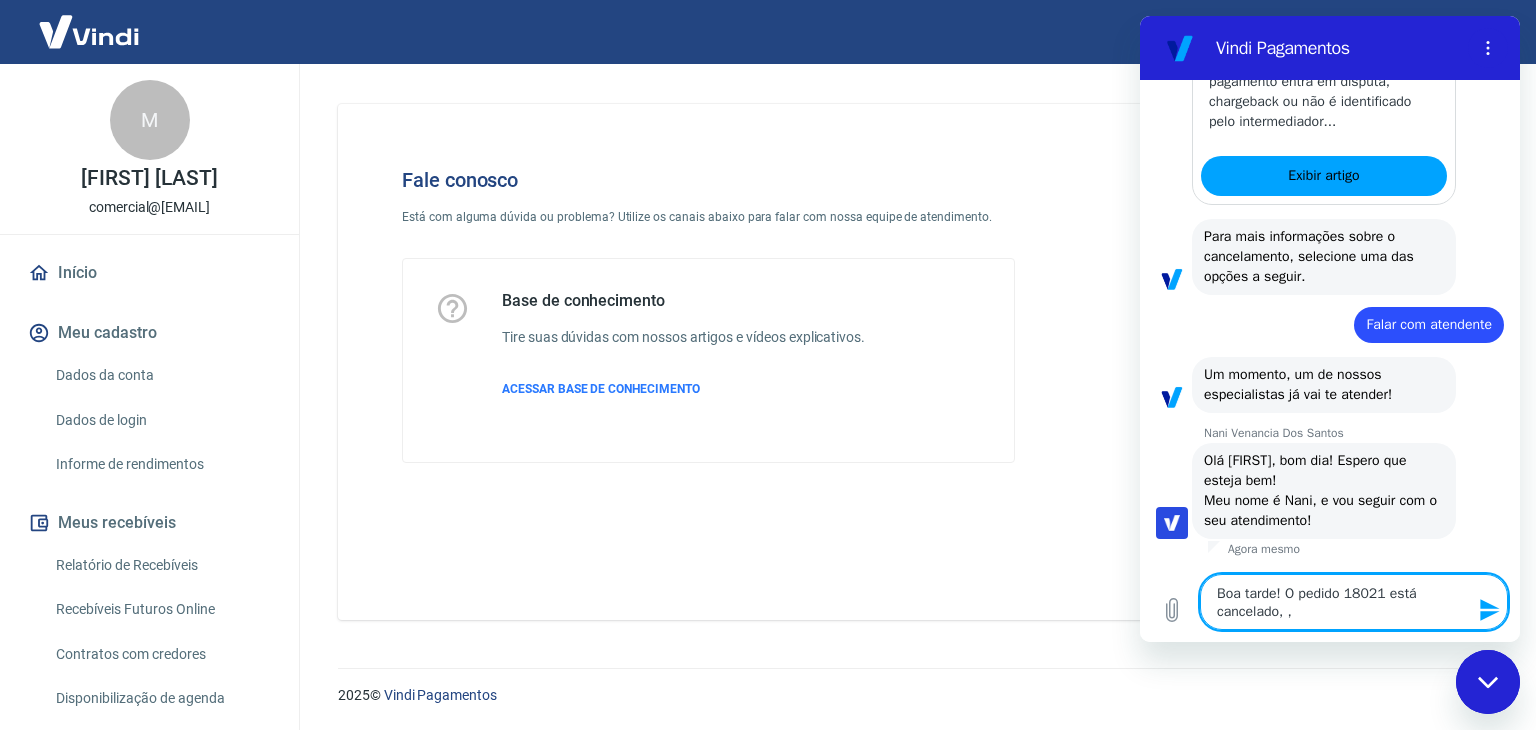 type on "Boa tarde! O pedido 18021 está cancelado, ,a" 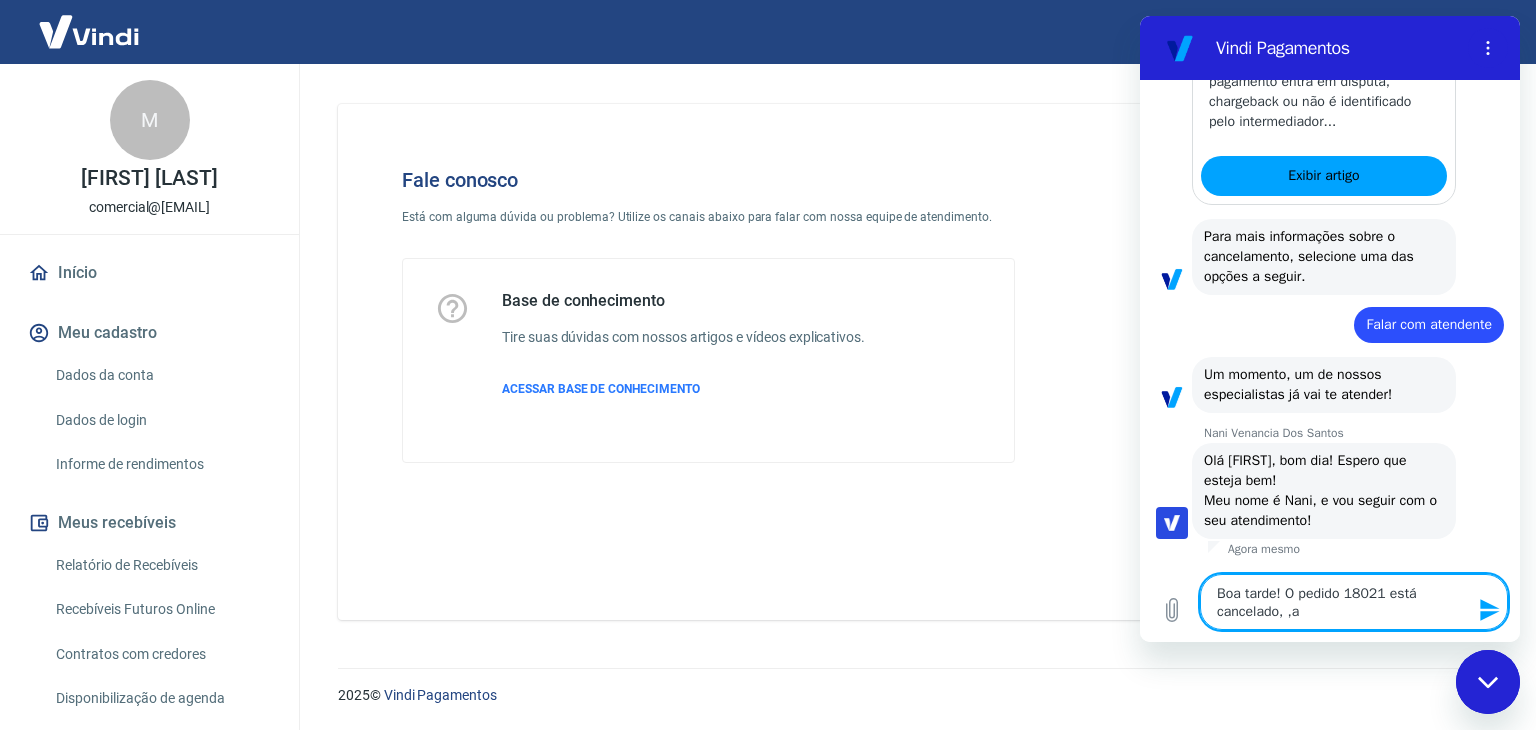type on "Boa tarde! O pedido 18021 está cancelado, ,as" 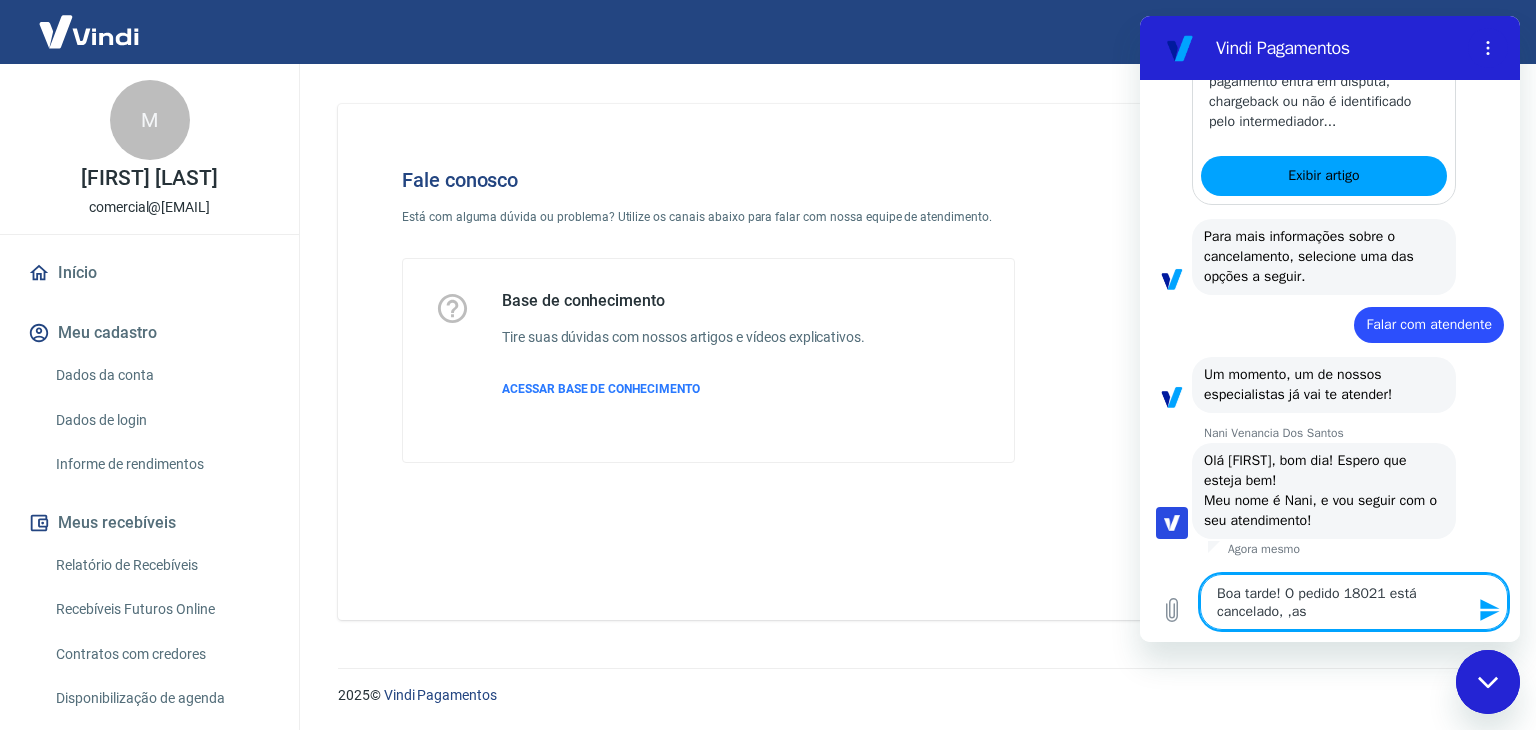 type on "Boa tarde! O pedido 18021 está cancelado, ,a" 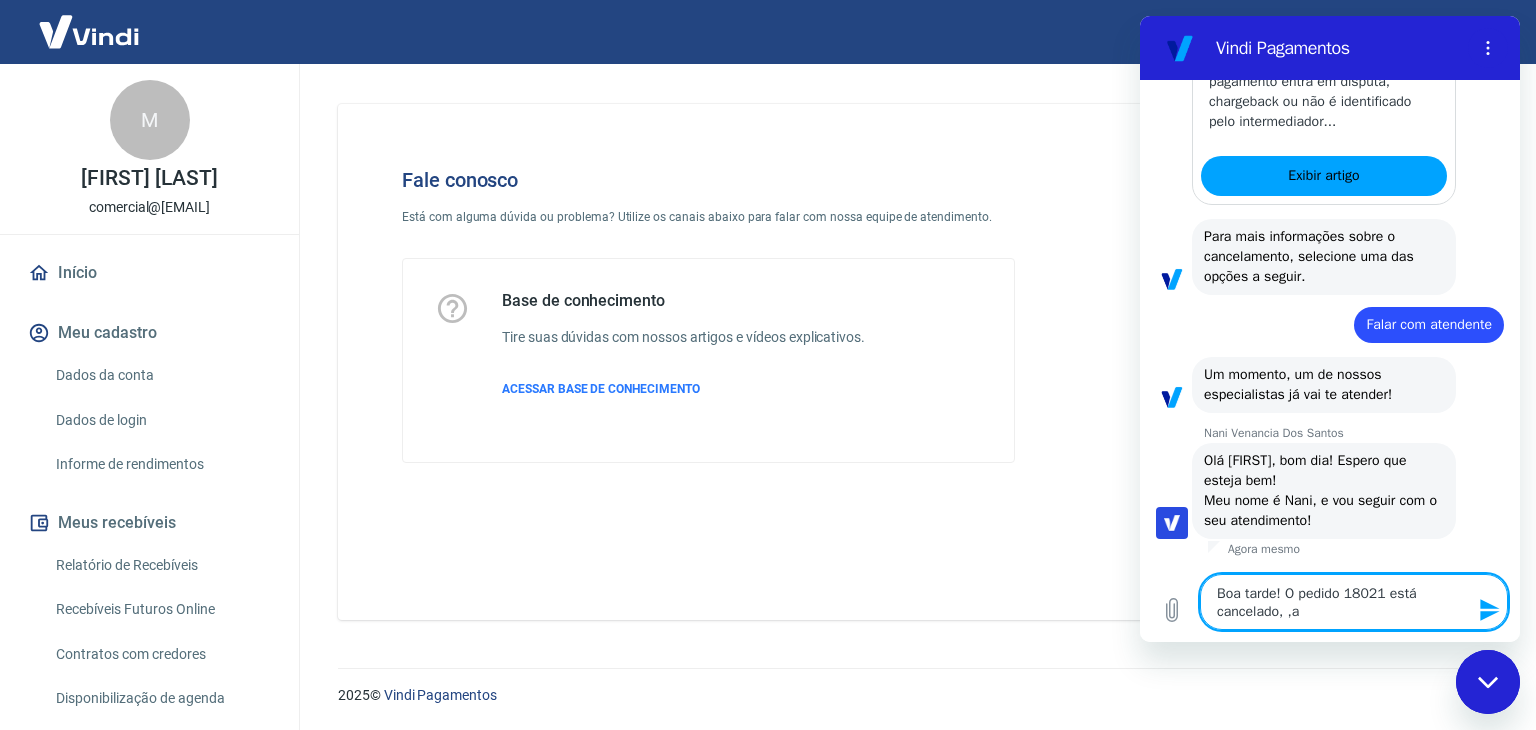 type on "Boa tarde! O pedido 18021 está cancelado, ," 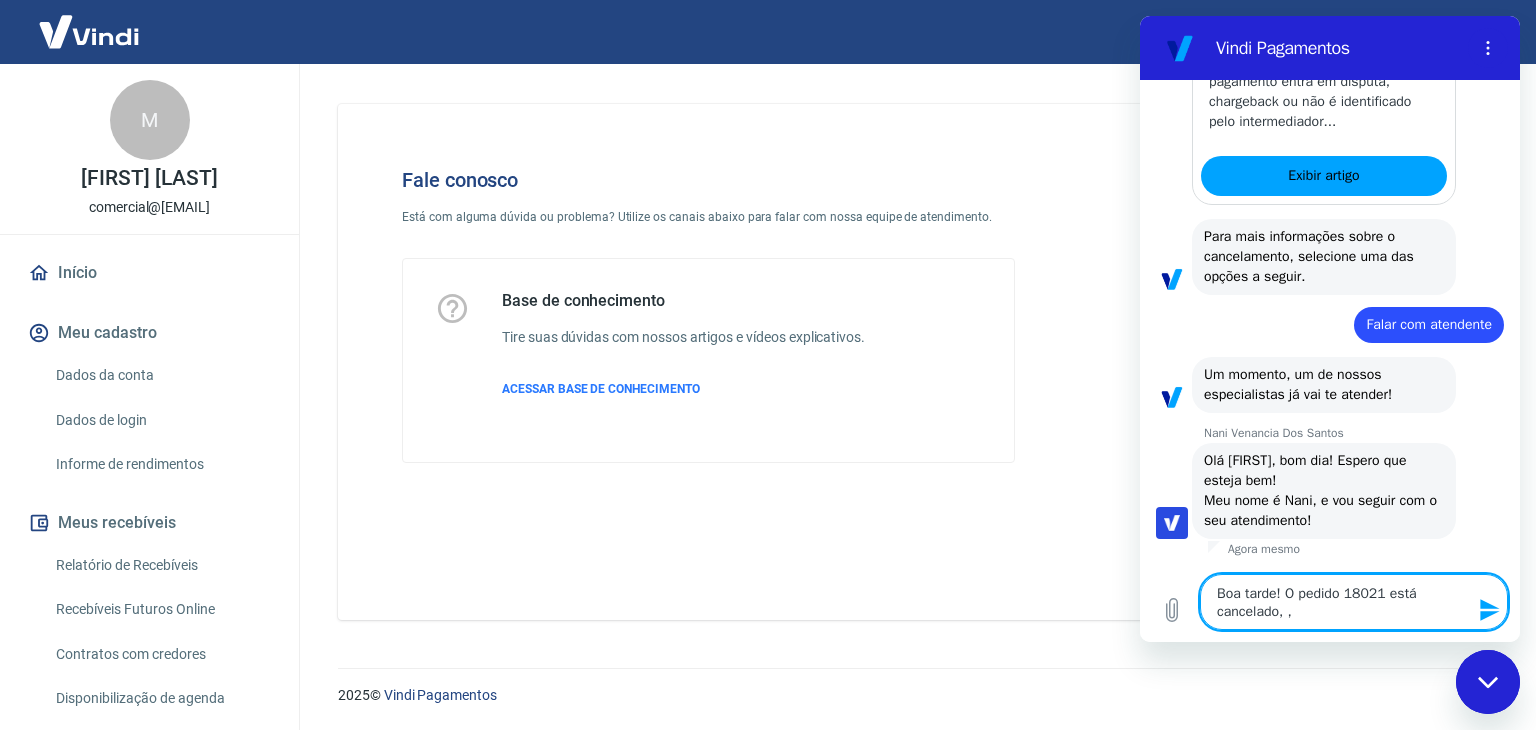 type on "Boa tarde! O pedido 18021 está cancelado," 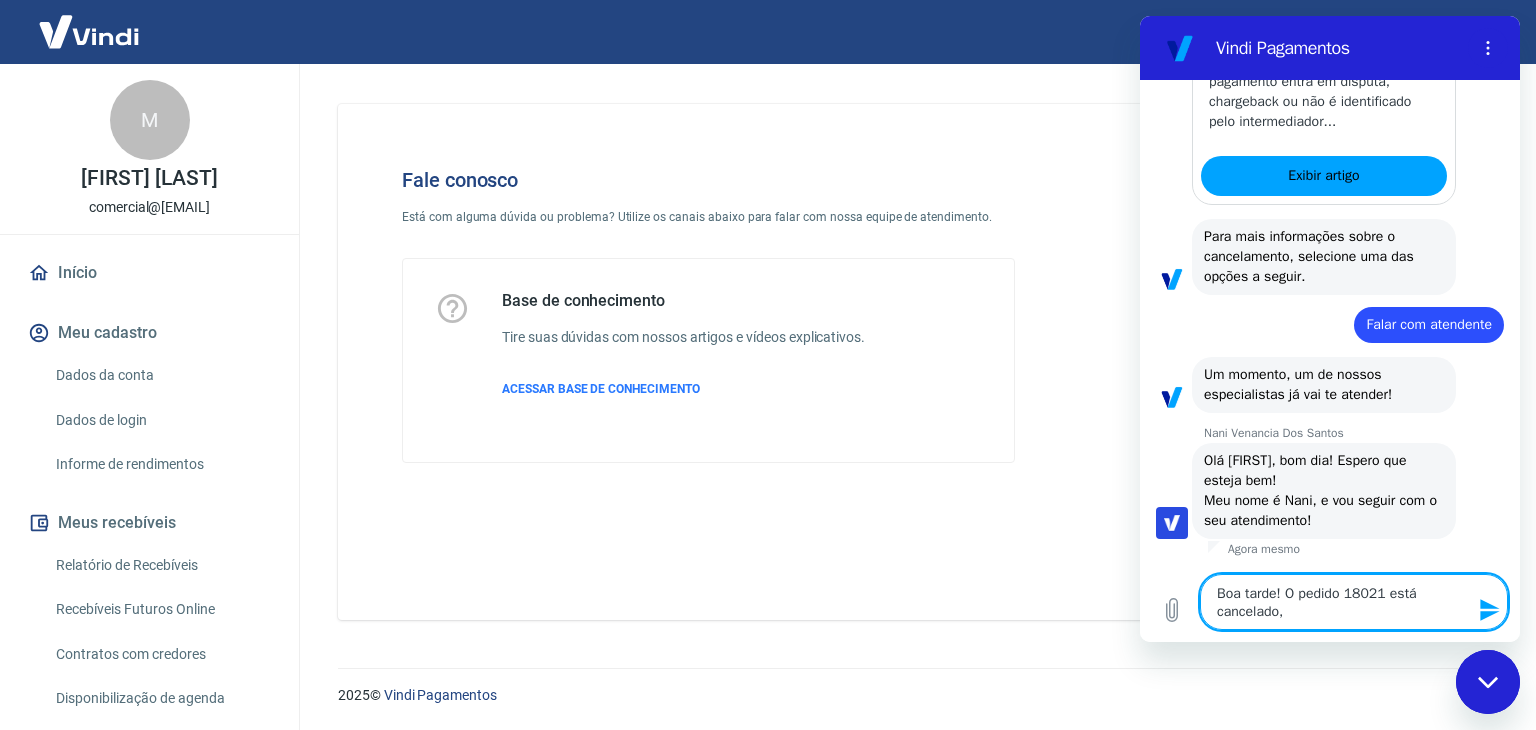 type on "Boa tarde! O pedido 18021 está cancelado, m" 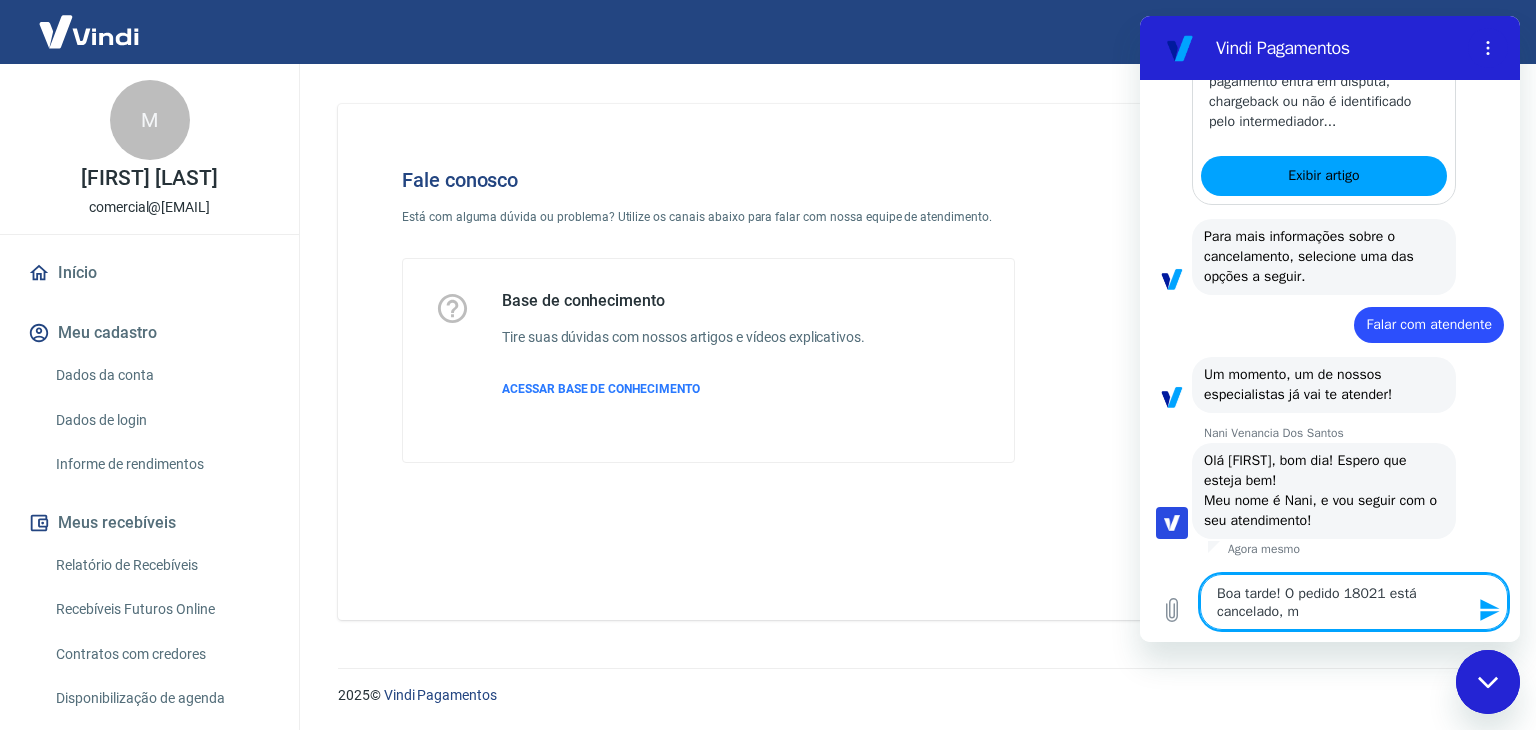 type on "Boa tarde! O pedido 18021 está cancelado, ma" 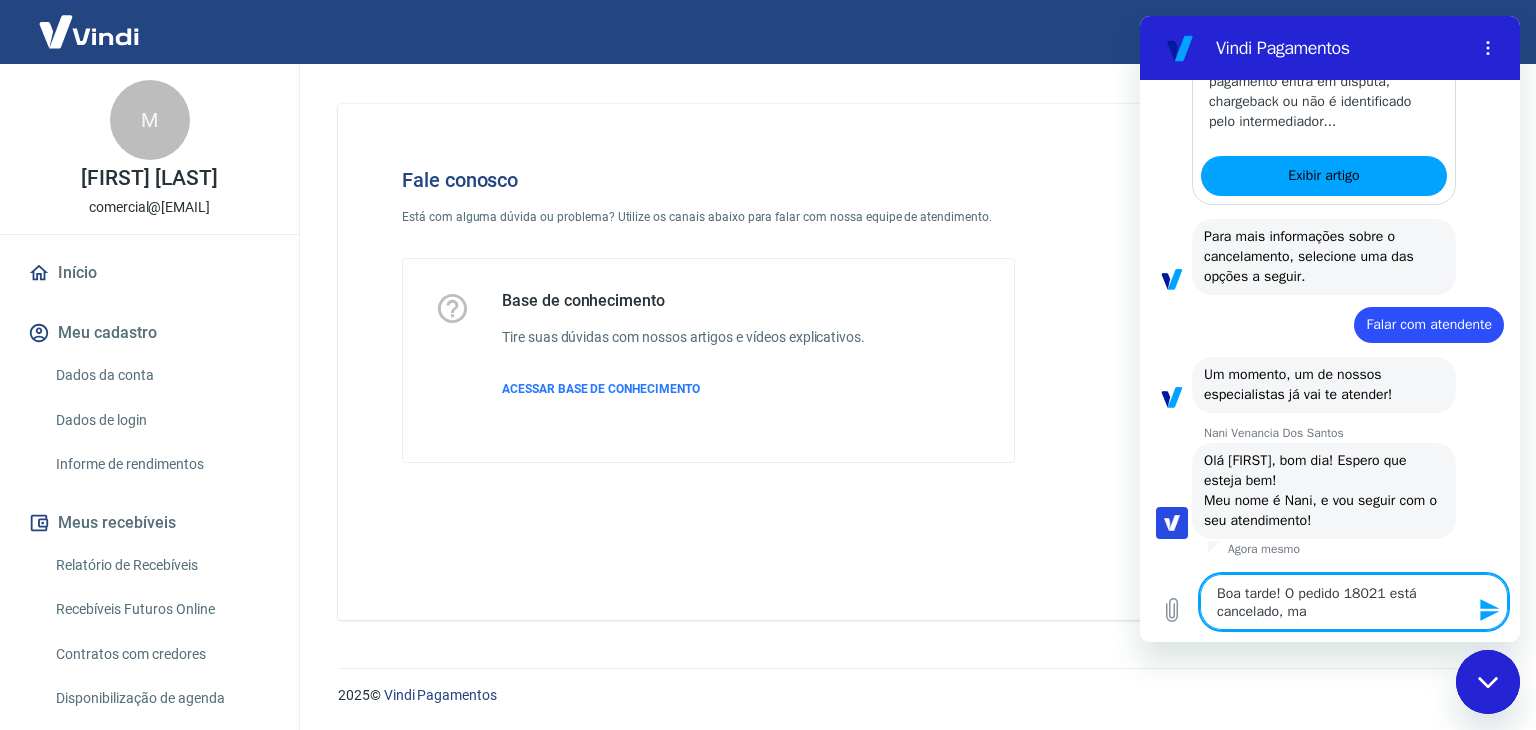 type on "Boa tarde! O pedido 18021 está cancelado, mas" 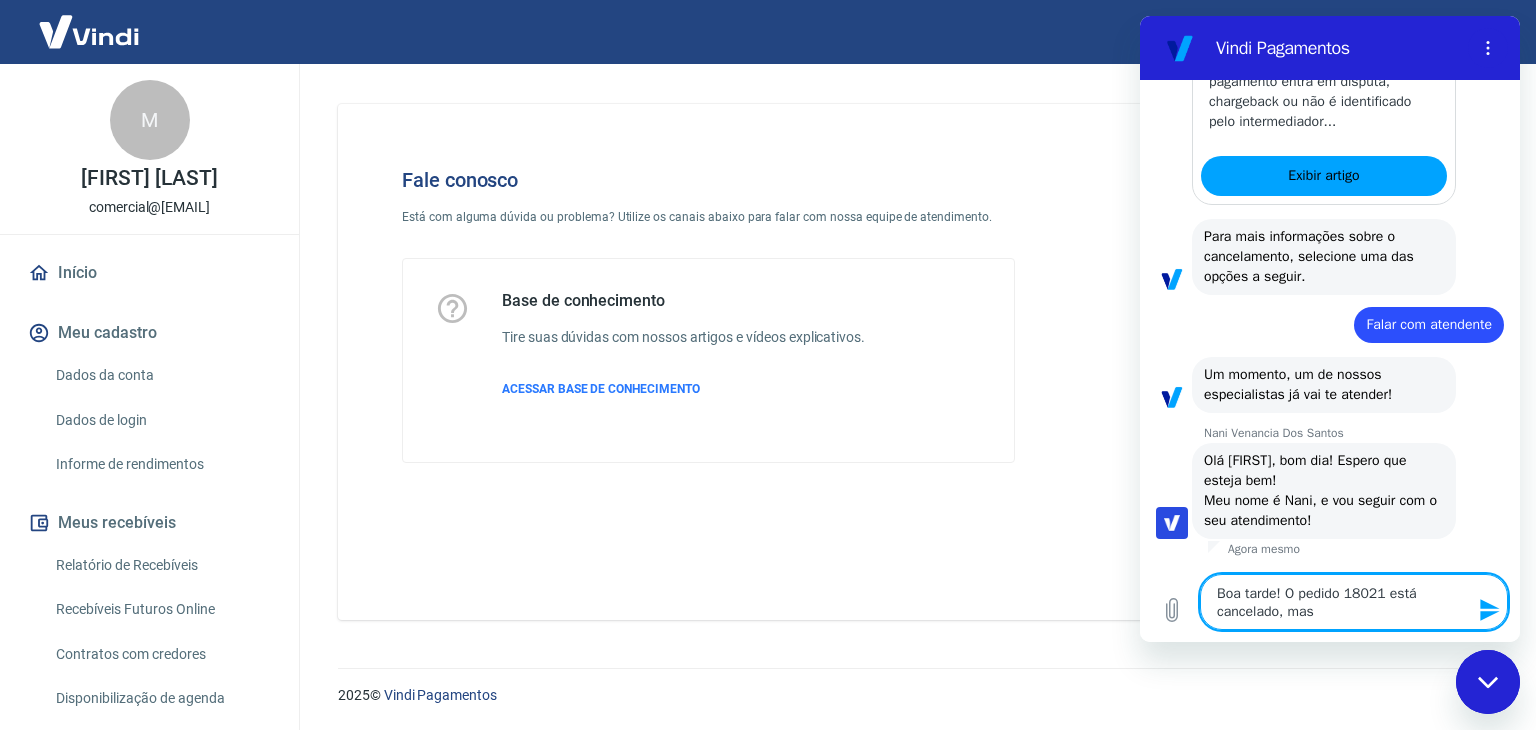 type on "Boa tarde! O pedido 18021 está cancelado, mas" 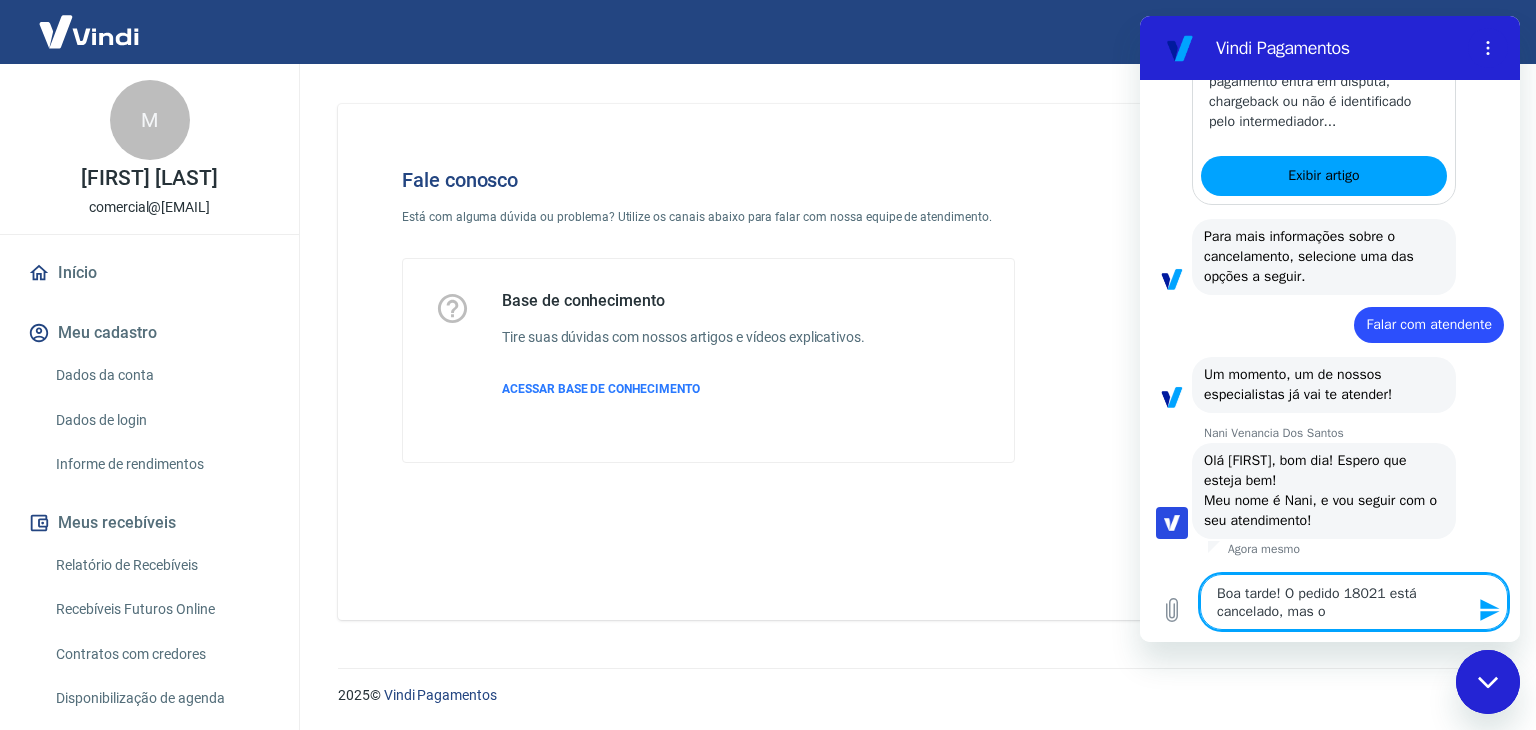 type on "x" 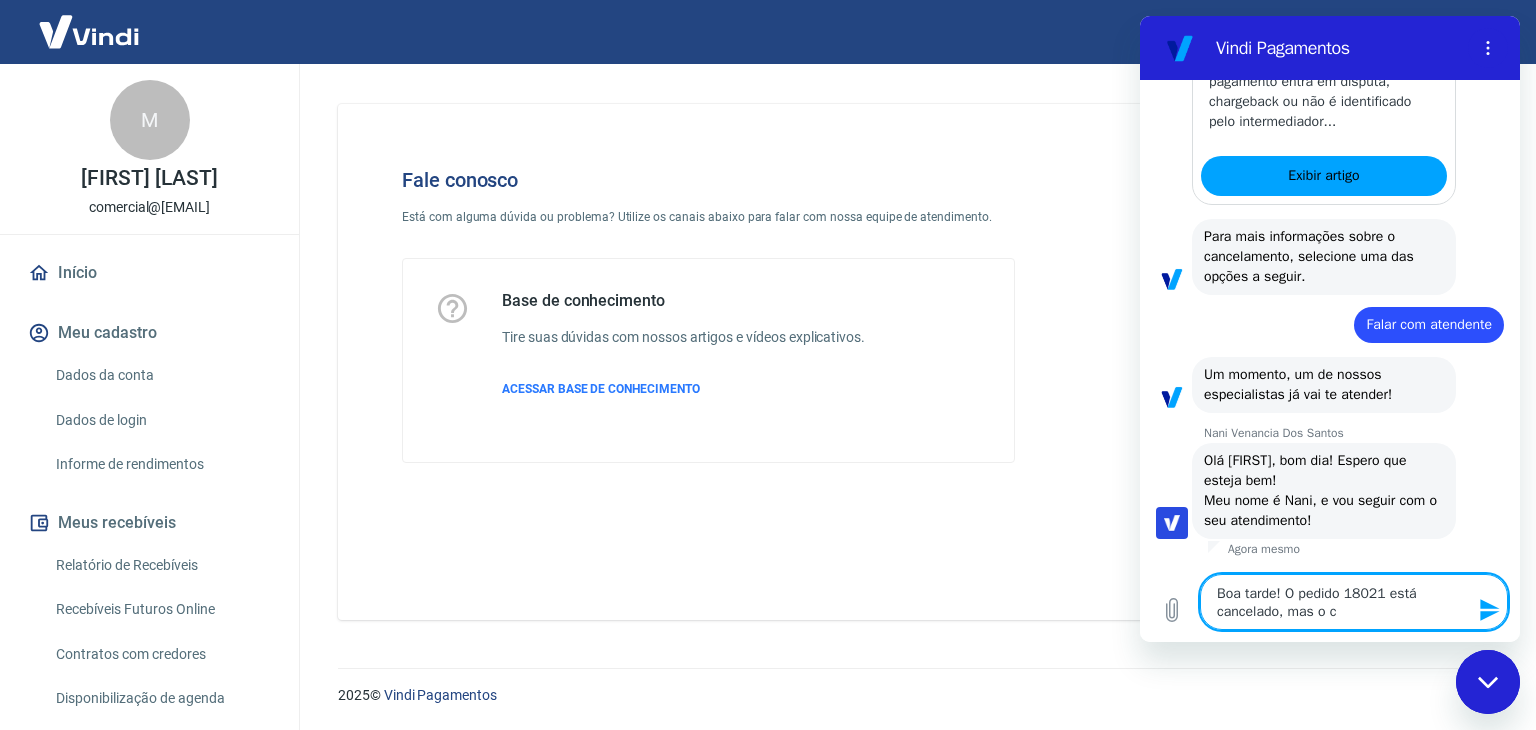 type on "Boa tarde! O pedido 18021 está cancelado, mas o cl" 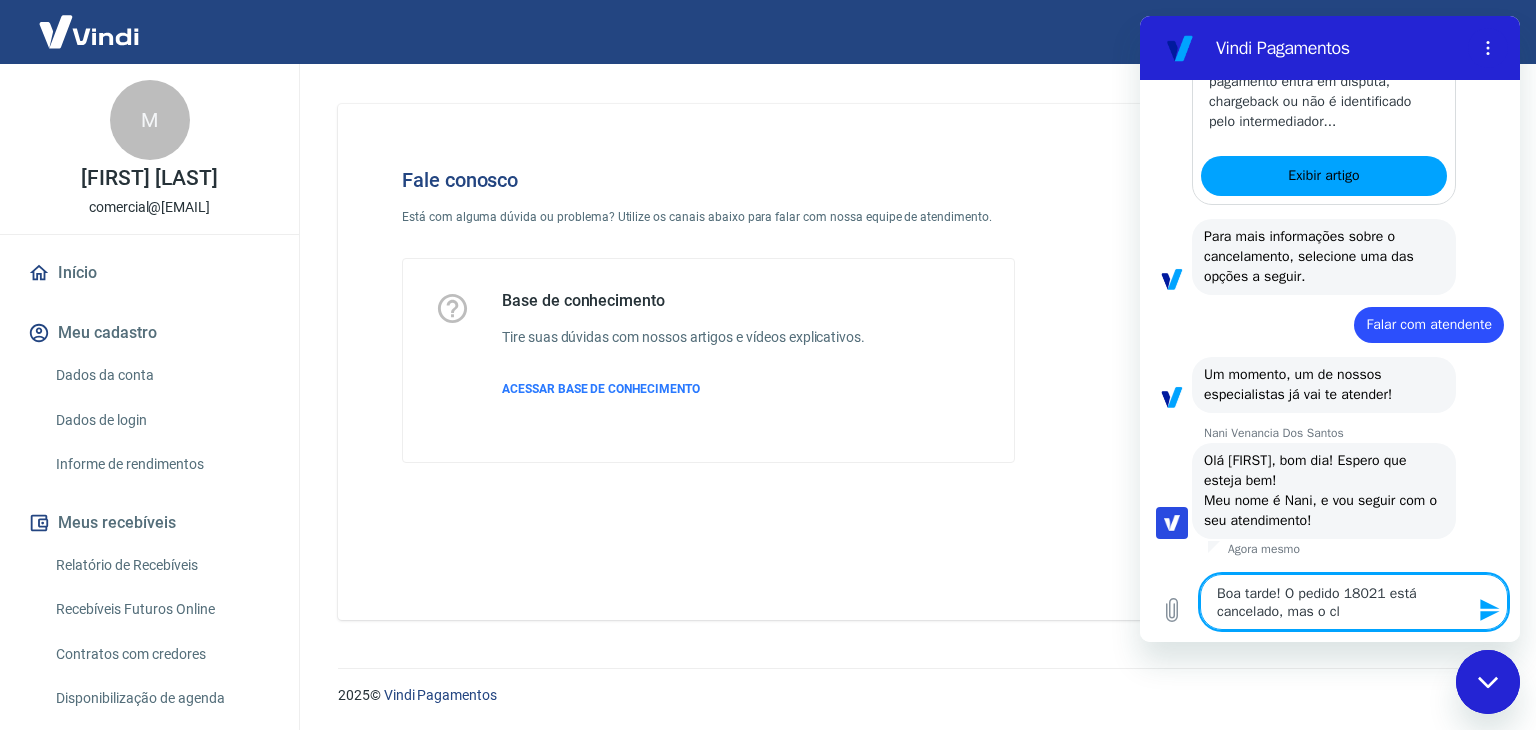 type on "Boa tarde! O pedido 18021 está cancelado, mas o cli" 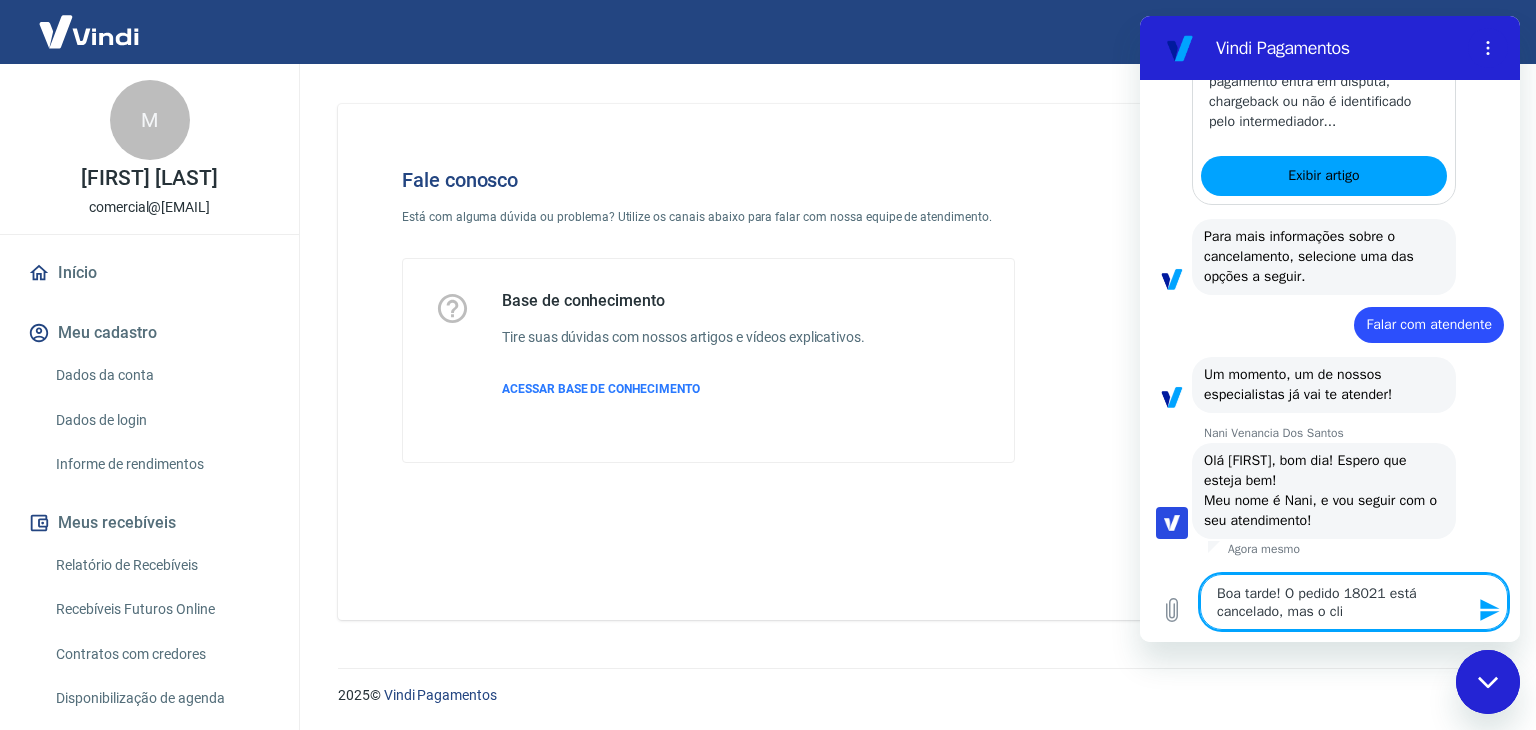 type on "Boa tarde! O pedido 18021 está cancelado, mas o clie" 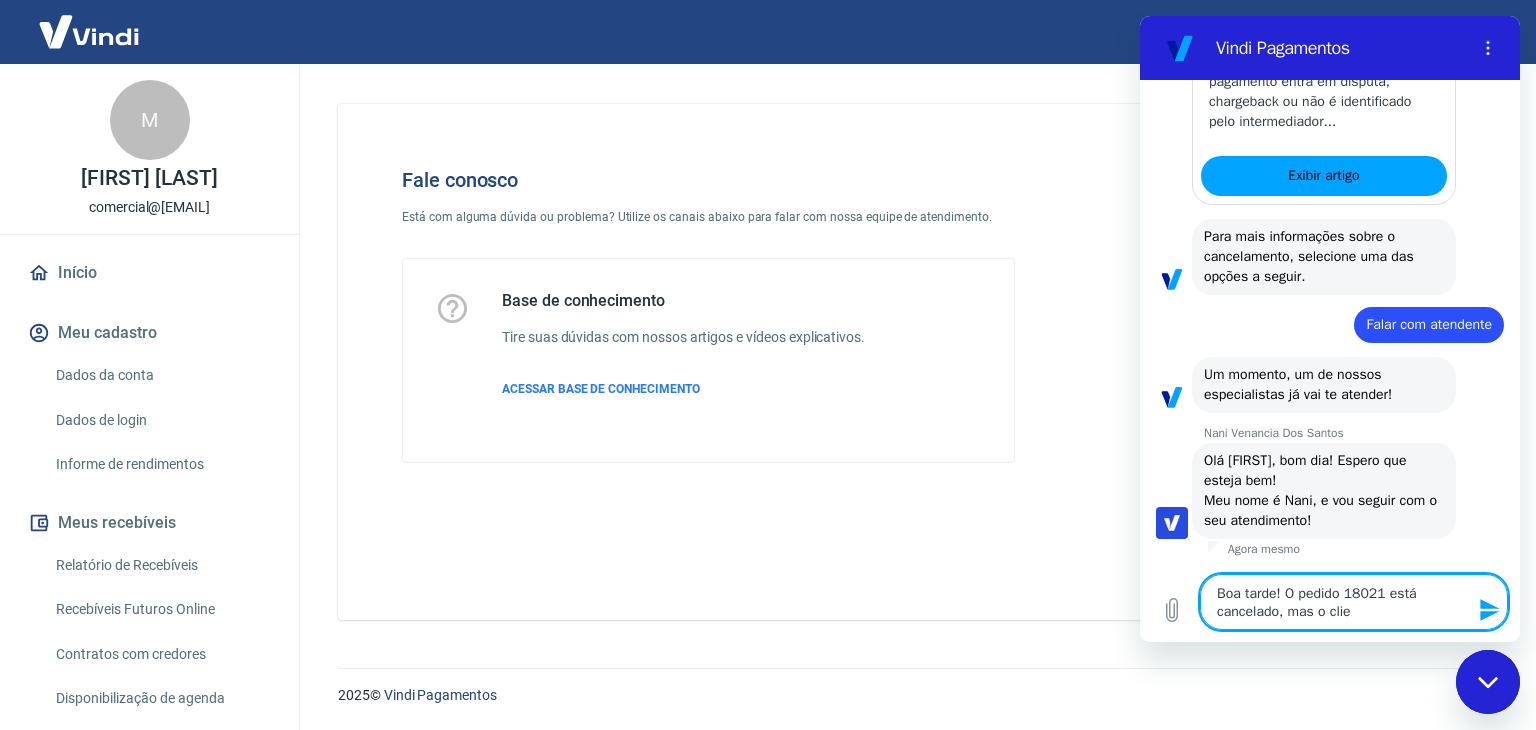 type on "Boa tarde! O pedido 18021 está cancelado, mas o clien" 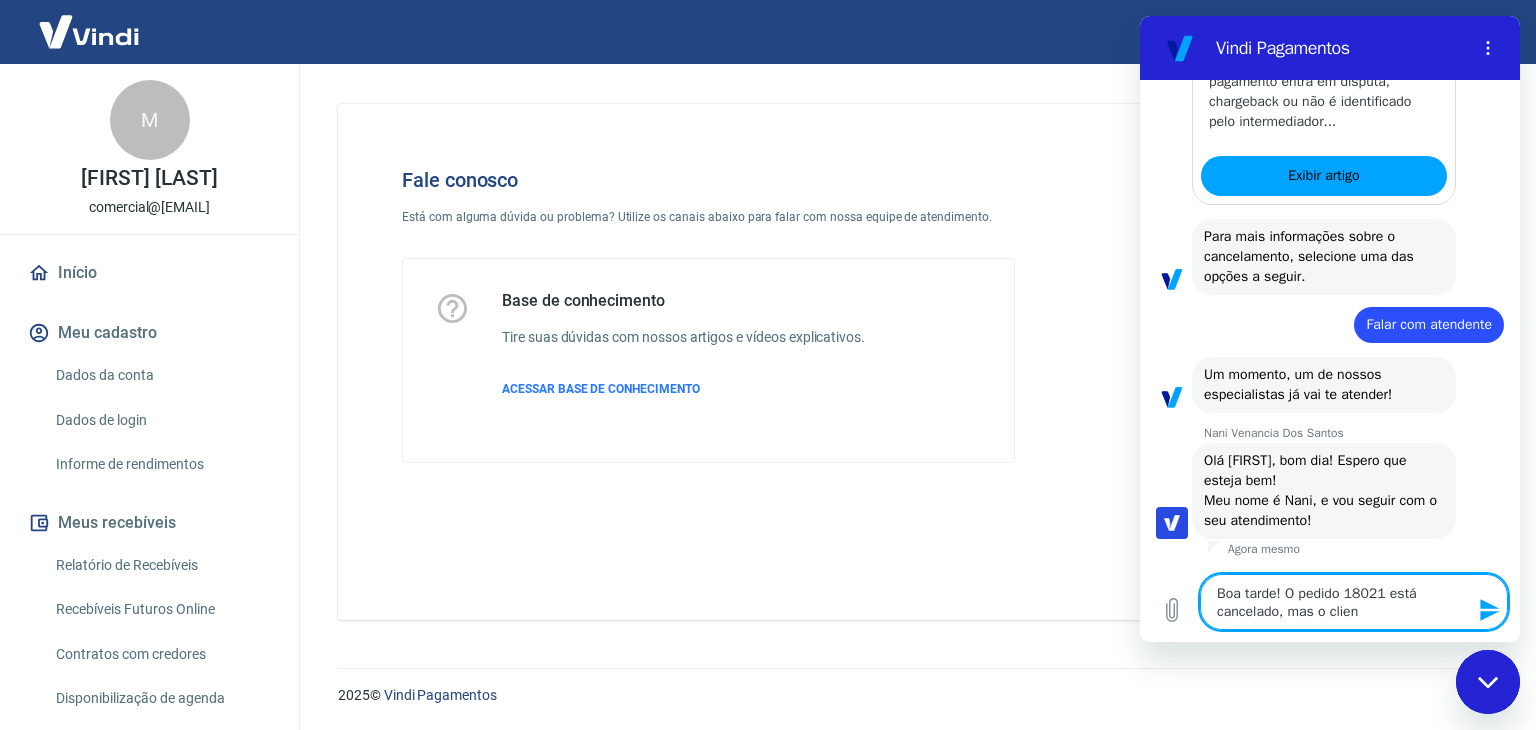 type on "Boa tarde! O pedido 18021 está cancelado, mas o client" 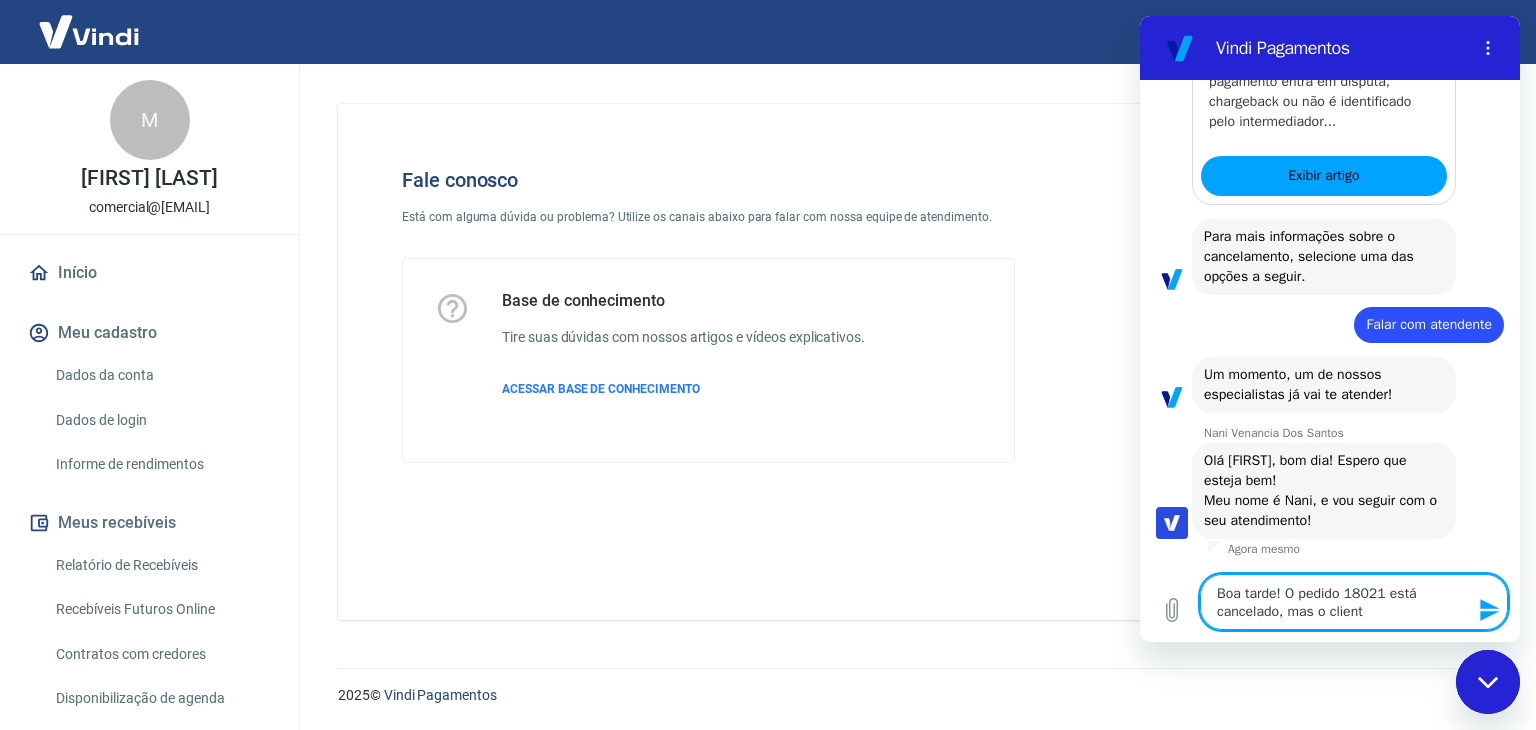 type on "Boa tarde! O pedido 18021 está cancelado, mas o cliente" 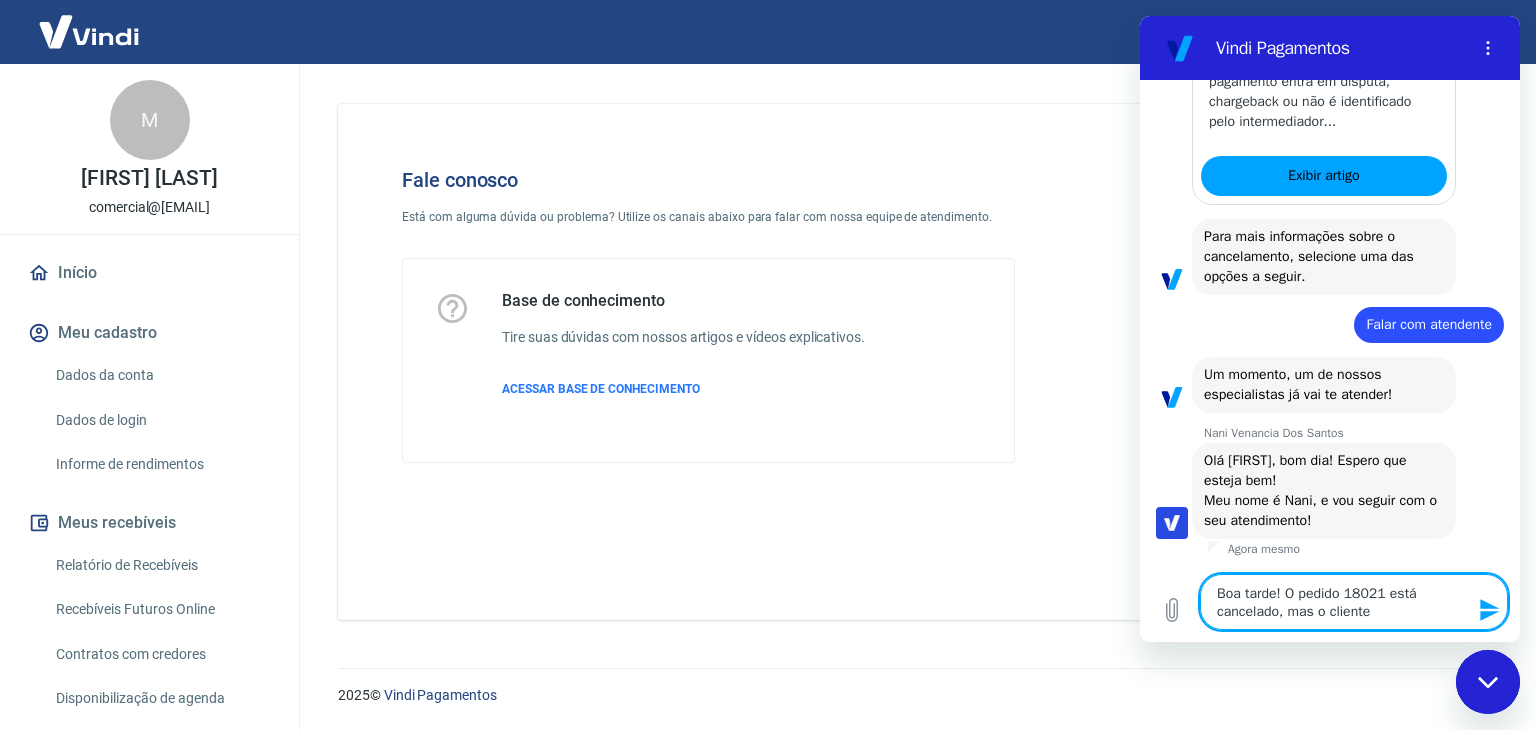 type on "x" 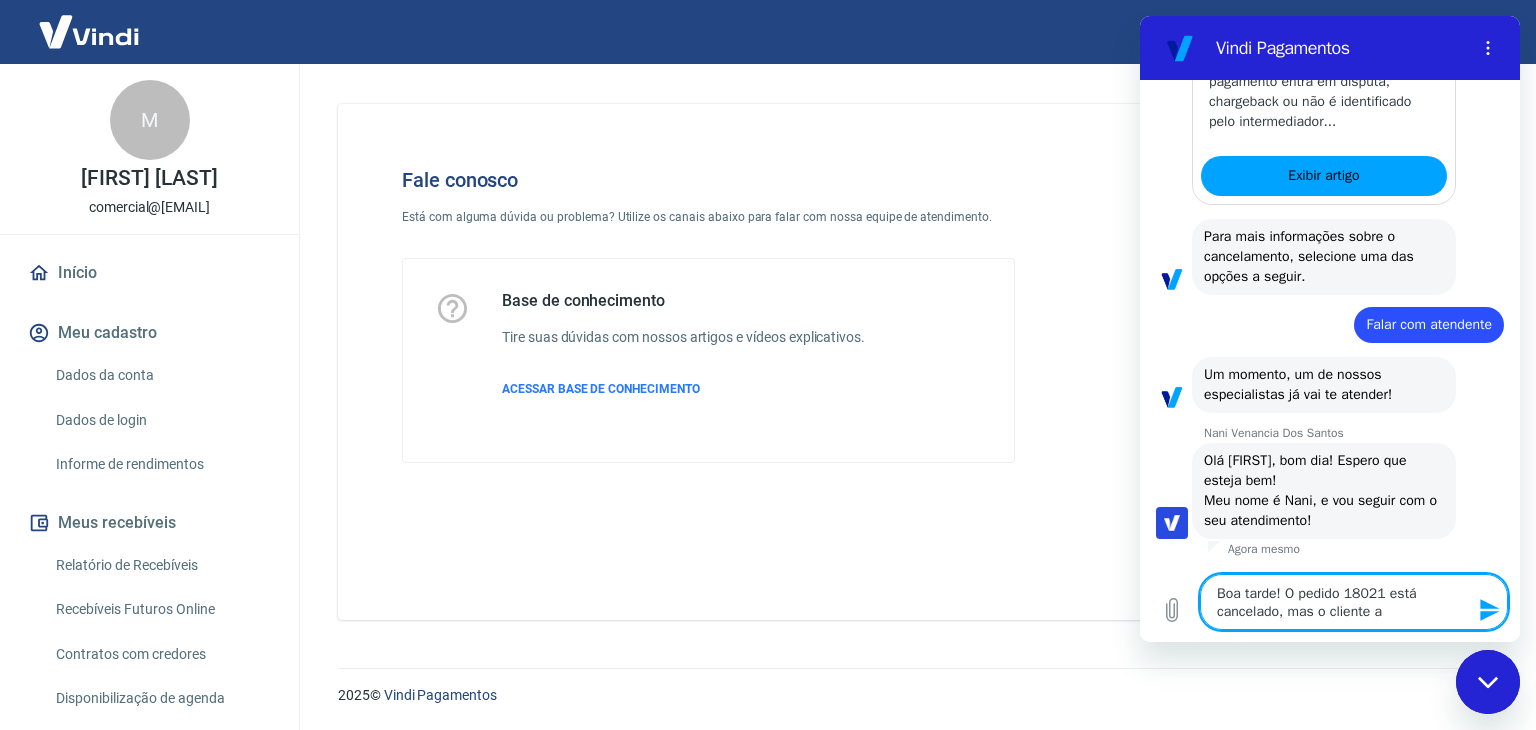 type on "Boa tarde! O pedido 18021 está cancelado, mas o cliente al" 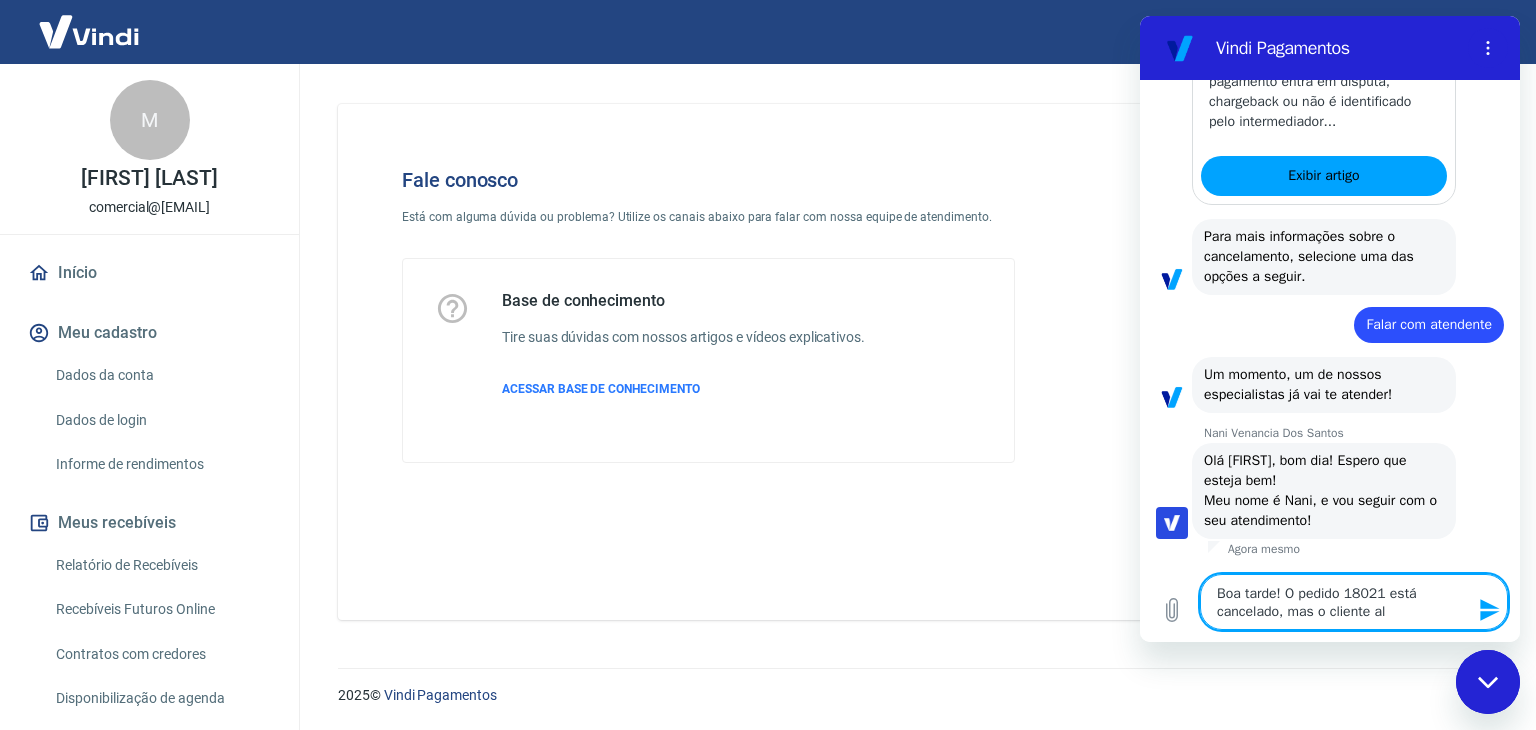 type on "Boa tarde! O pedido 18021 está cancelado, mas o cliente ale" 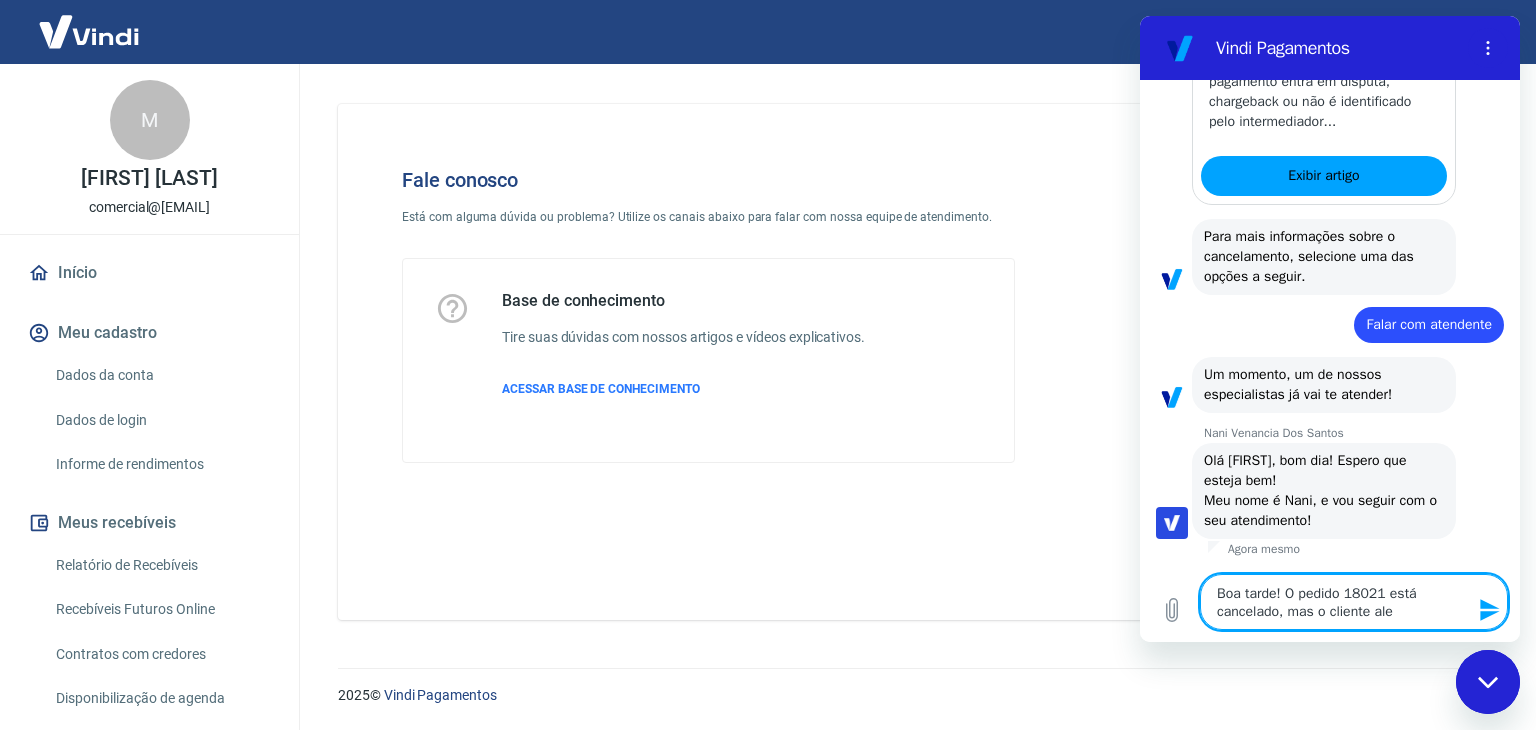type on "Boa tarde! O pedido 18021 está cancelado, mas o cliente aleg" 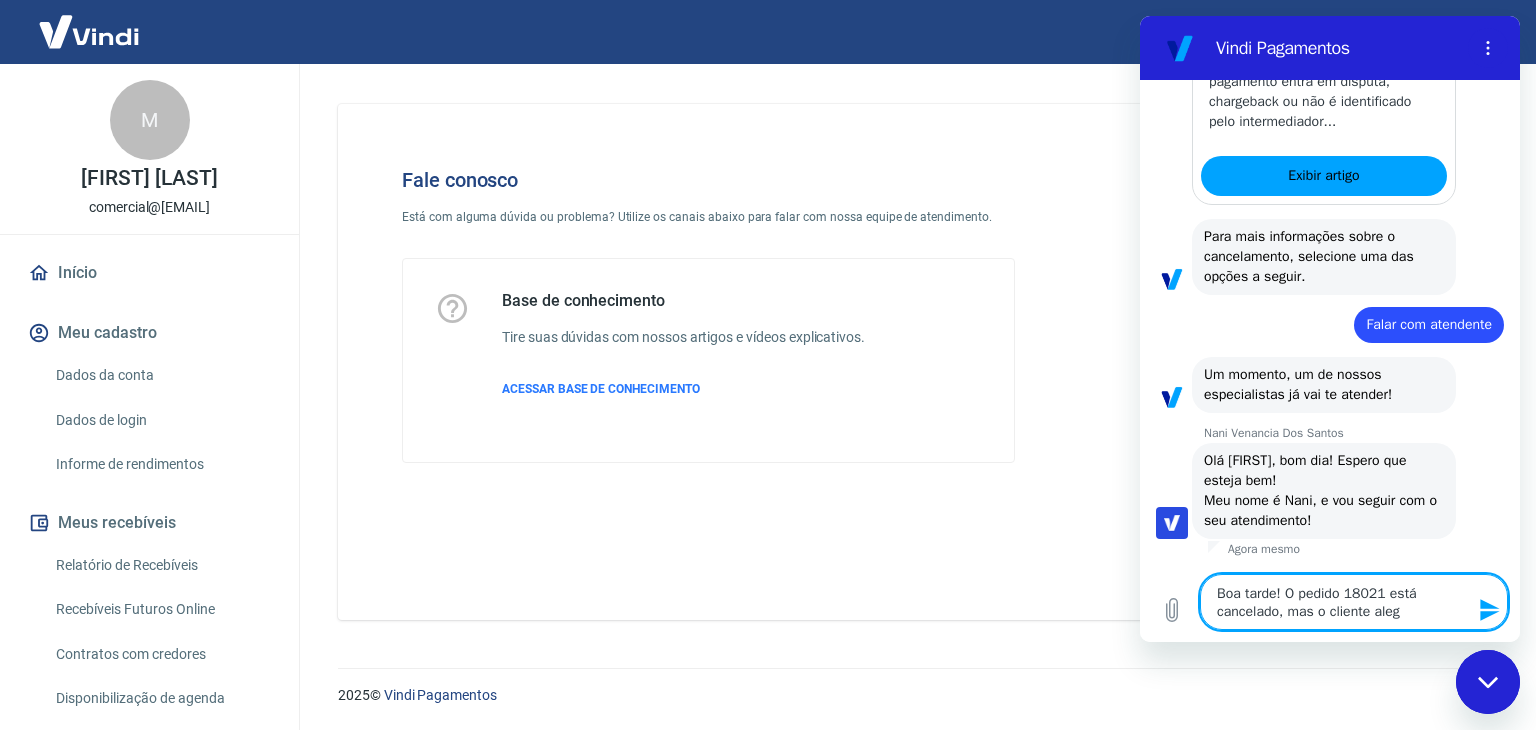 type on "Boa tarde! O pedido 18021 está cancelado, mas o cliente alega" 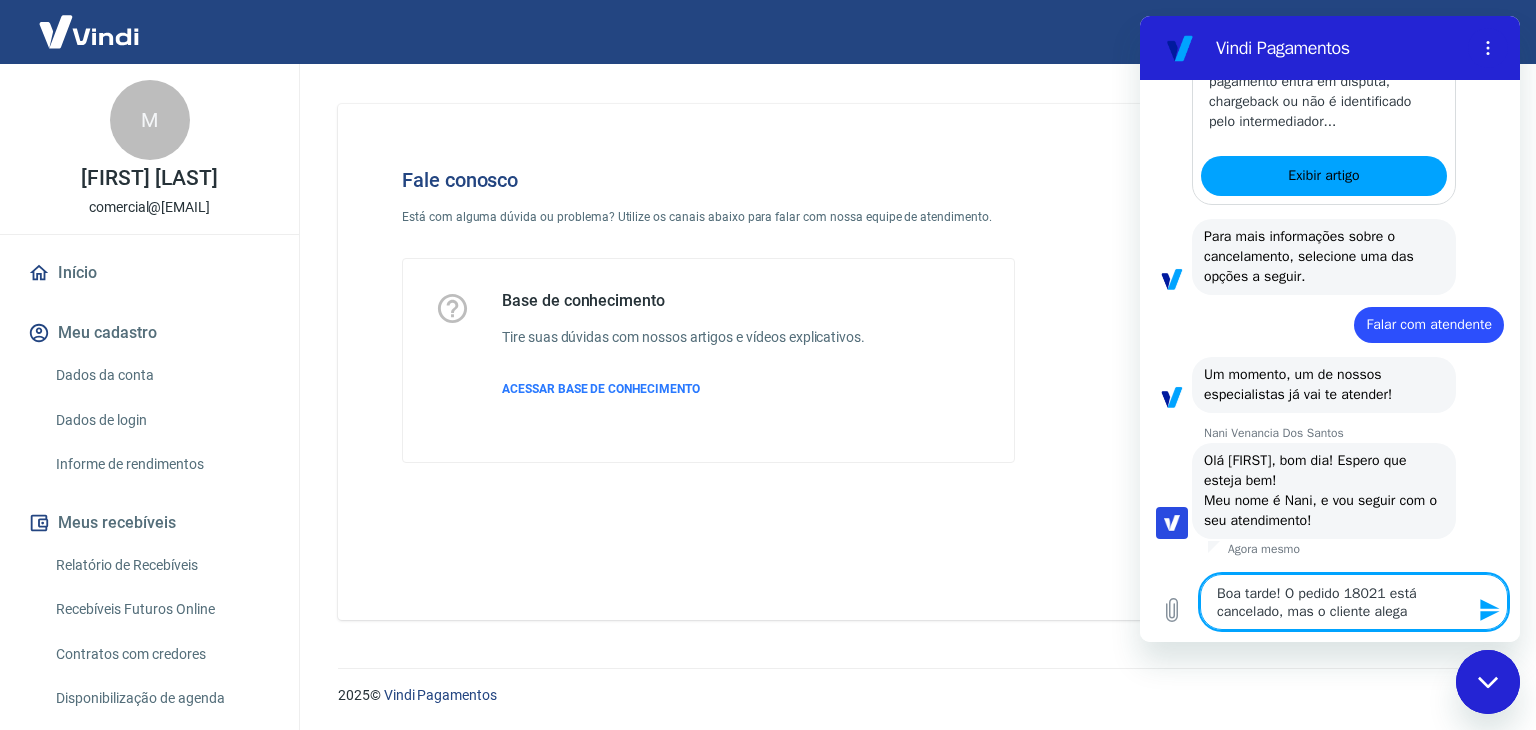 type on "Boa tarde! O pedido 18021 está cancelado, mas o cliente alega" 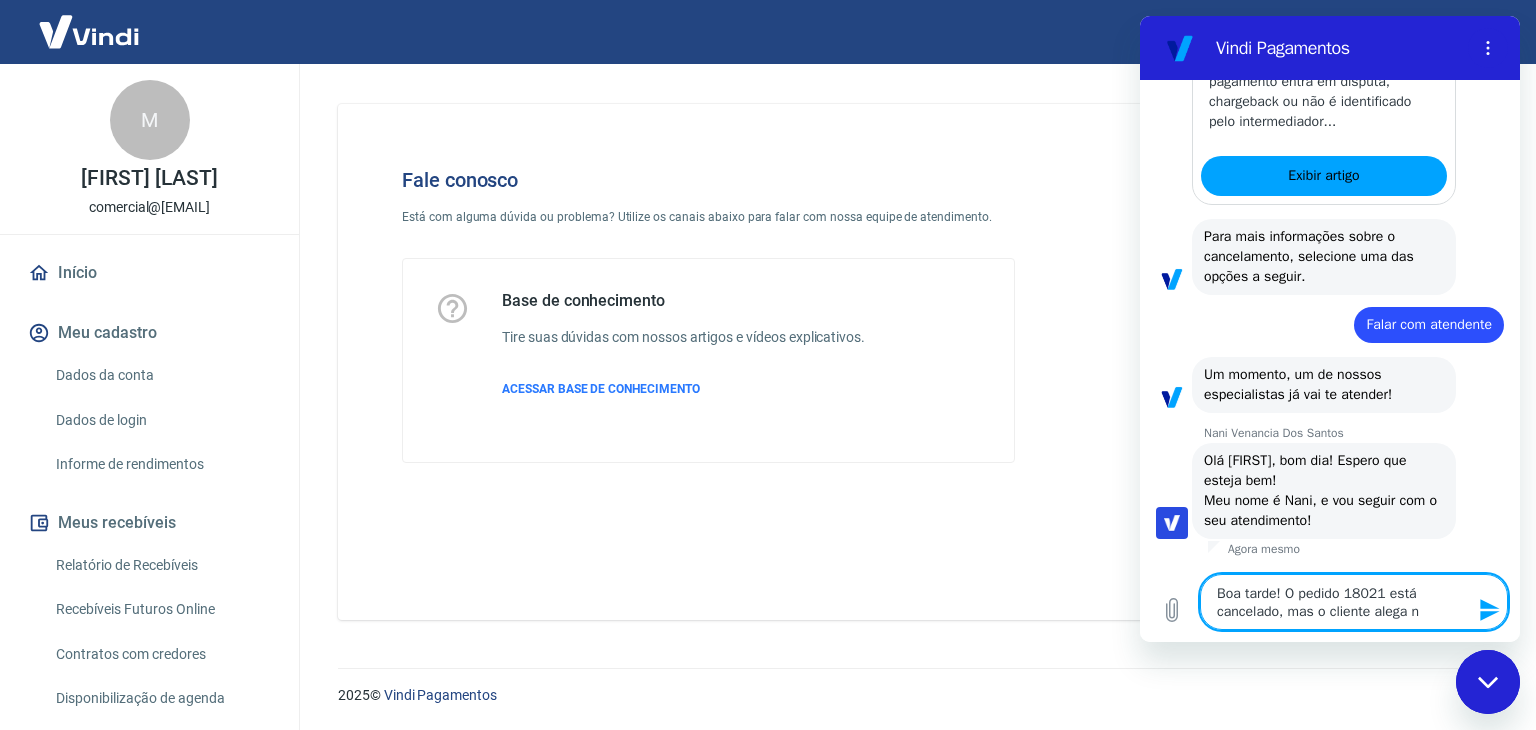 type on "Boa tarde! O pedido 18021 está cancelado, mas o cliente alega nã" 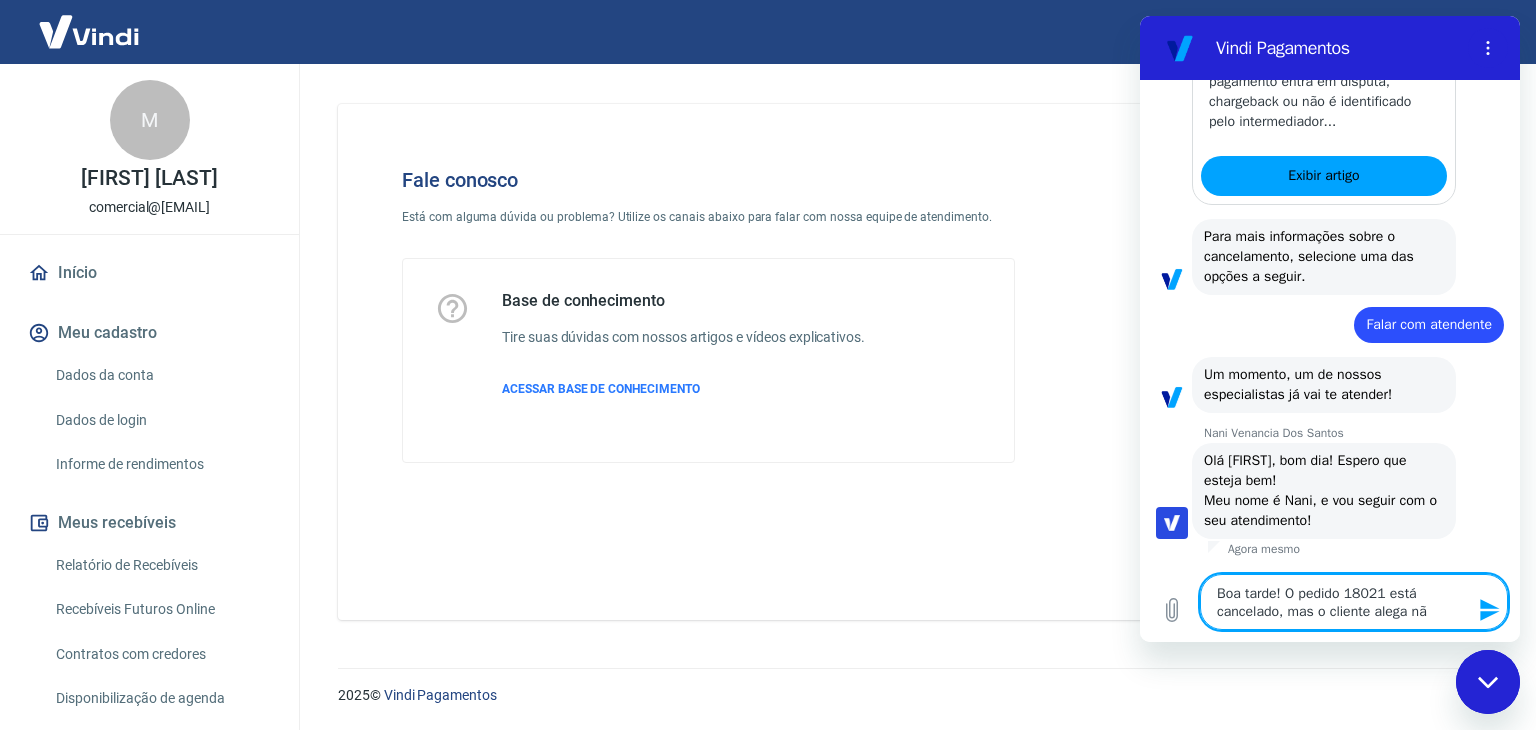type on "Boa tarde! O pedido 18021 está cancelado, mas o cliente alega não" 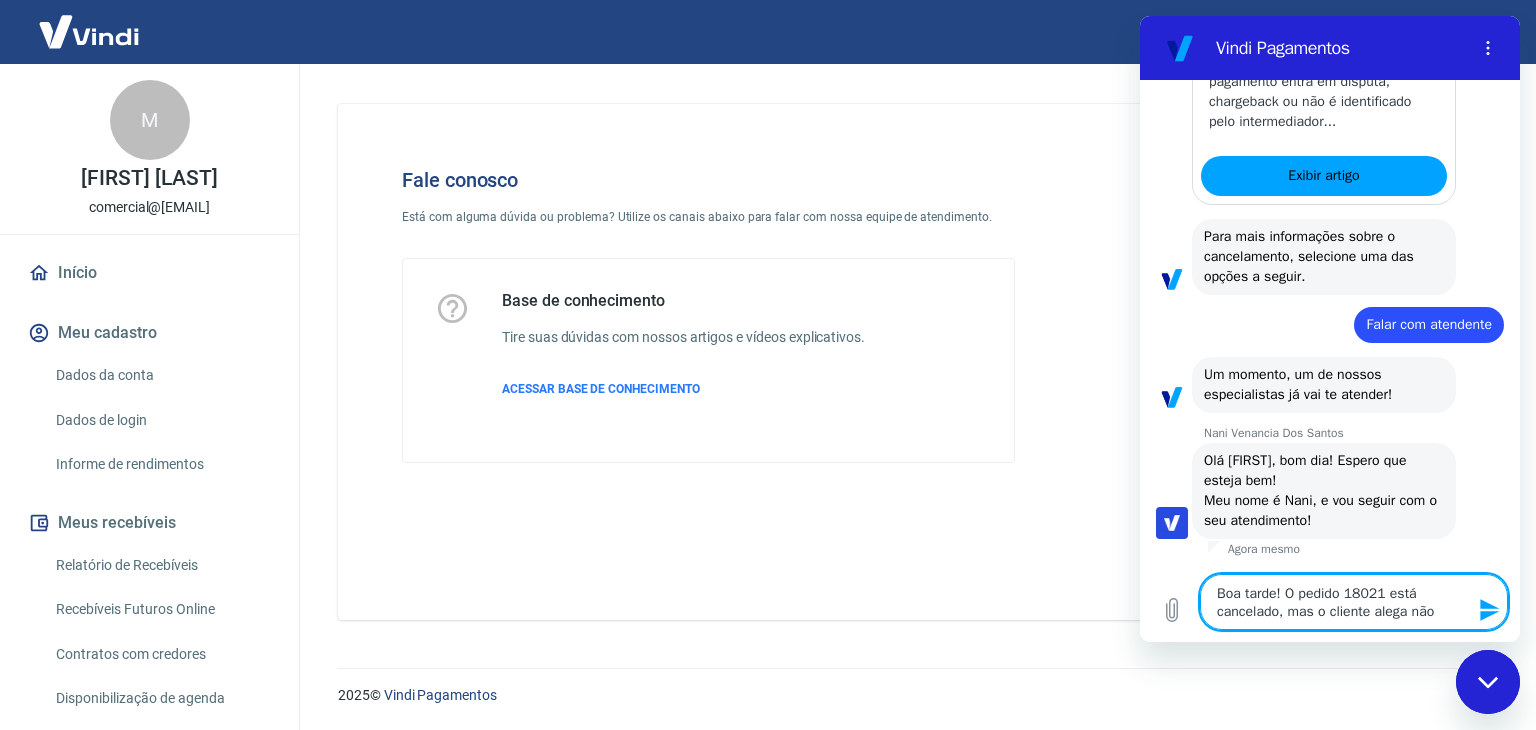 type on "Boa tarde! O pedido 18021 está cancelado, mas o cliente alega não" 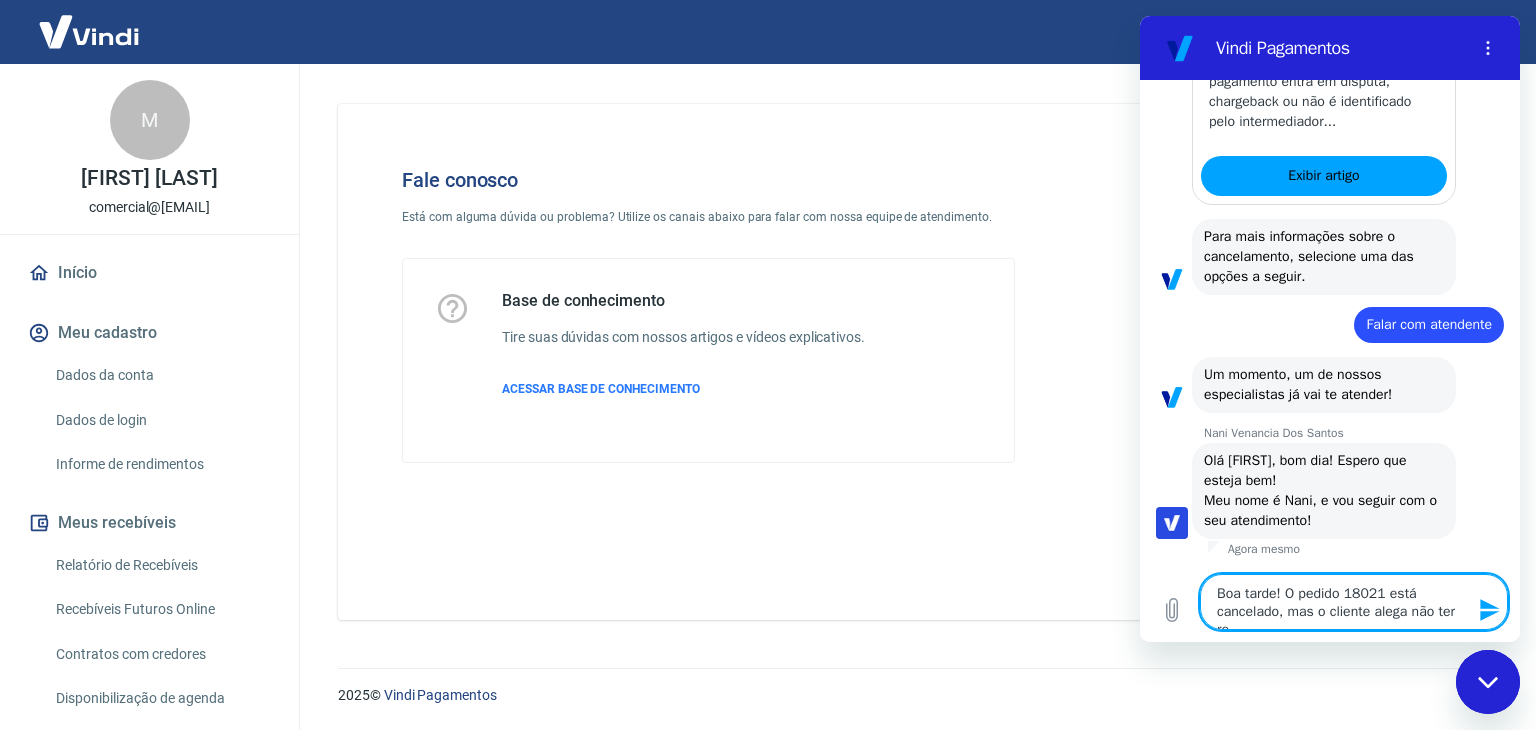 scroll, scrollTop: 2732, scrollLeft: 0, axis: vertical 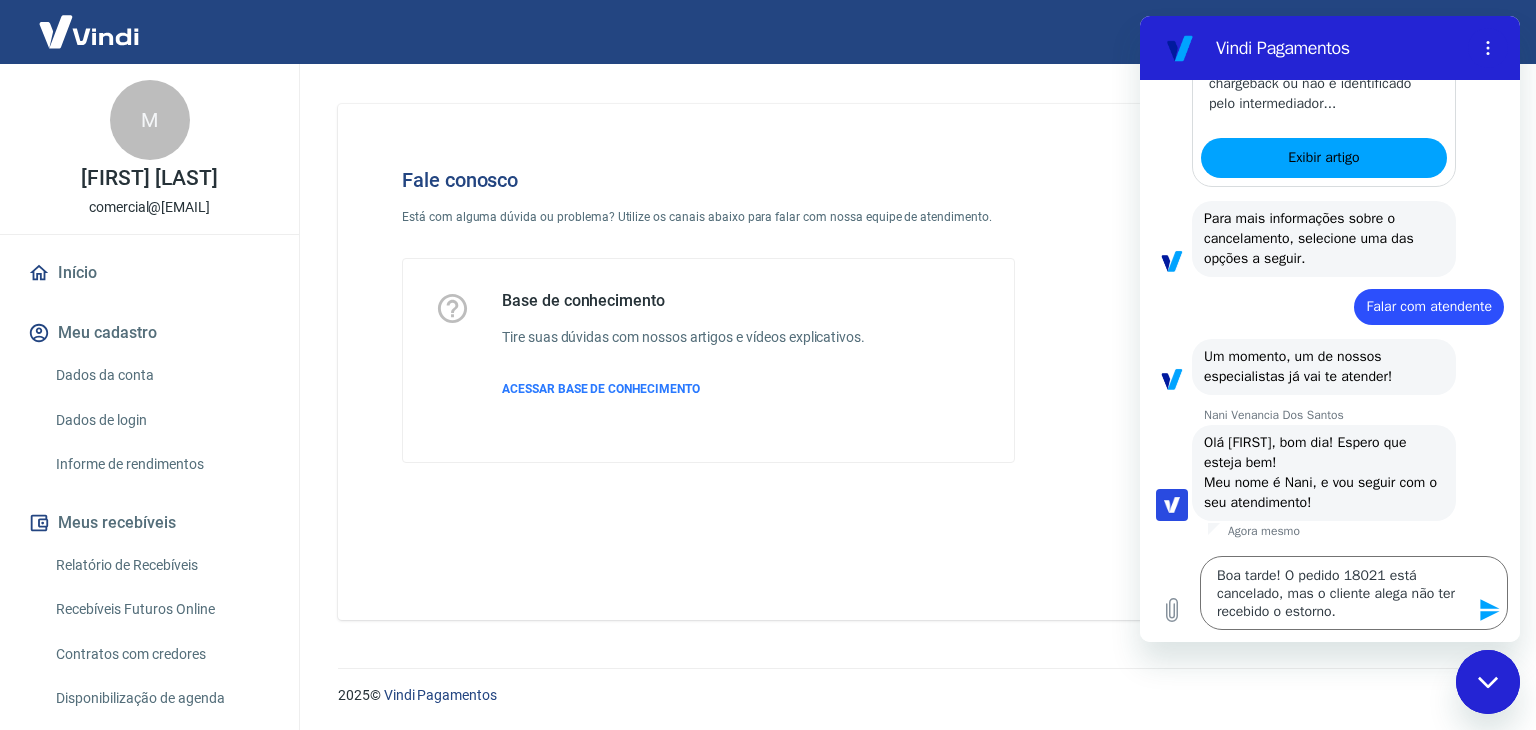 click 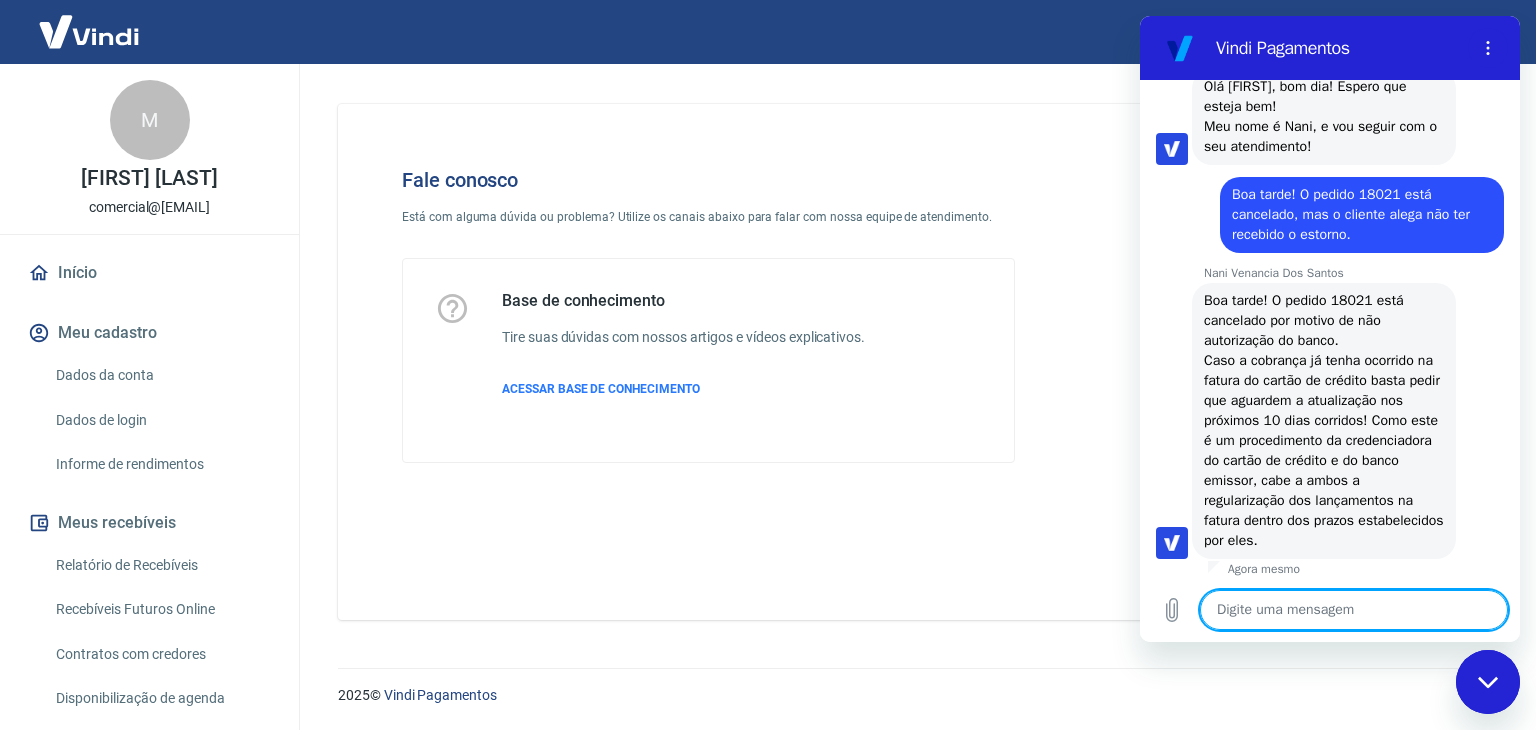 scroll, scrollTop: 3122, scrollLeft: 0, axis: vertical 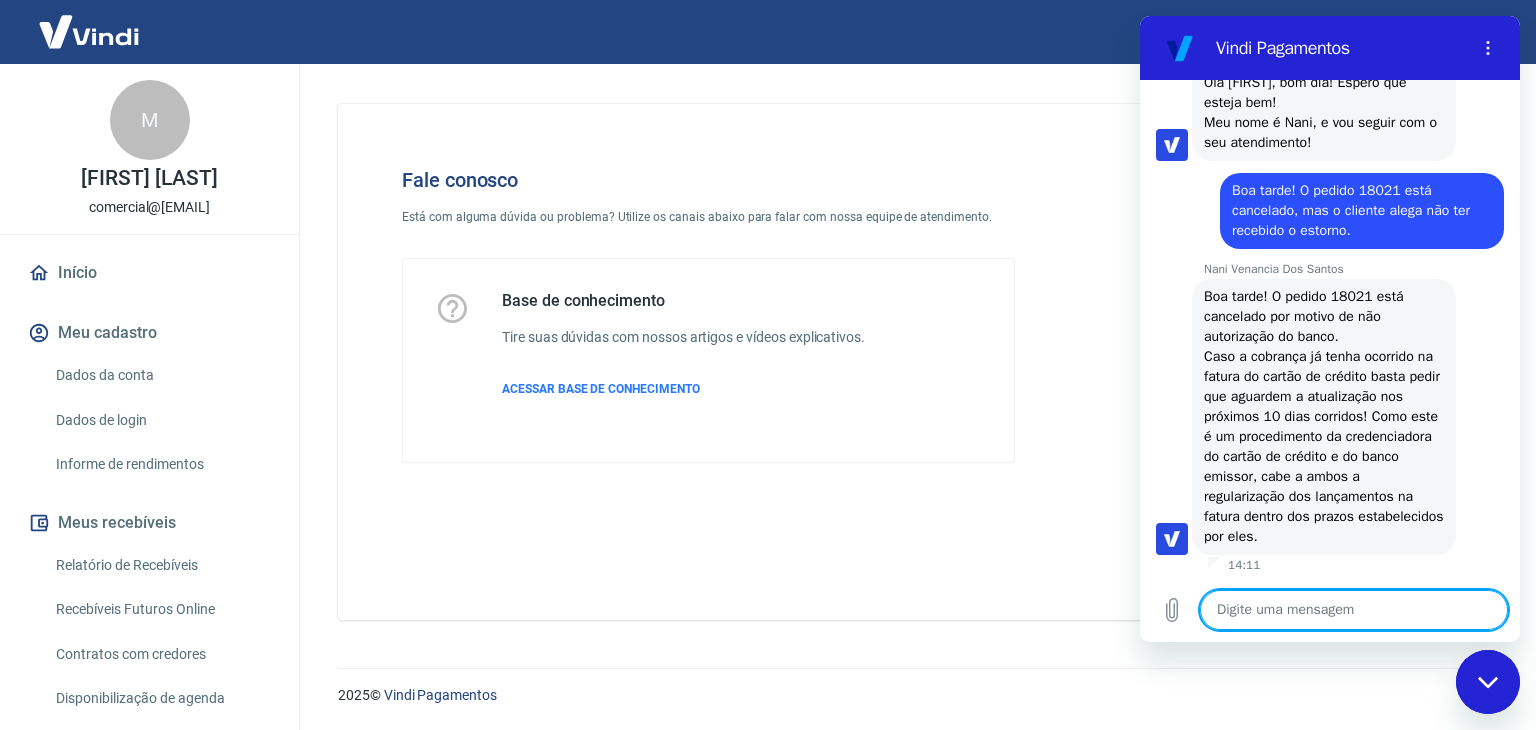 click at bounding box center [1354, 610] 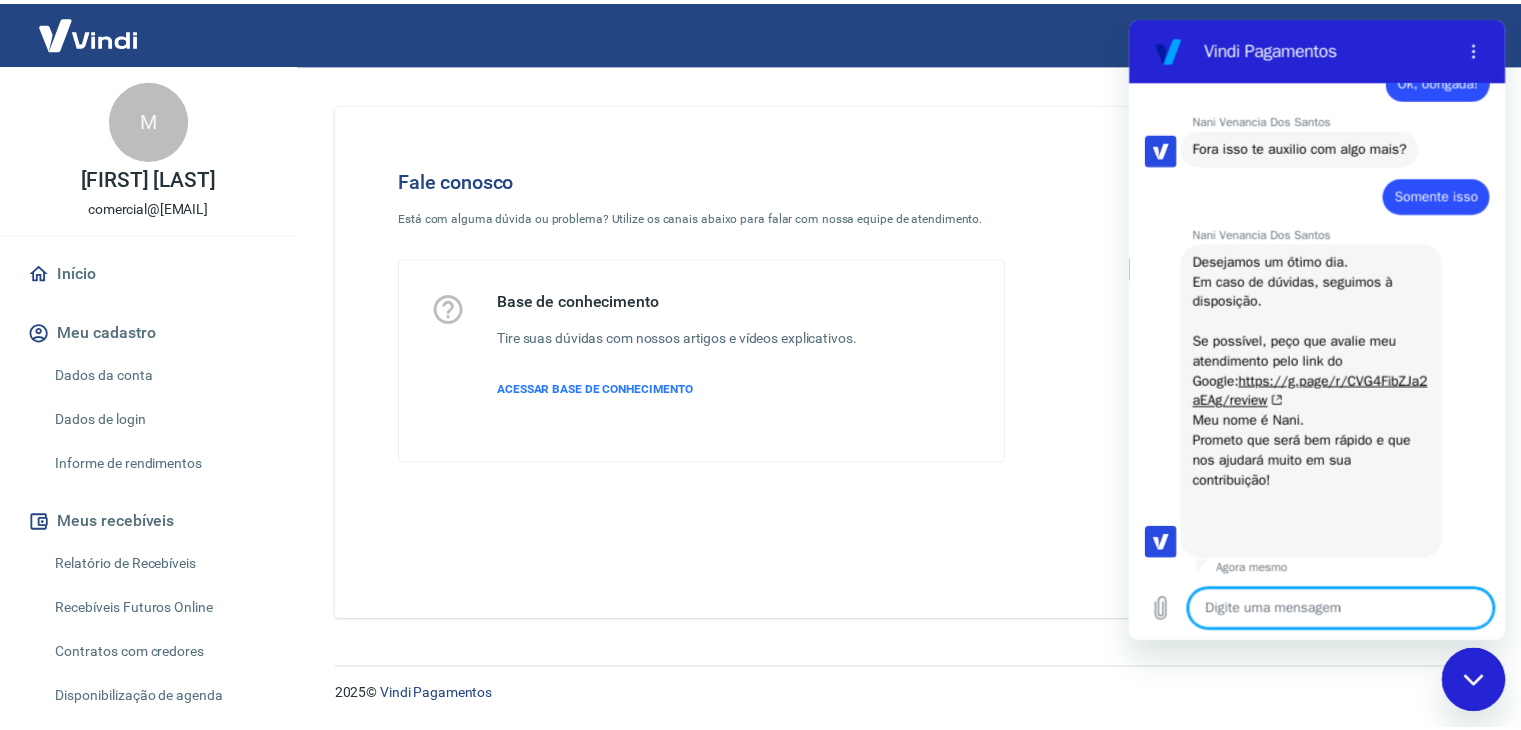 scroll, scrollTop: 3630, scrollLeft: 0, axis: vertical 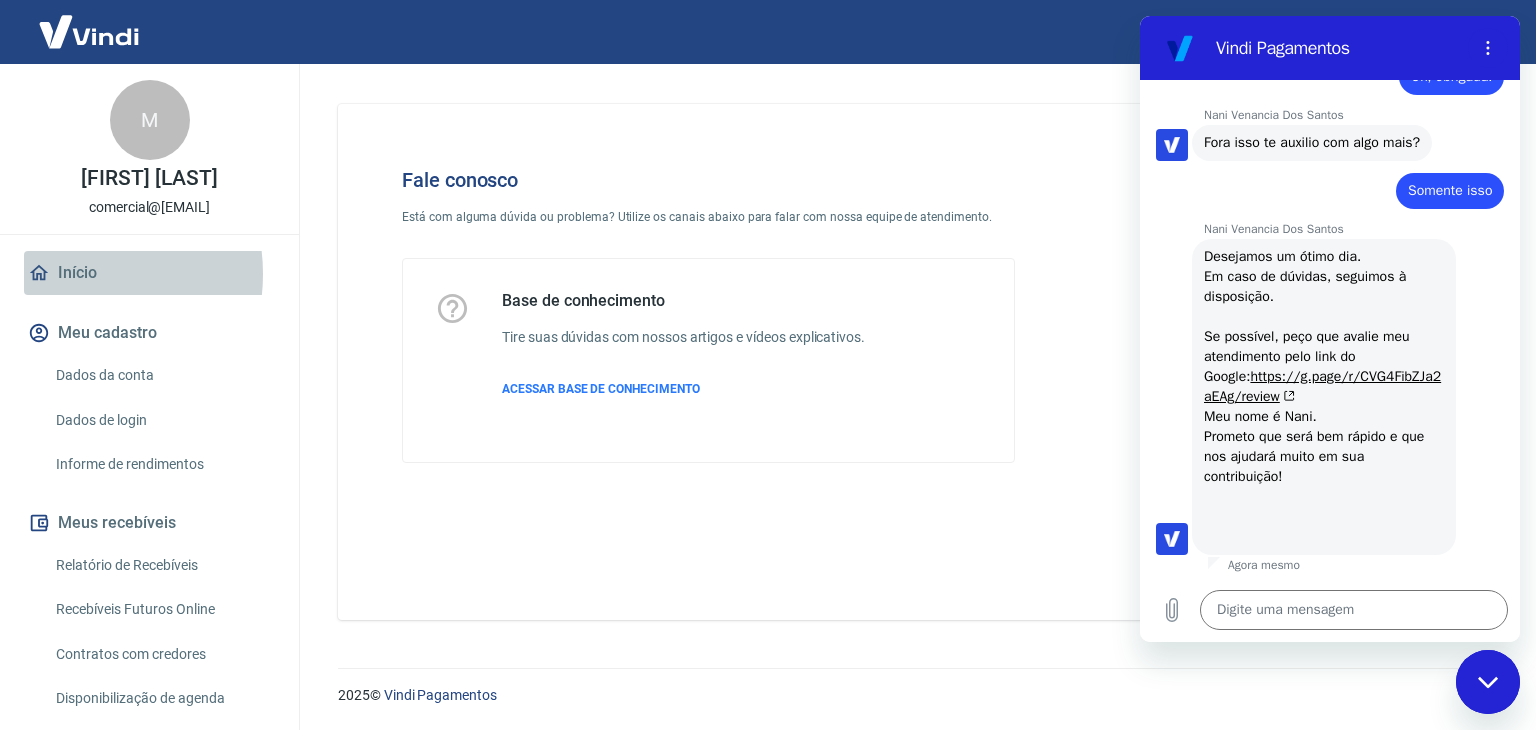 click on "Início" at bounding box center (149, 273) 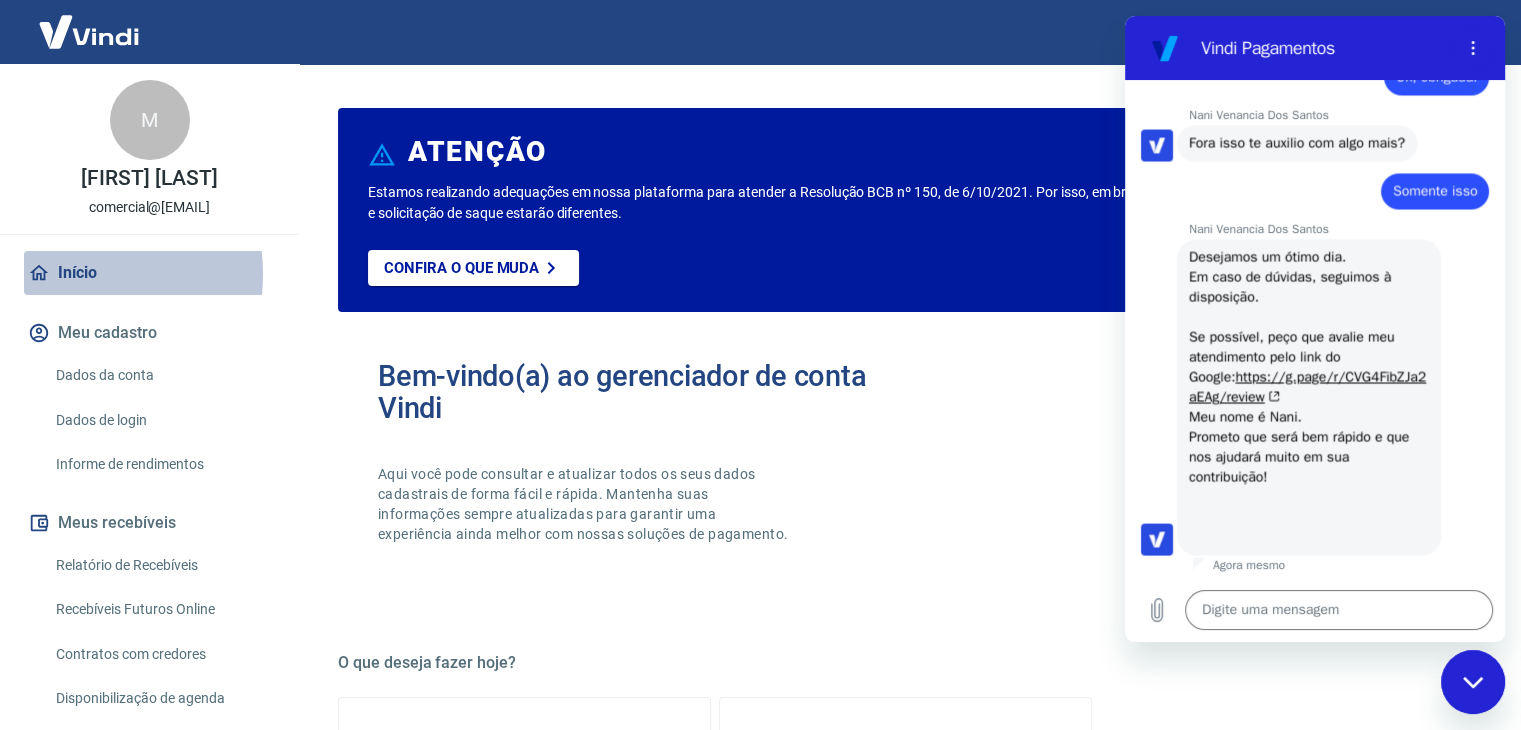 click on "Início" at bounding box center (149, 273) 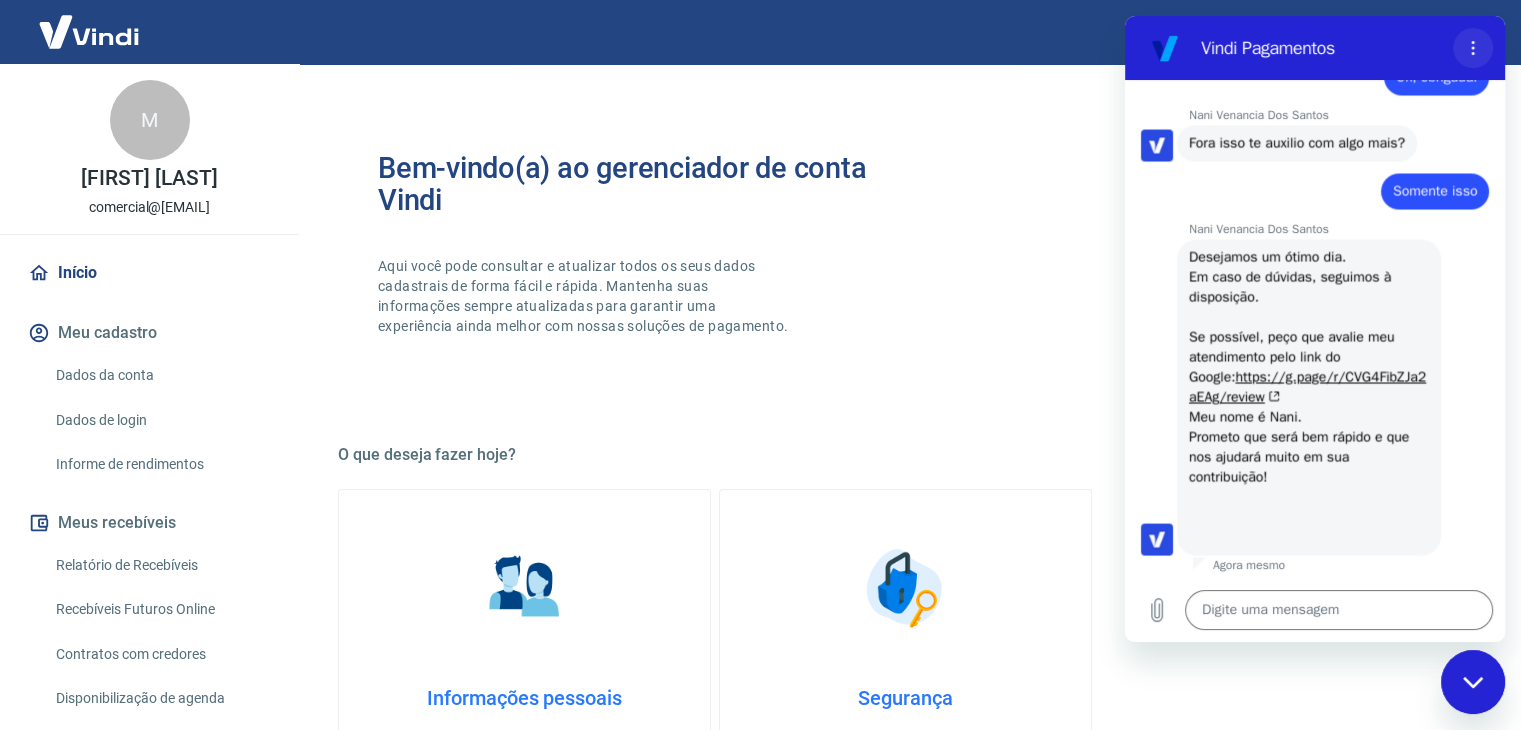 click 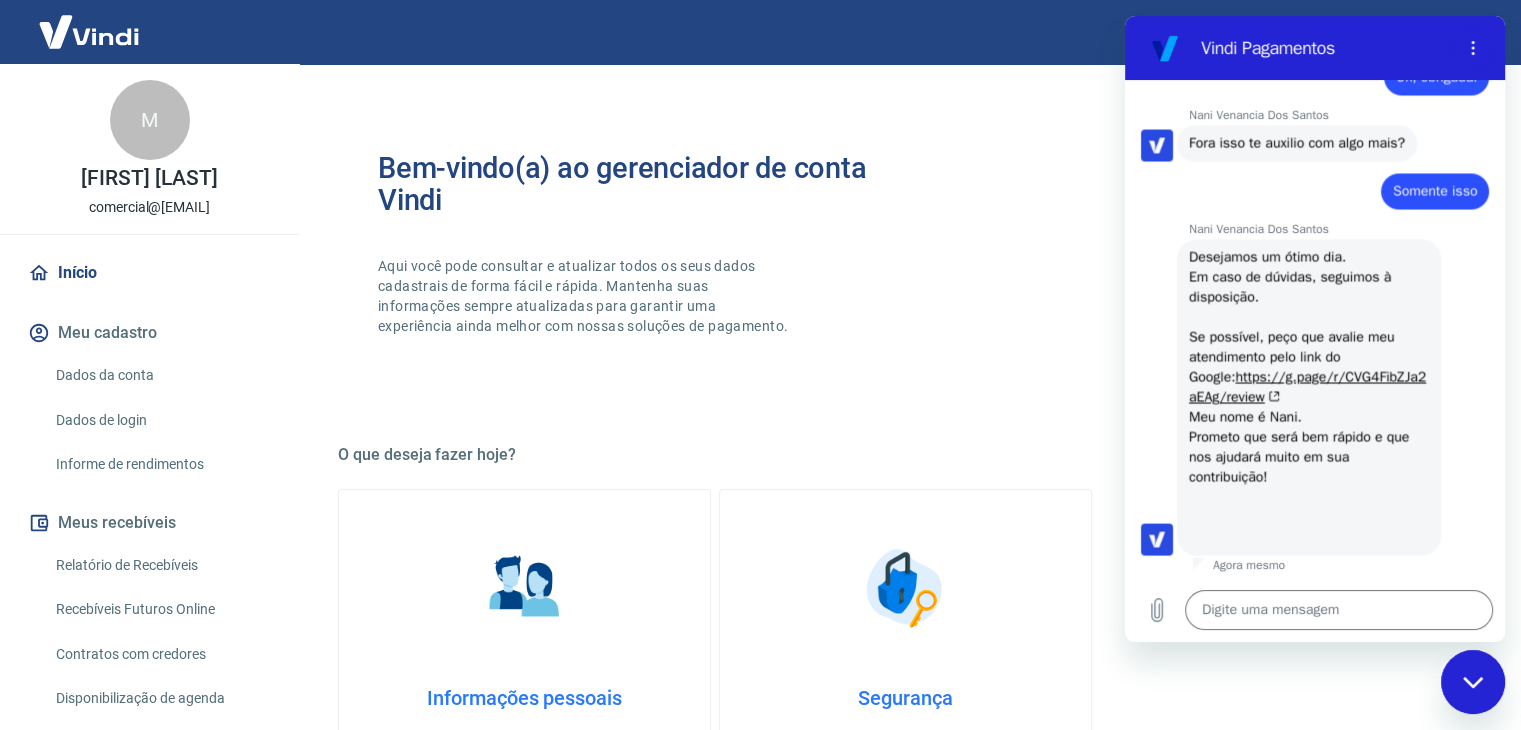 click on "Bem-vindo(a) ao gerenciador de conta Vindi Aqui você pode consultar e atualizar todos os seus dados cadastrais de forma fácil e rápida. Mantenha suas informações sempre atualizadas para garantir uma experiência ainda melhor com nossas soluções de pagamento." at bounding box center [905, 262] 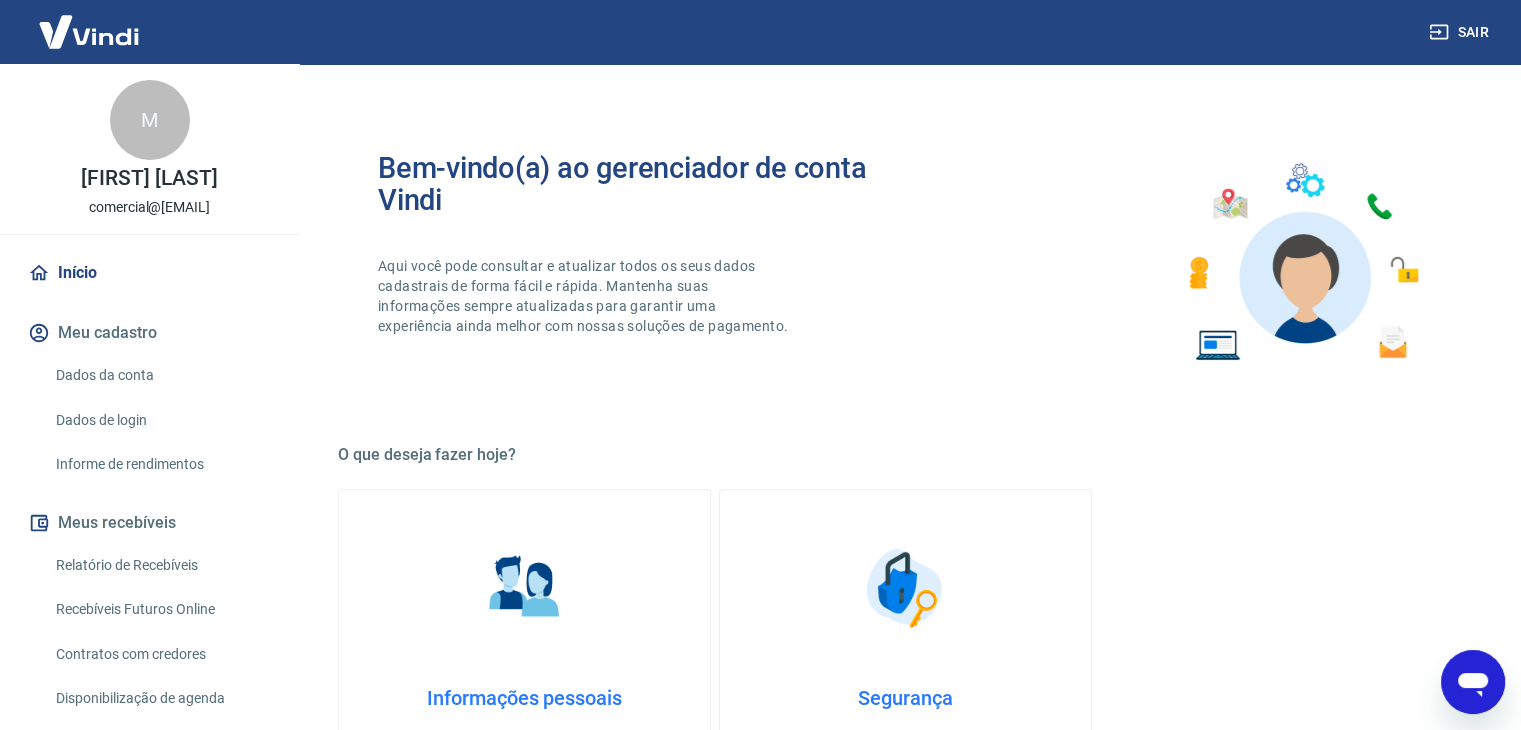 click on "Bem-vindo(a) ao gerenciador de conta Vindi Aqui você pode consultar e atualizar todos os seus dados cadastrais de forma fácil e rápida. Mantenha suas informações sempre atualizadas para garantir uma experiência ainda melhor com nossas soluções de pagamento." at bounding box center [905, 262] 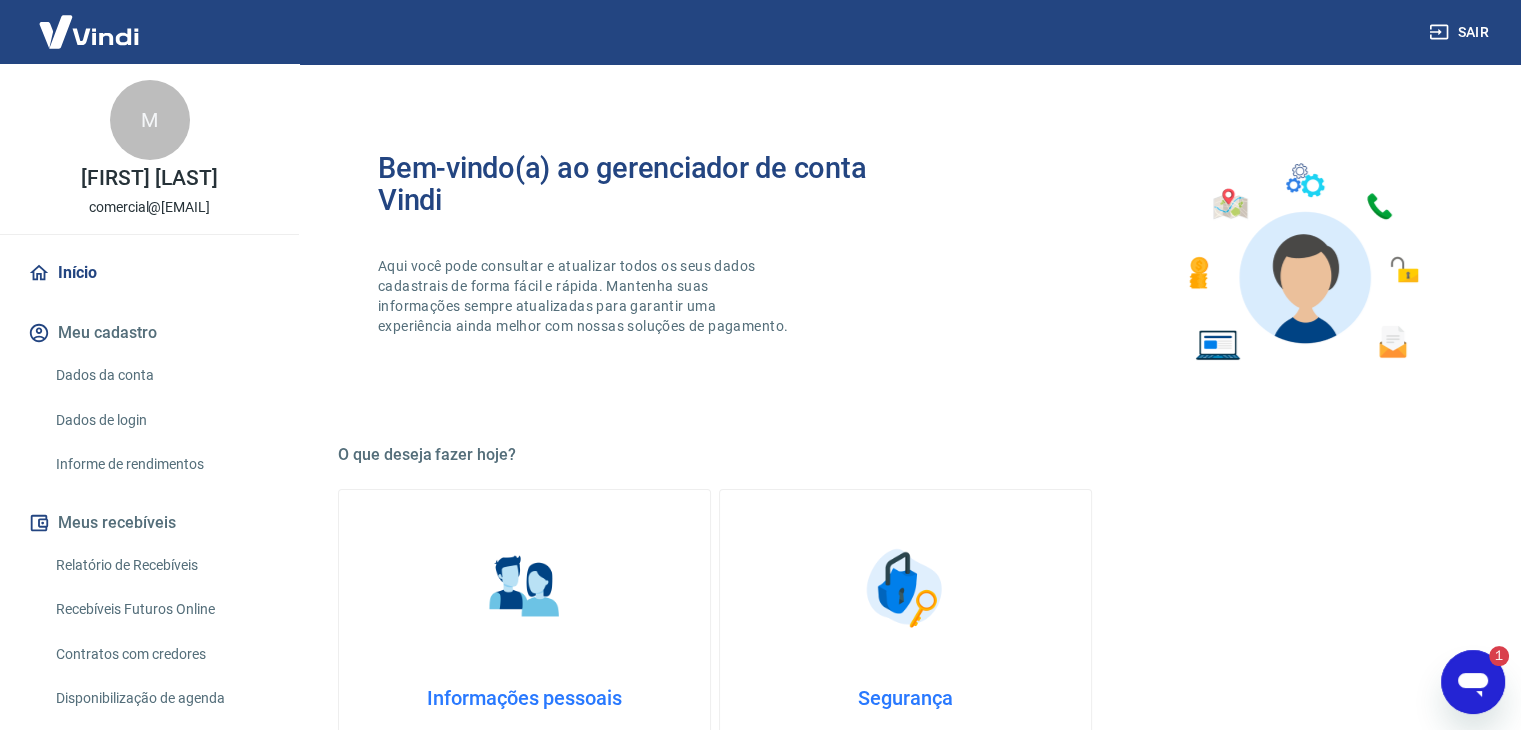 scroll, scrollTop: 0, scrollLeft: 0, axis: both 